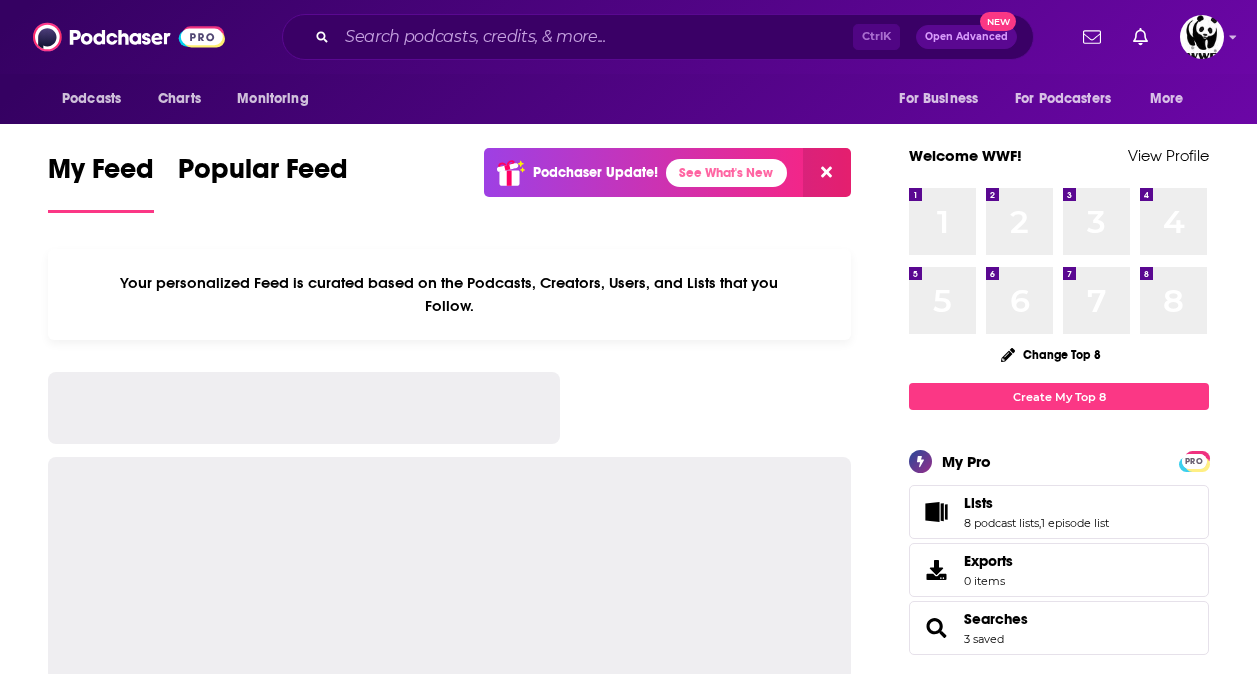 scroll, scrollTop: 0, scrollLeft: 0, axis: both 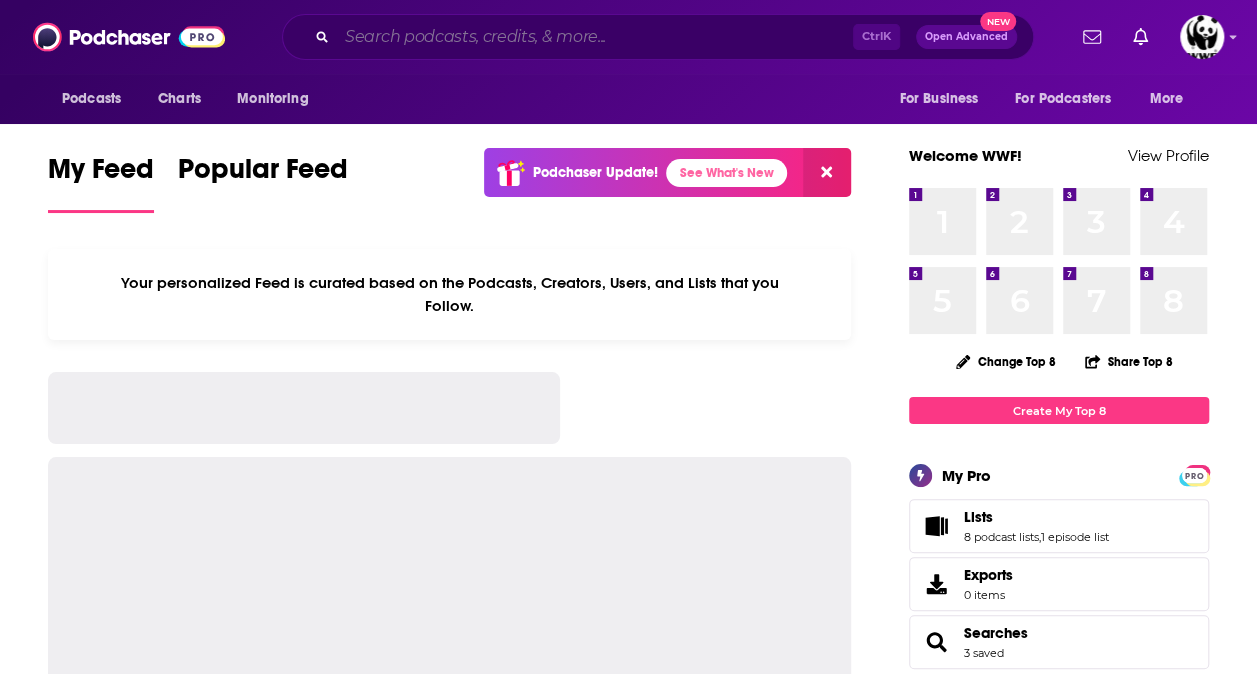 click at bounding box center (595, 37) 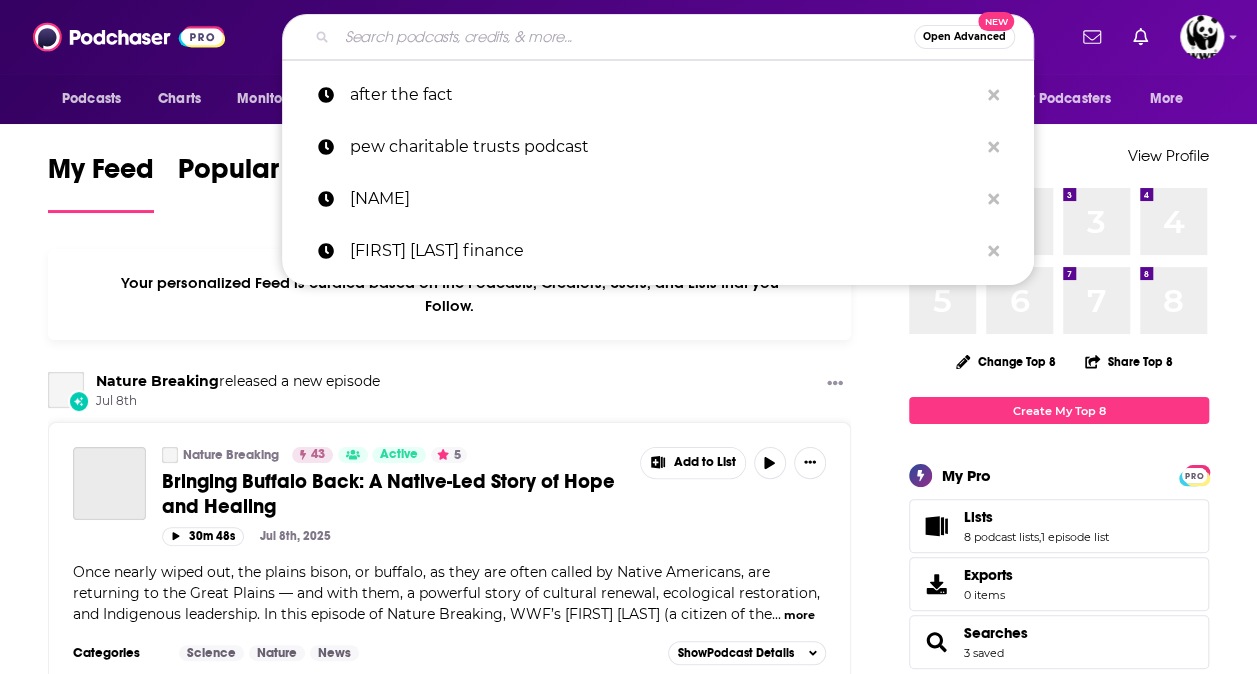 click on "My Feed Popular Feed Podchaser Update! See What's New Your personalized Feed is curated based on the Podcasts, Creators, Users, and Lists that you Follow. Nature Breaking  released a new episode Jul 8th Nature Breaking 43 Active 5 Bringing Buffalo Back: A Native-Led Story of Hope and Healing Add to List 30m 48s  Jul 8th, 2025 Once nearly wiped out, the plains bison, or buffalo, as they are often called by Native Americans, are returning to the Great Plains — and with them, a powerful story of cultural renewal, ecological restoration, and Indigenous leadership. In this episode of Nature Breaking, WWF’s Heather Dawn Thompson (a citizen of the ... more Categories Science Nature News Add to List Show  Podcast Details Nature Breaking  released a new episode Jun 24th Nature Breaking 43 Active 5 Can Business Conserve Forests and Our Future? Add to List 37m 52s  Jun 24th, 2025 ... more Categories Science Nature News Add to List Show  Podcast Details Nature Breaking  released a new episode Jun 10th Nature Breaking" at bounding box center [628, 2021] 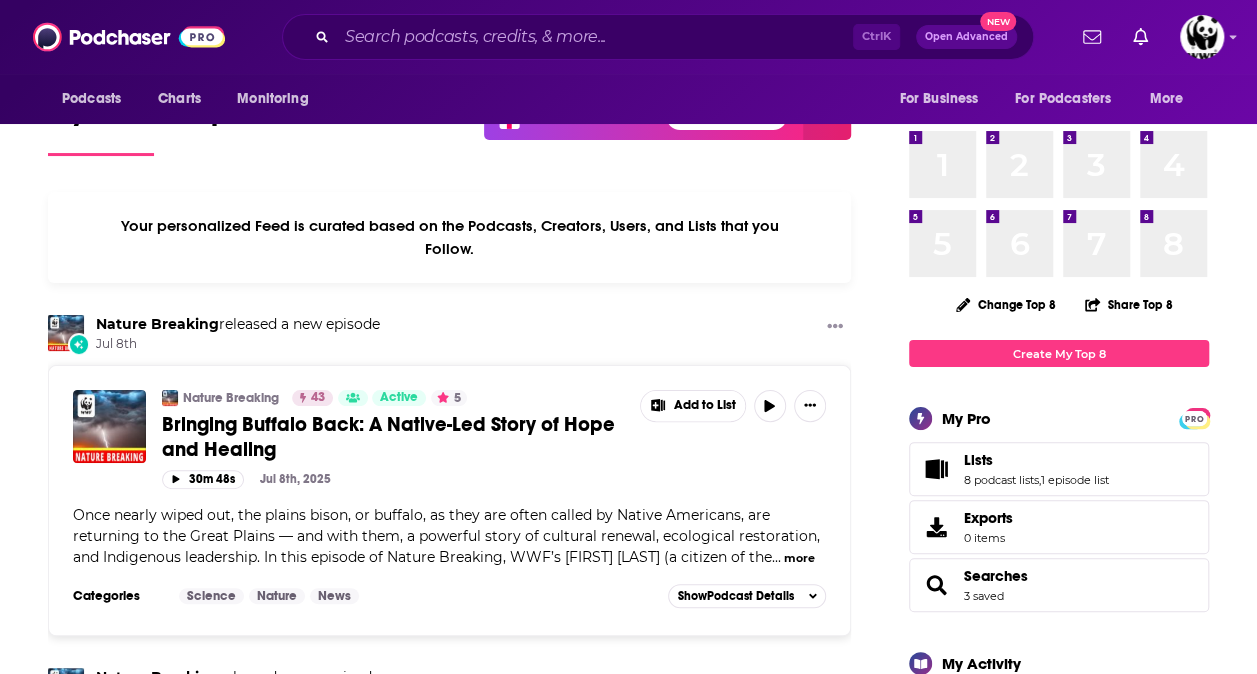 scroll, scrollTop: 0, scrollLeft: 0, axis: both 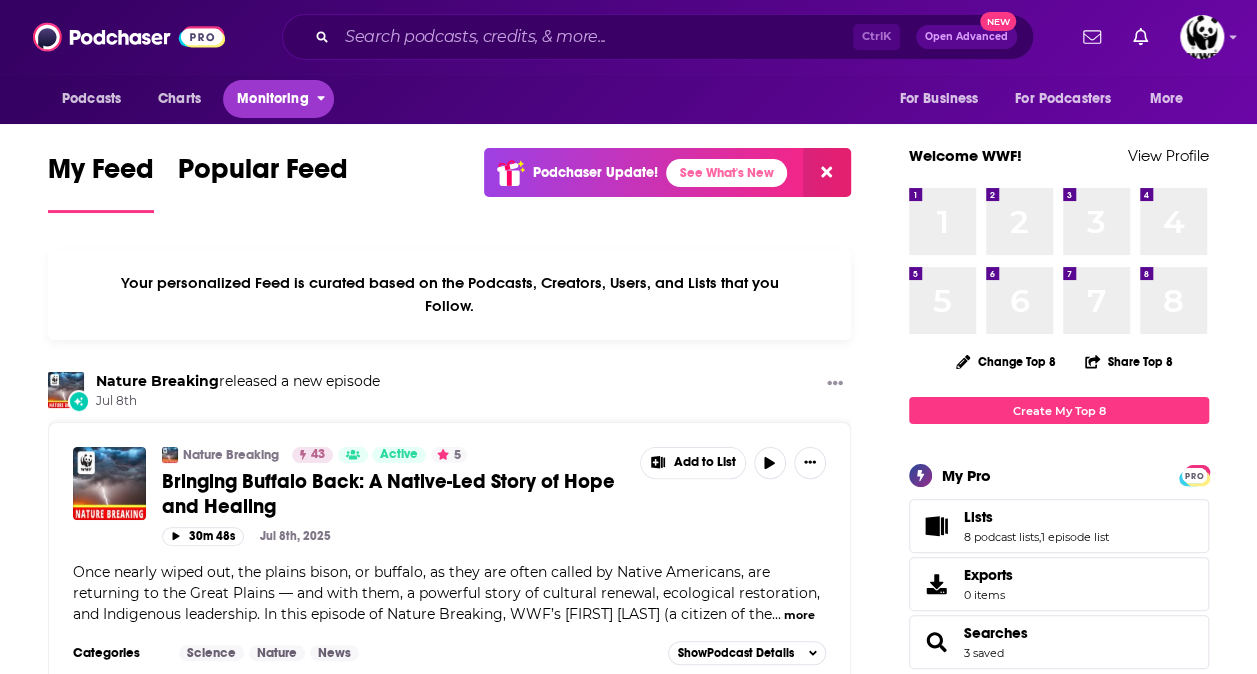 click on "Monitoring" at bounding box center (272, 99) 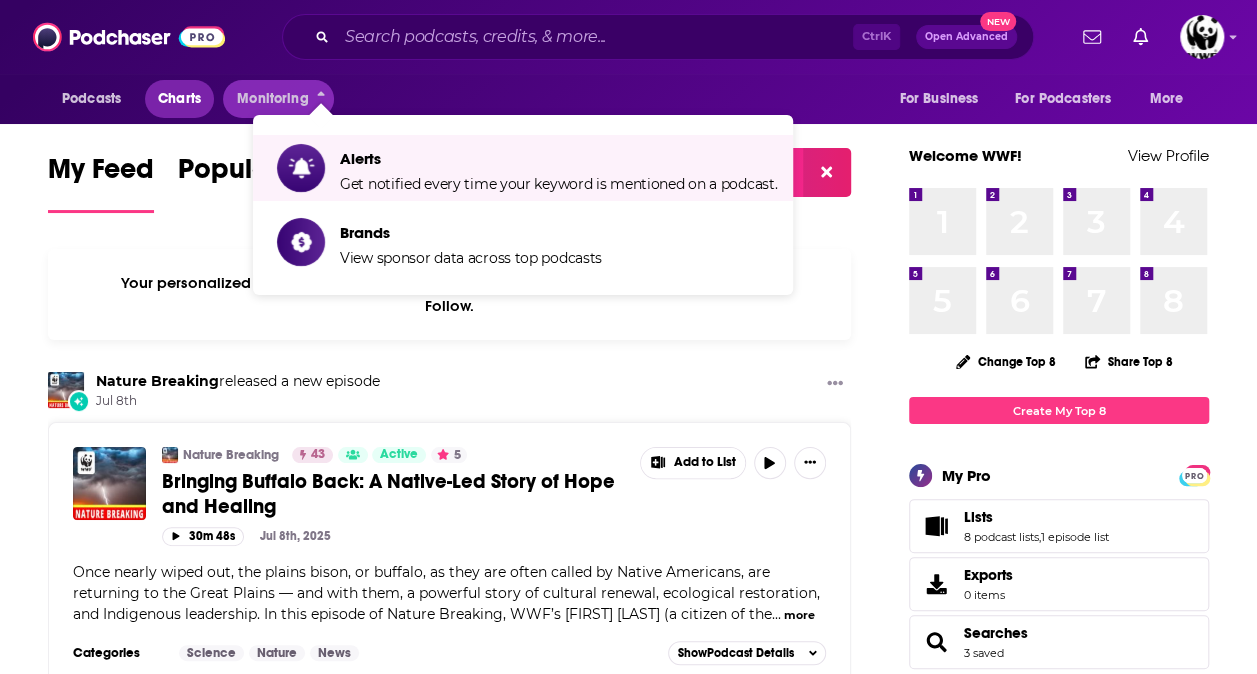 click on "Charts" at bounding box center [179, 99] 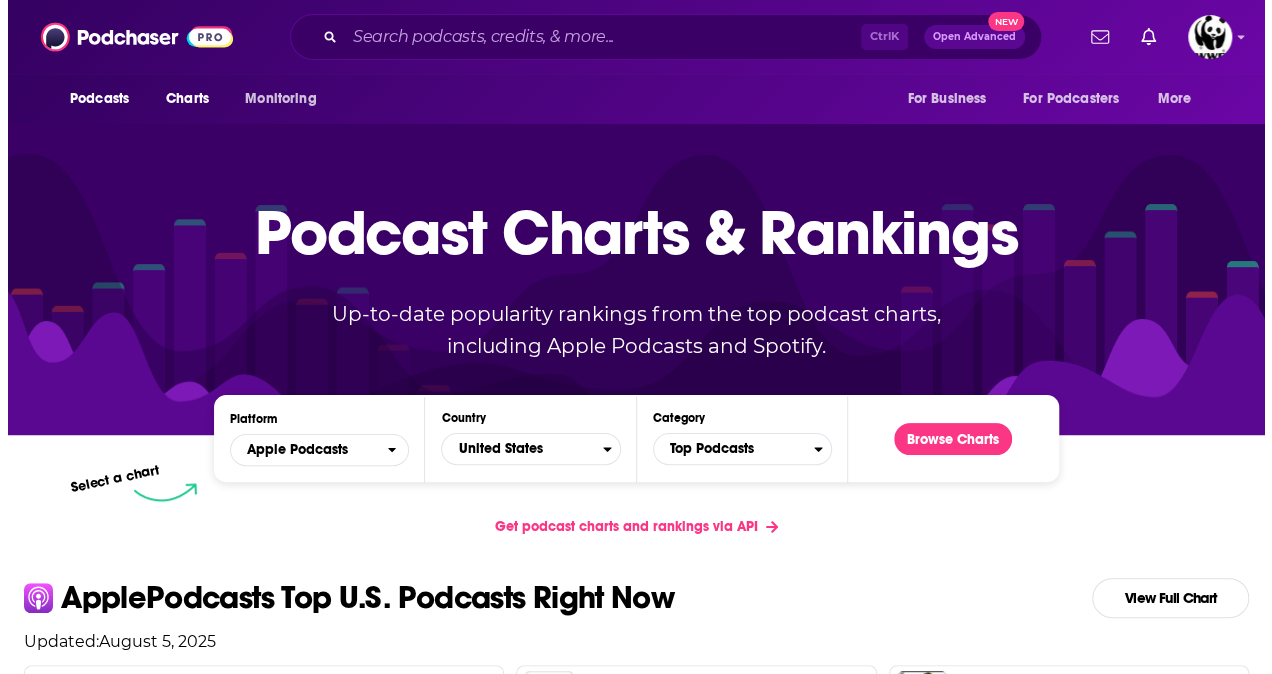 scroll, scrollTop: 0, scrollLeft: 0, axis: both 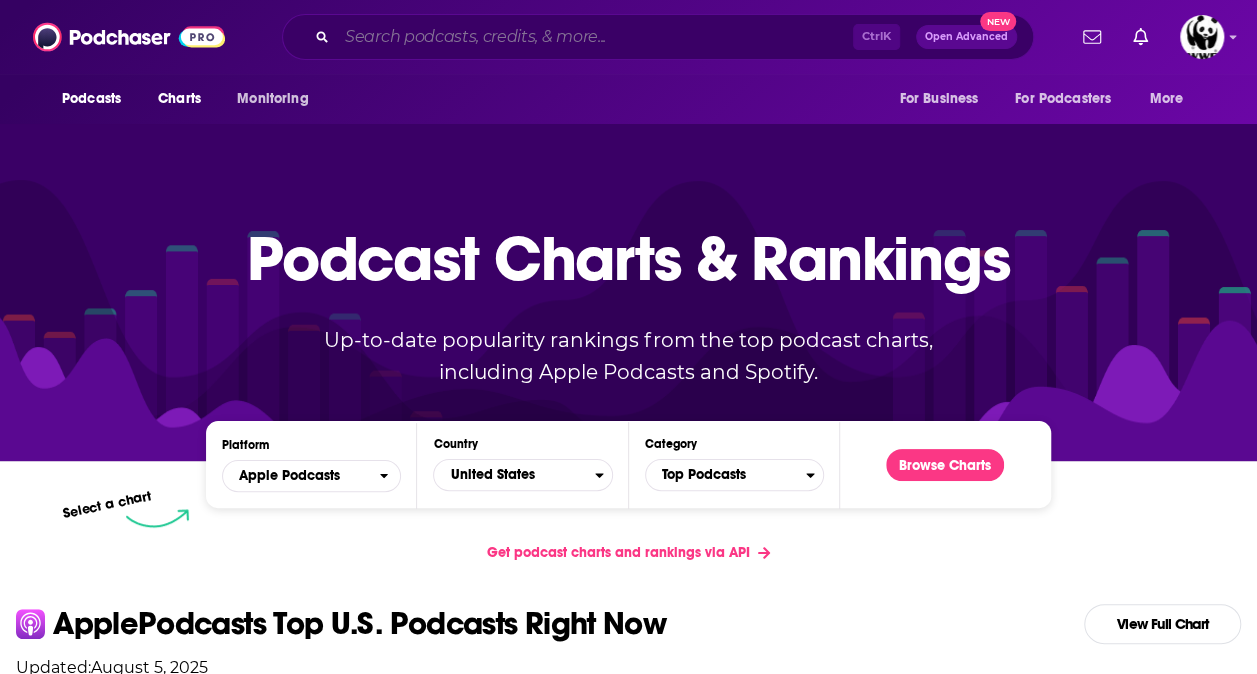 click at bounding box center [595, 37] 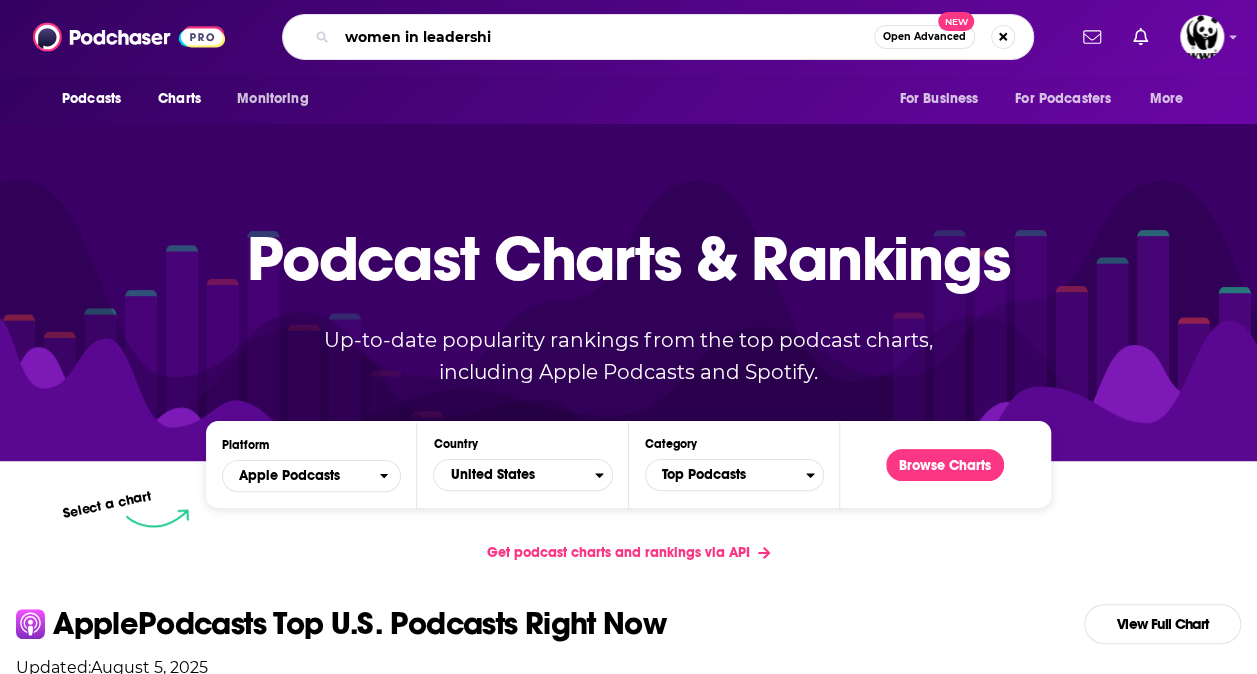 type on "women in leadership" 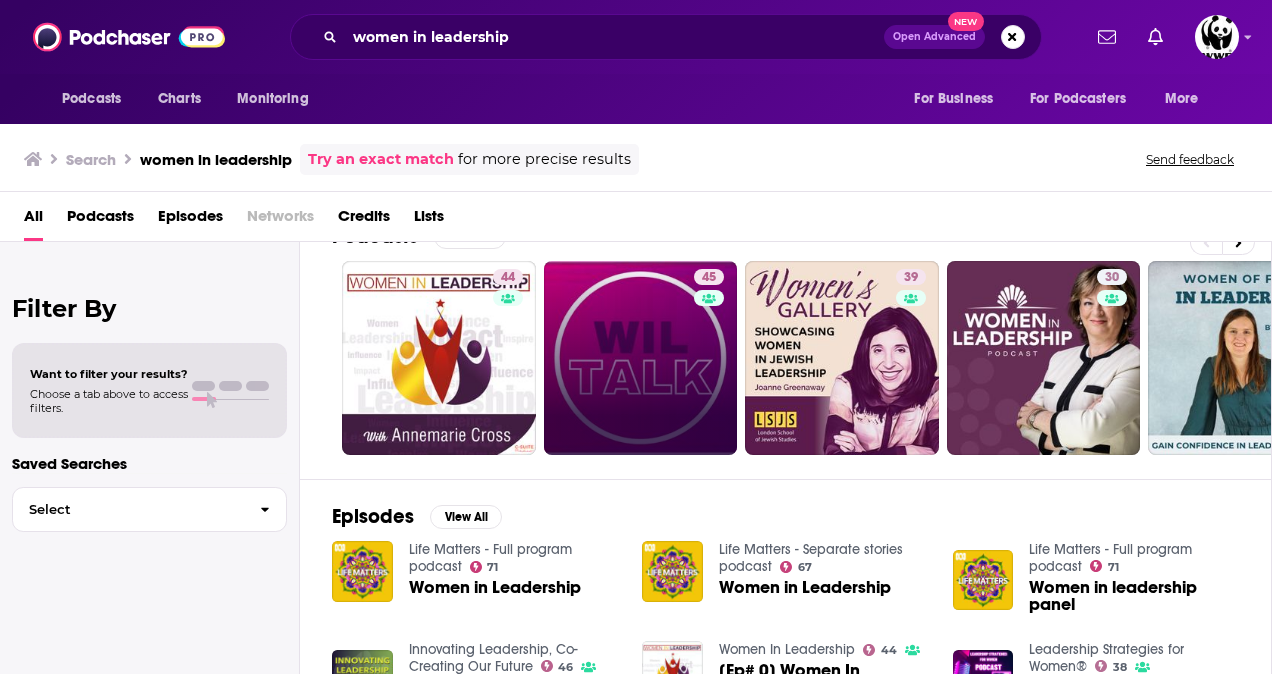 scroll, scrollTop: 0, scrollLeft: 0, axis: both 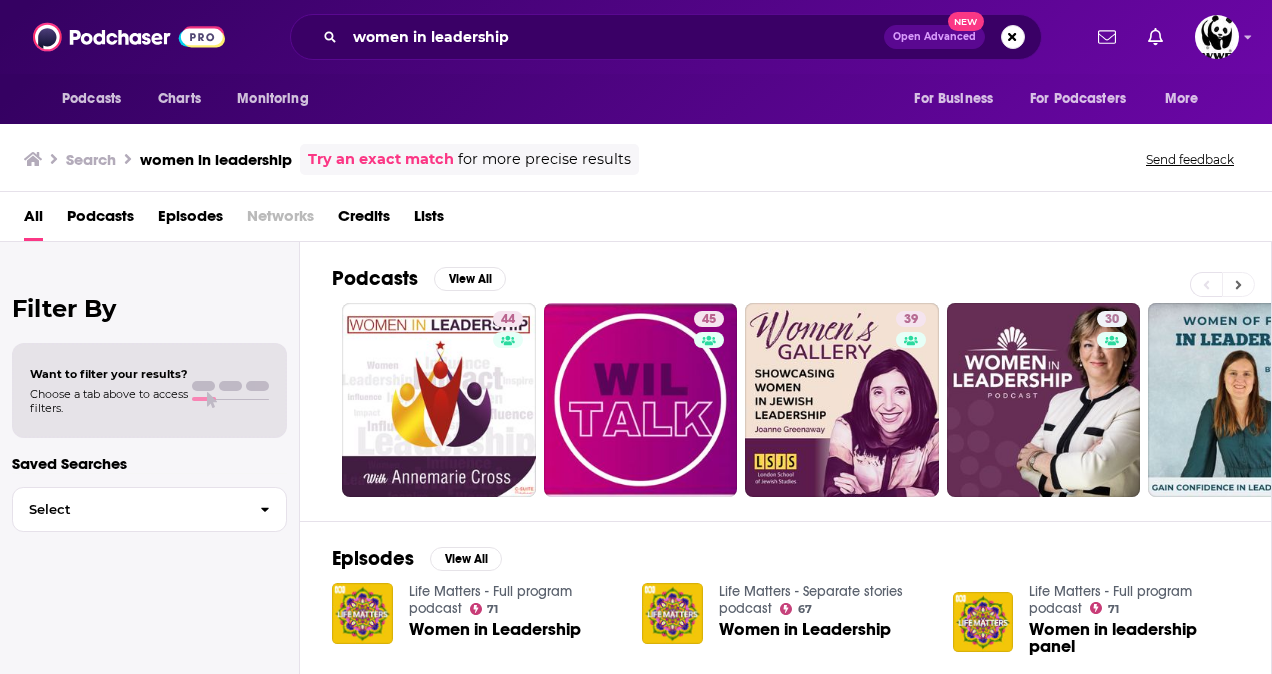 click at bounding box center (1238, 284) 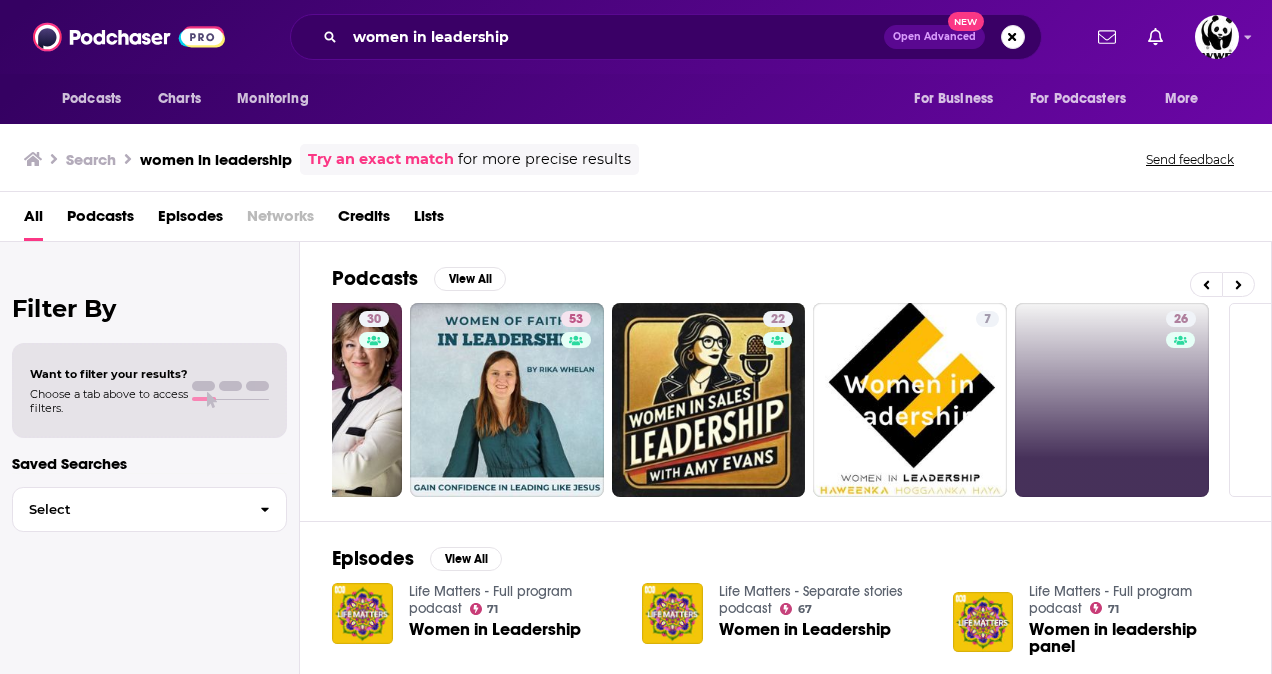 scroll, scrollTop: 0, scrollLeft: 896, axis: horizontal 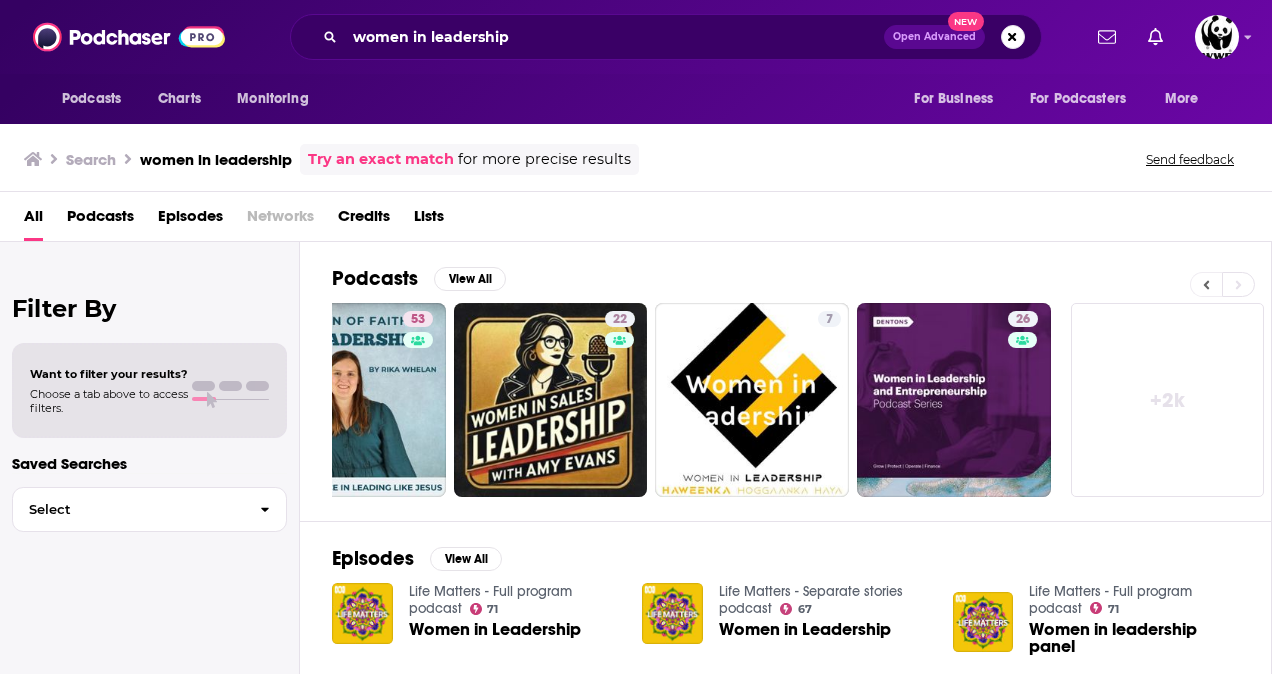 click at bounding box center (1206, 284) 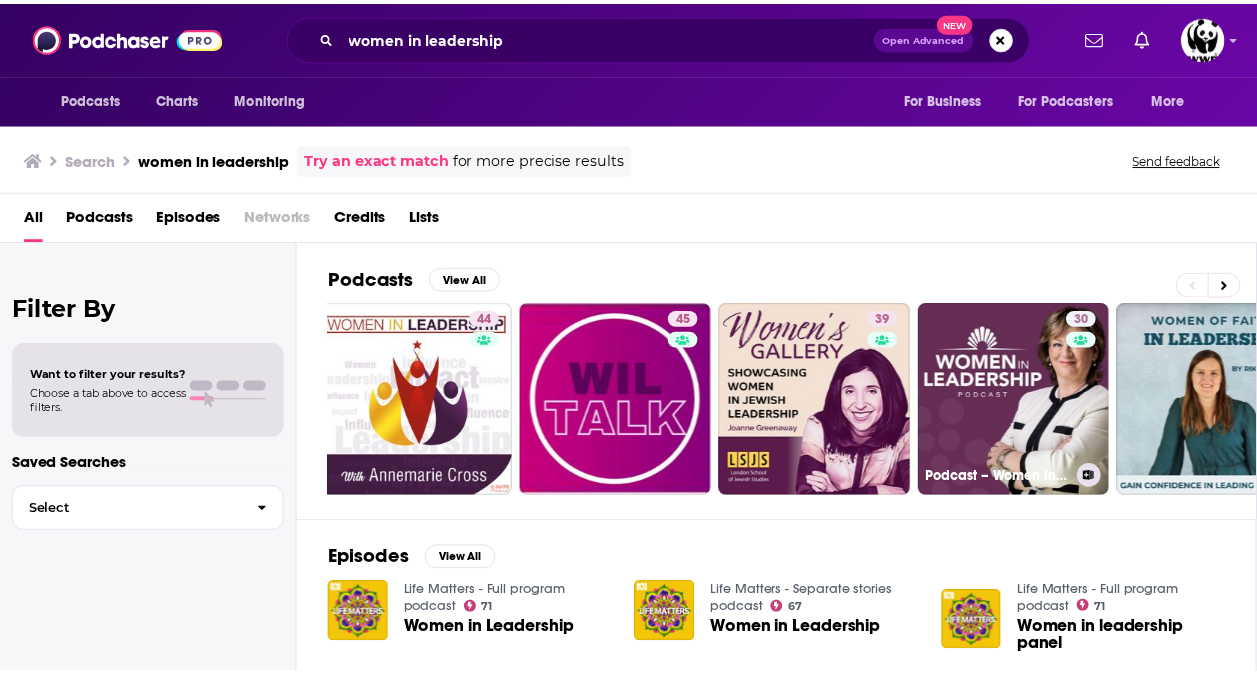 scroll, scrollTop: 0, scrollLeft: 0, axis: both 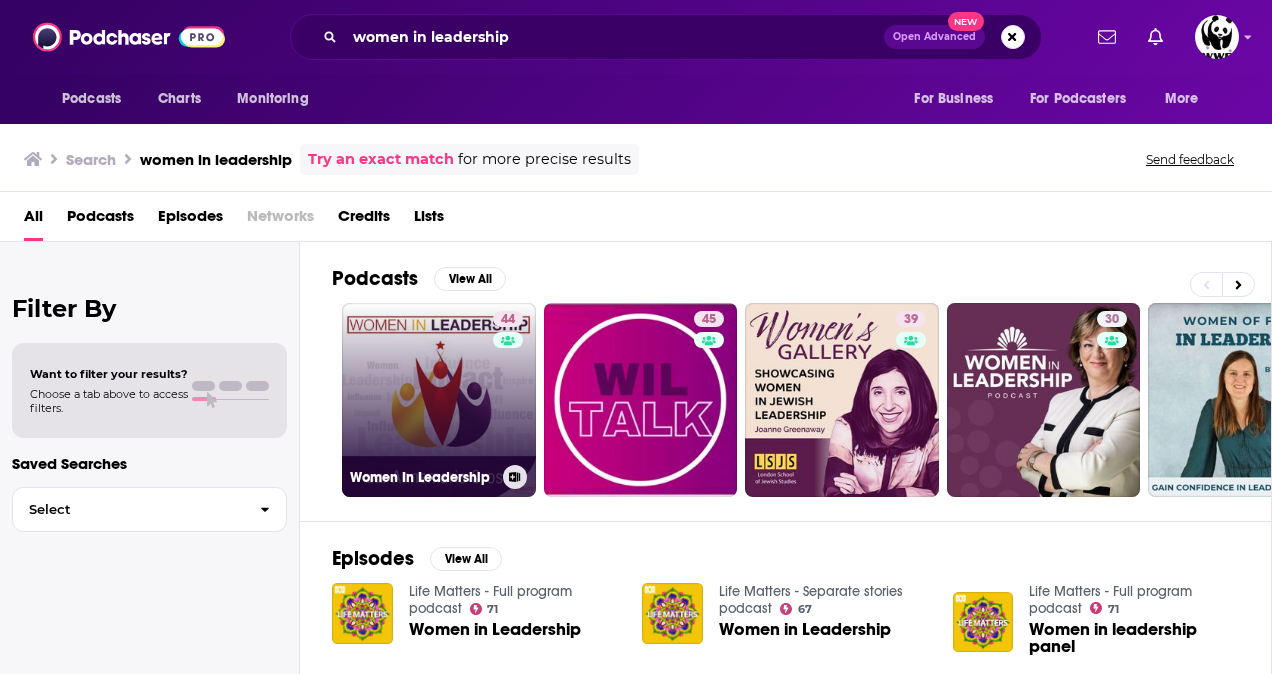 click on "44 Women In Leadership" at bounding box center (439, 400) 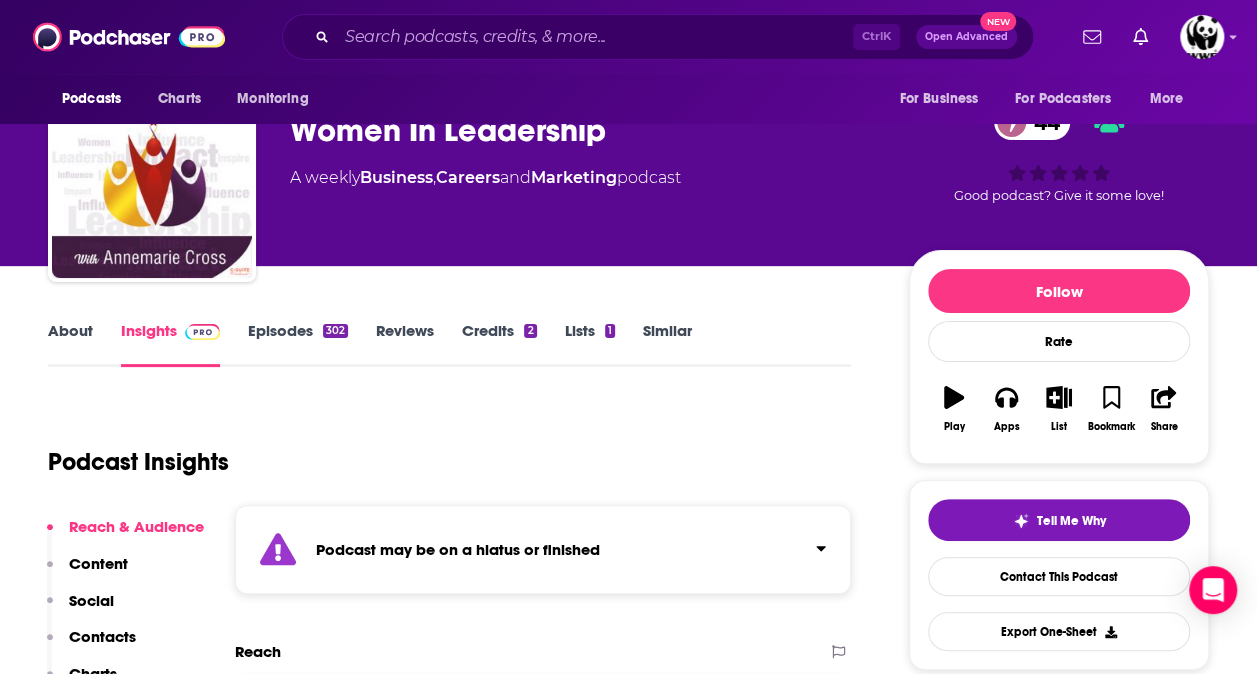 scroll, scrollTop: 100, scrollLeft: 0, axis: vertical 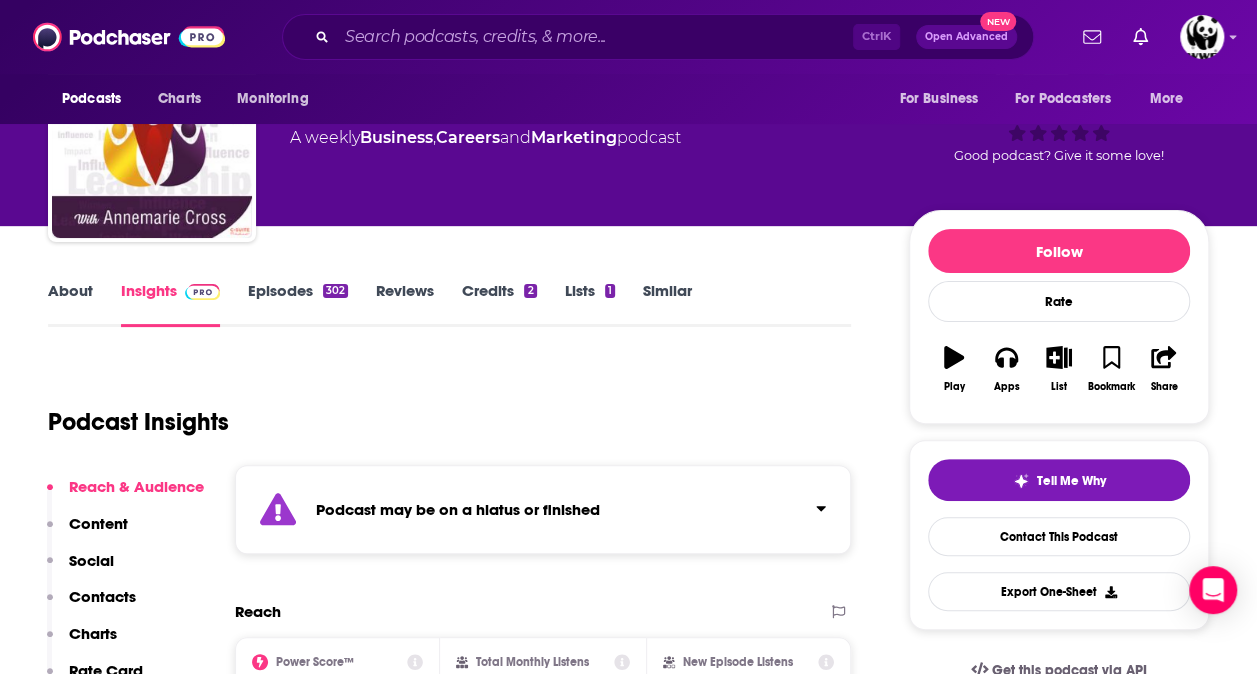 click at bounding box center [813, 504] 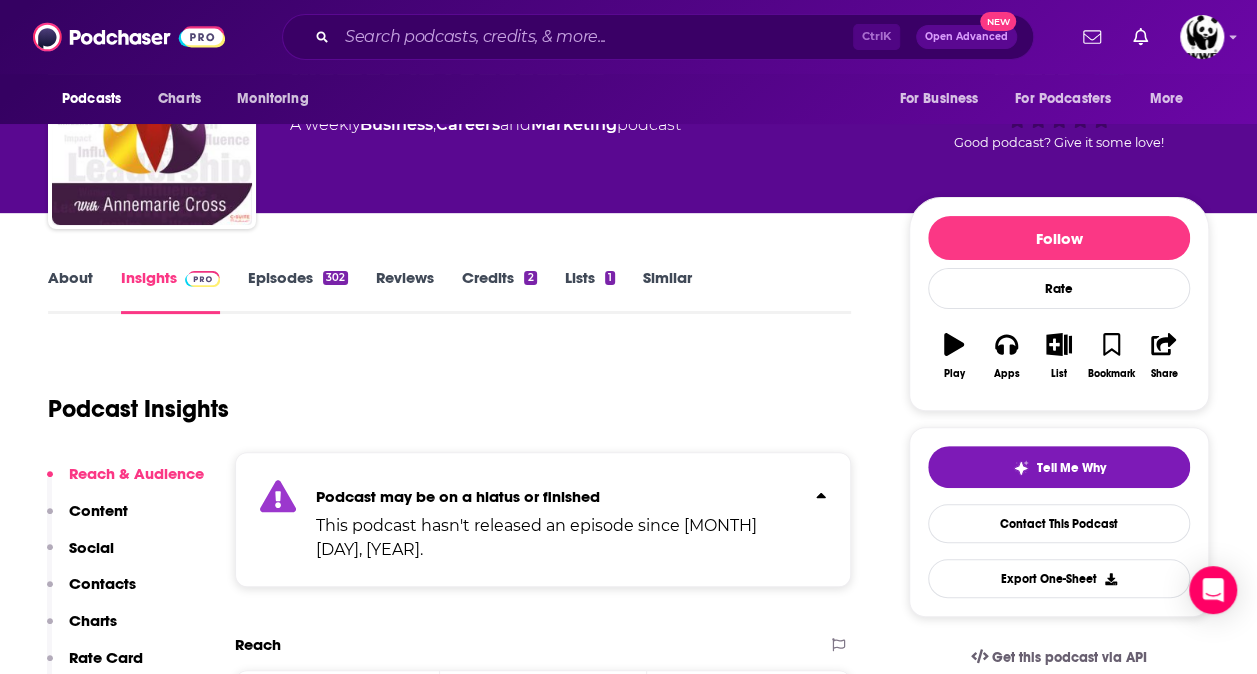 scroll, scrollTop: 0, scrollLeft: 0, axis: both 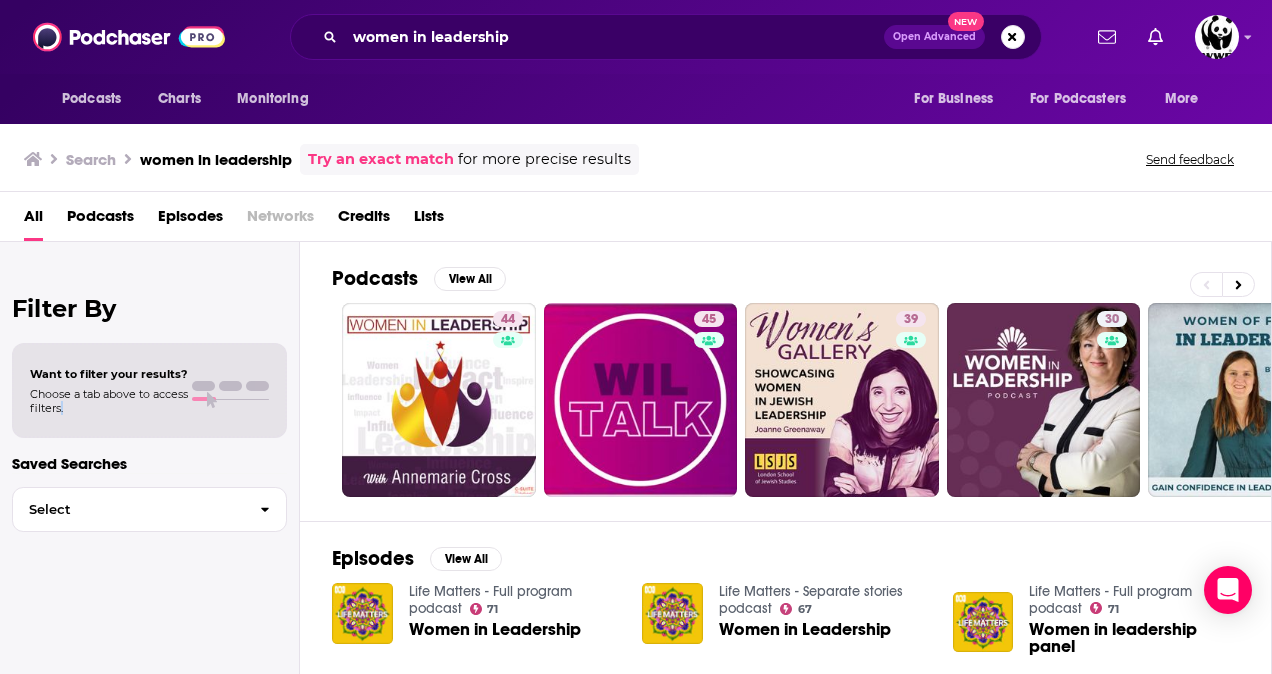 click on "Choose a tab above to access filters." at bounding box center (109, 401) 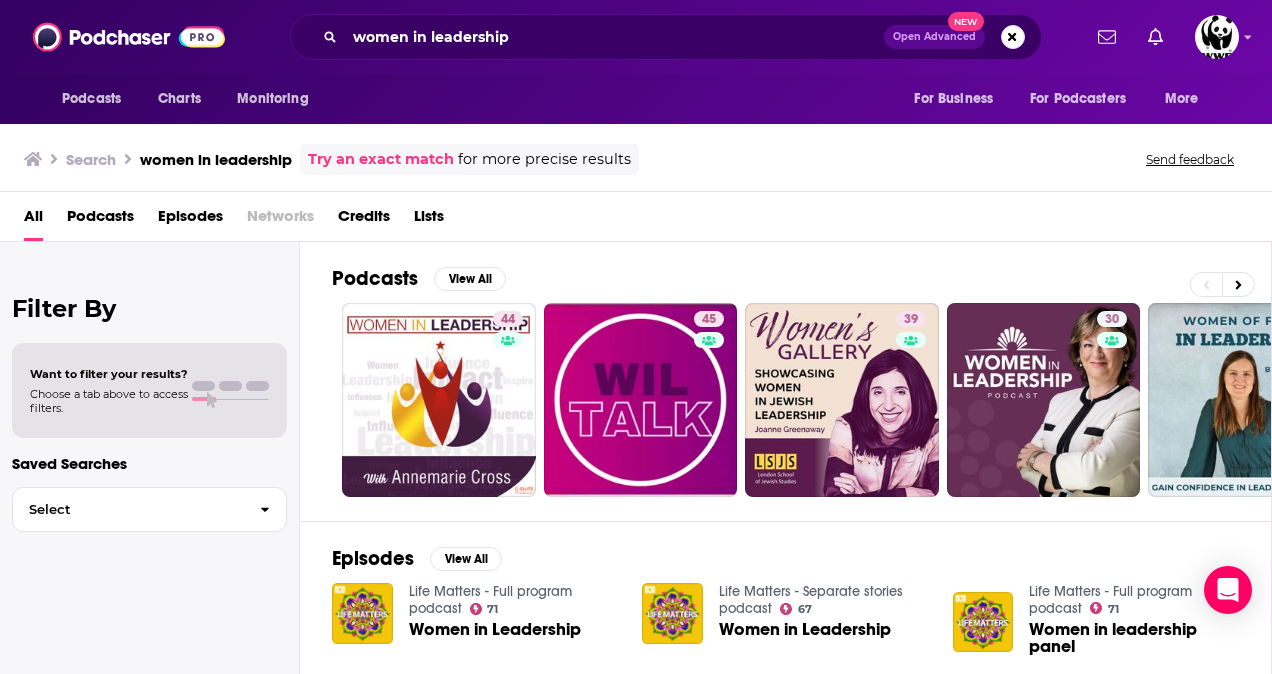 click on "Filter By" at bounding box center (149, 308) 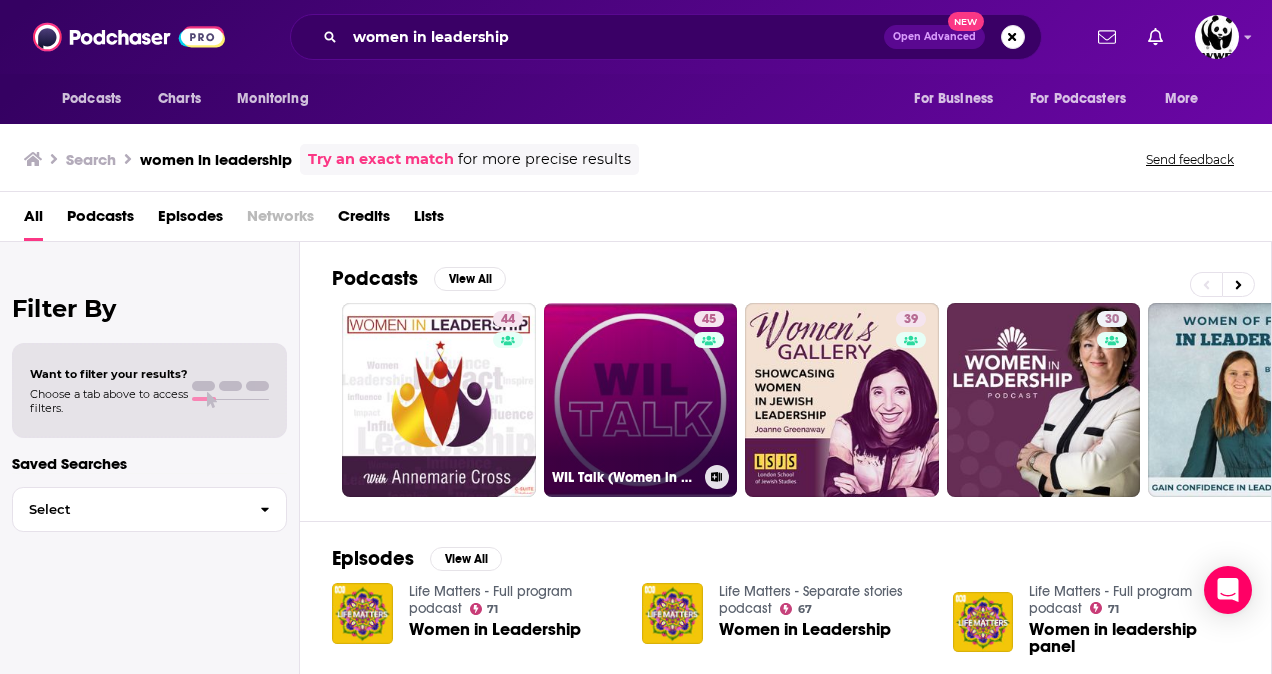click on "45 WIL Talk (Women in Leadership Talk)" at bounding box center (641, 400) 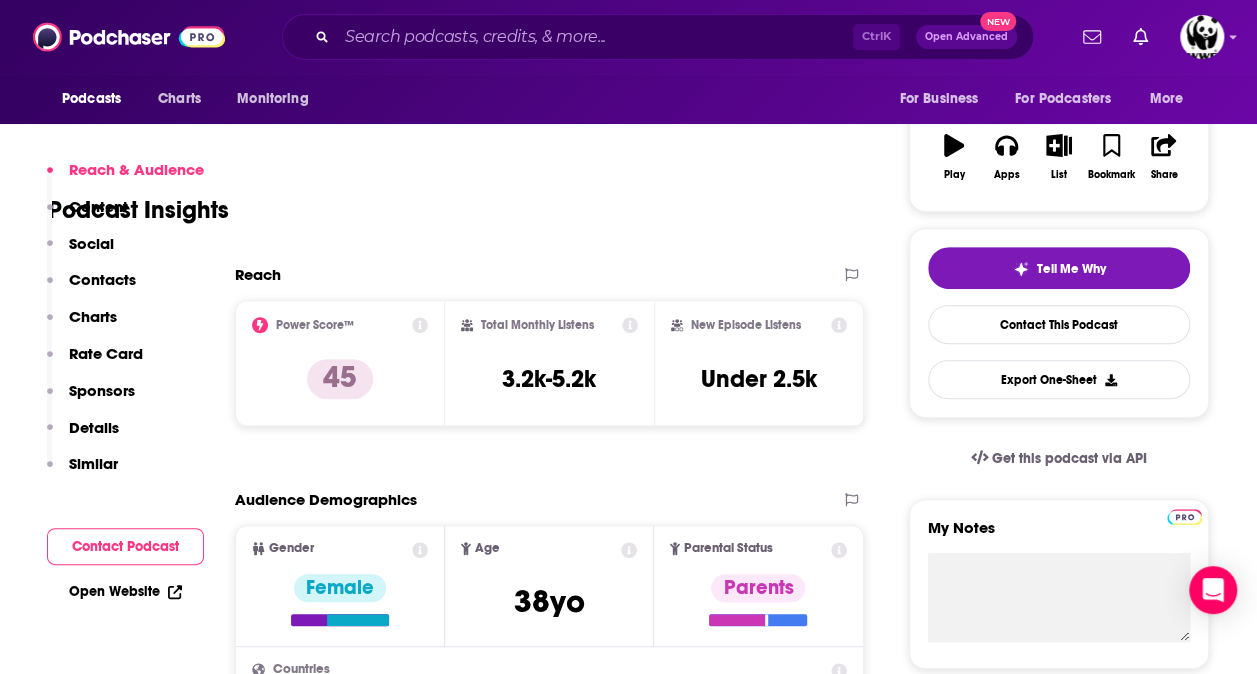 scroll, scrollTop: 100, scrollLeft: 0, axis: vertical 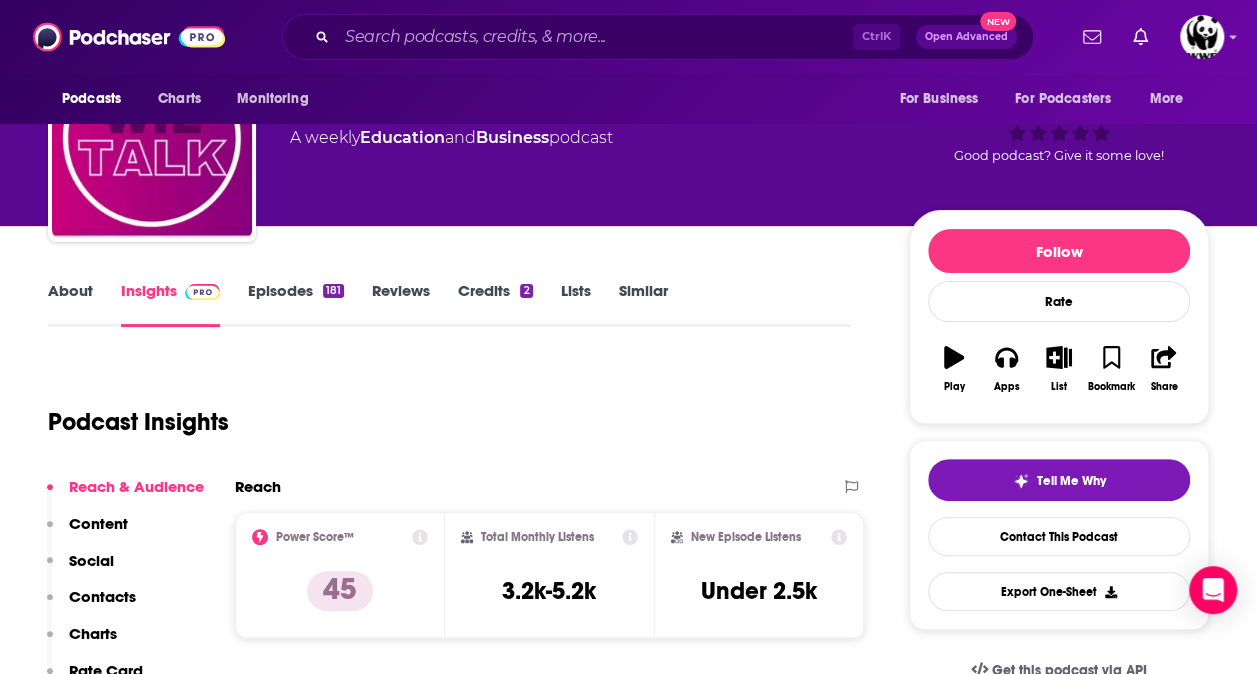 click on "Episodes 181" at bounding box center [296, 304] 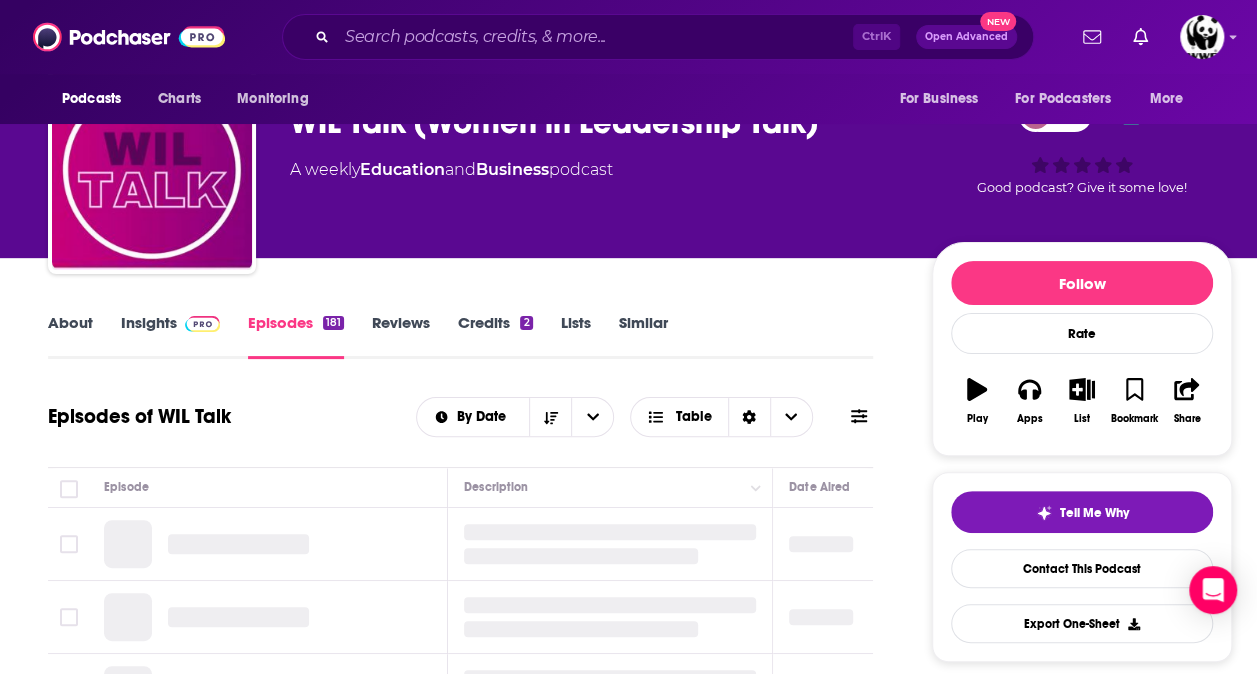 scroll, scrollTop: 200, scrollLeft: 0, axis: vertical 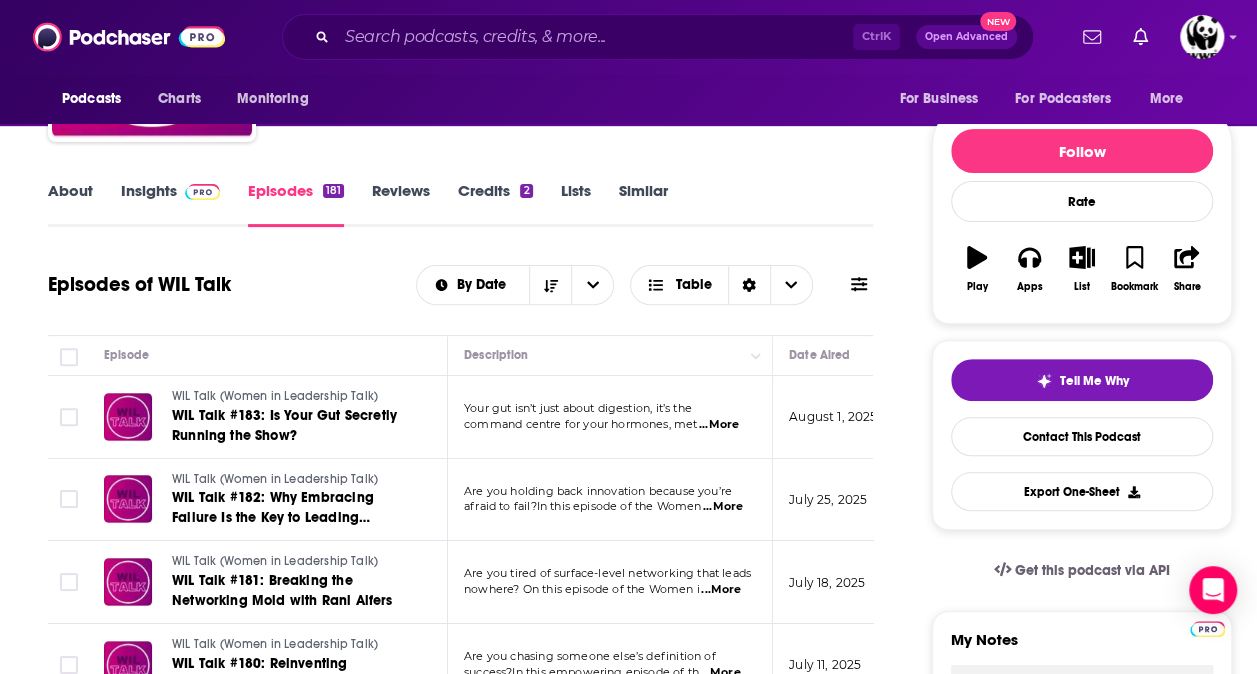 click on "Episodes of WIL Talk By Date Table" at bounding box center (460, 285) 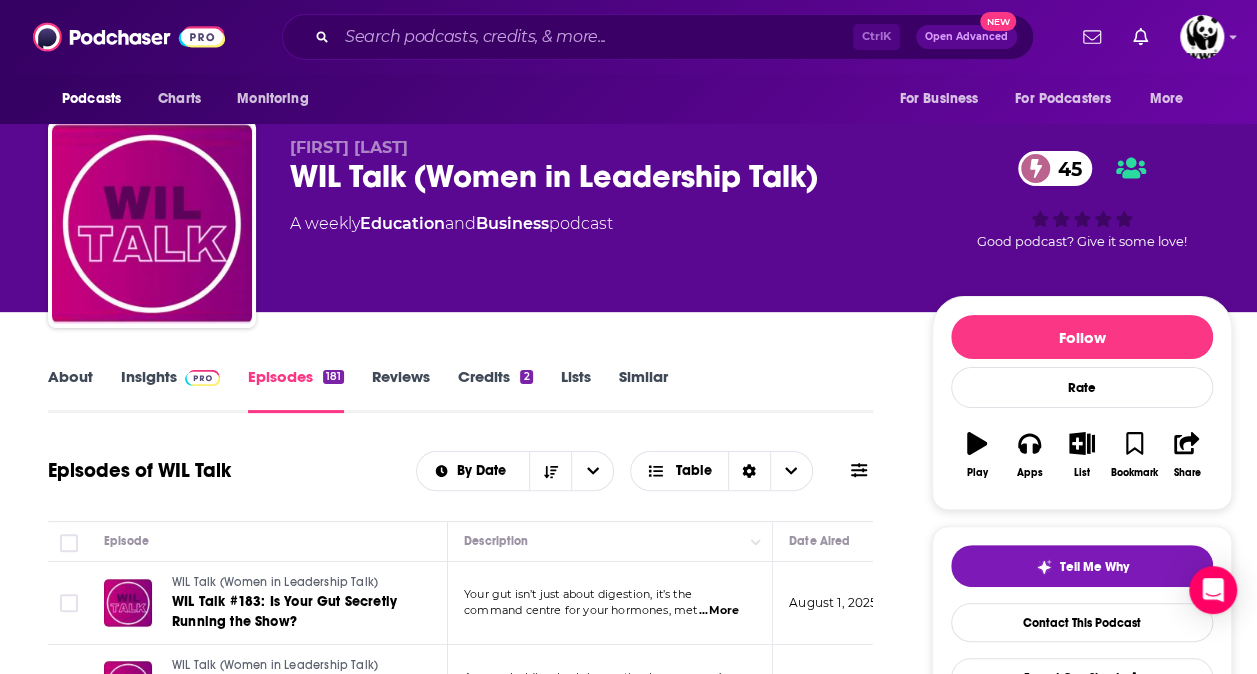 scroll, scrollTop: 0, scrollLeft: 0, axis: both 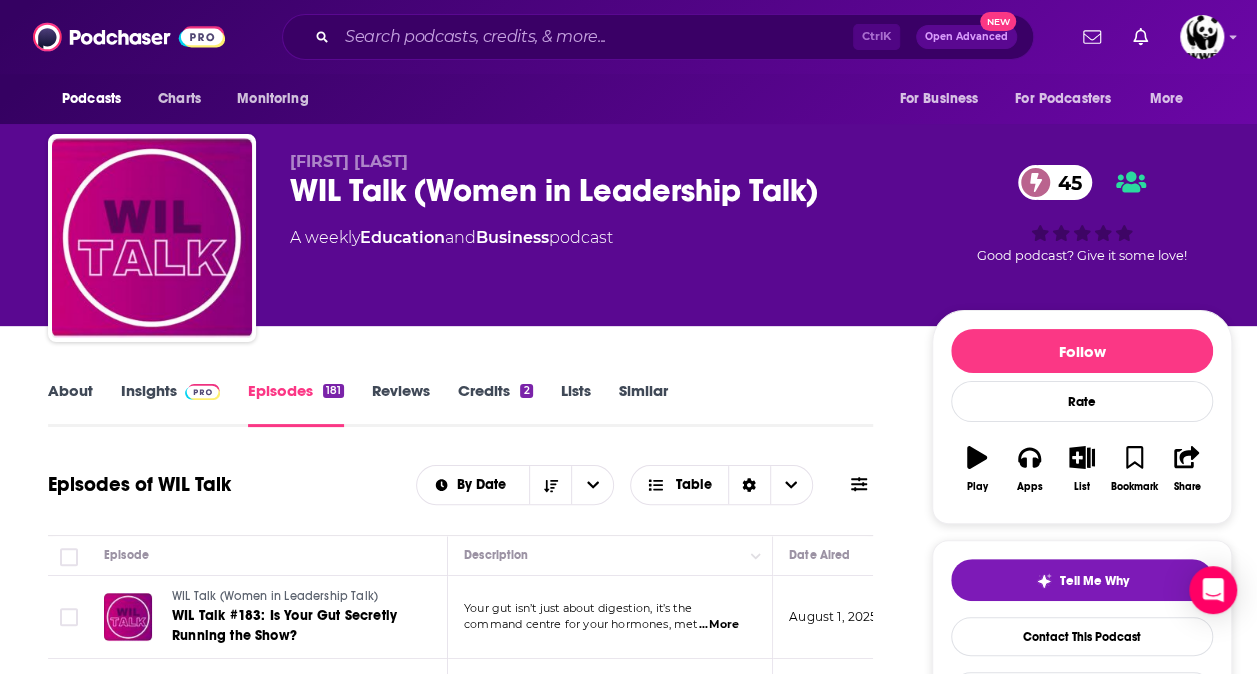 click on "About" at bounding box center [70, 404] 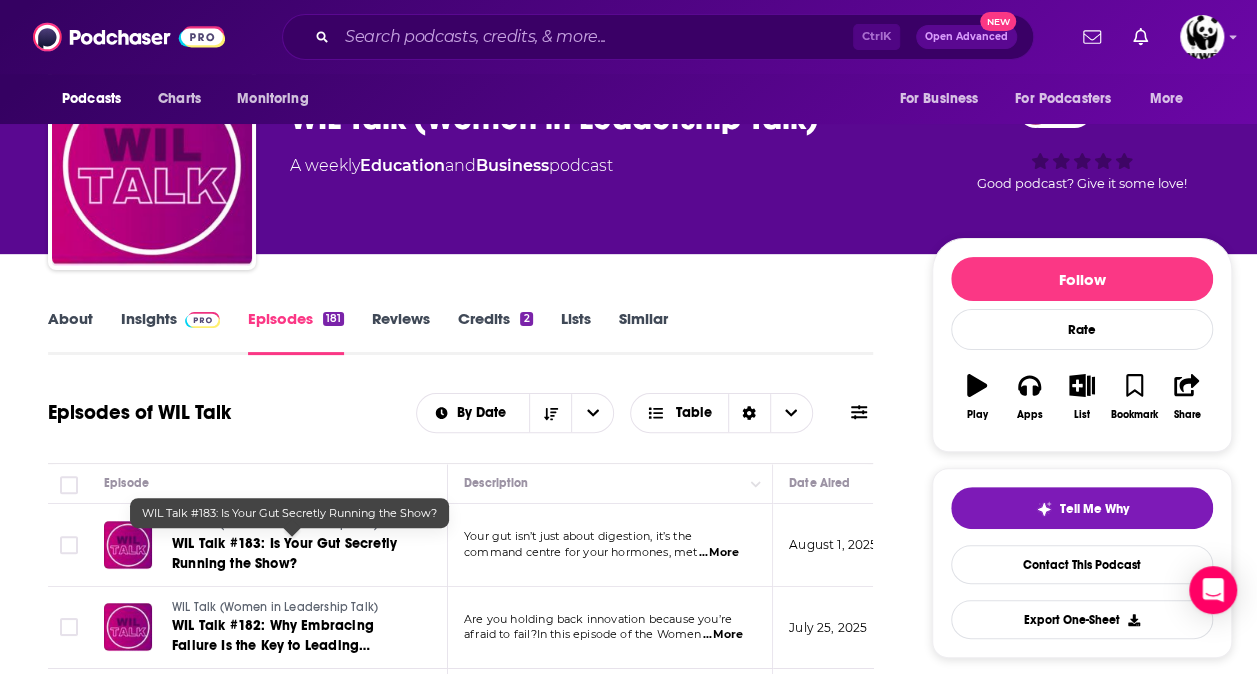 scroll, scrollTop: 200, scrollLeft: 0, axis: vertical 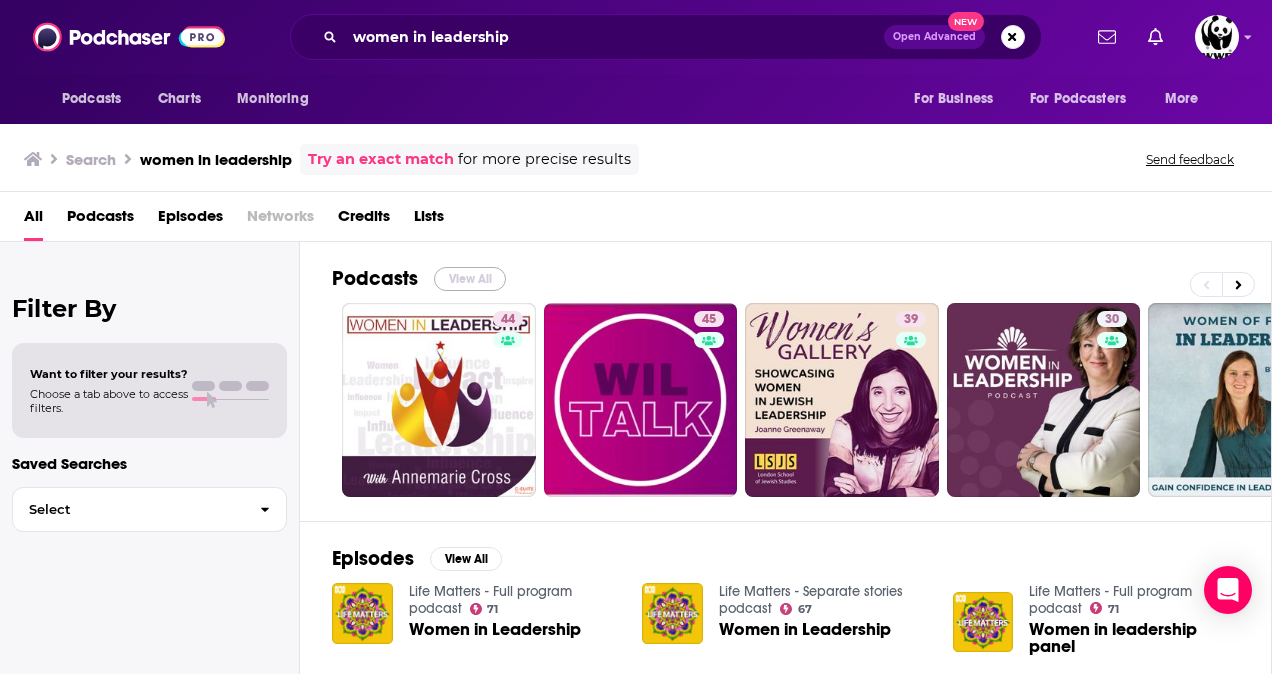 click on "View All" at bounding box center (470, 279) 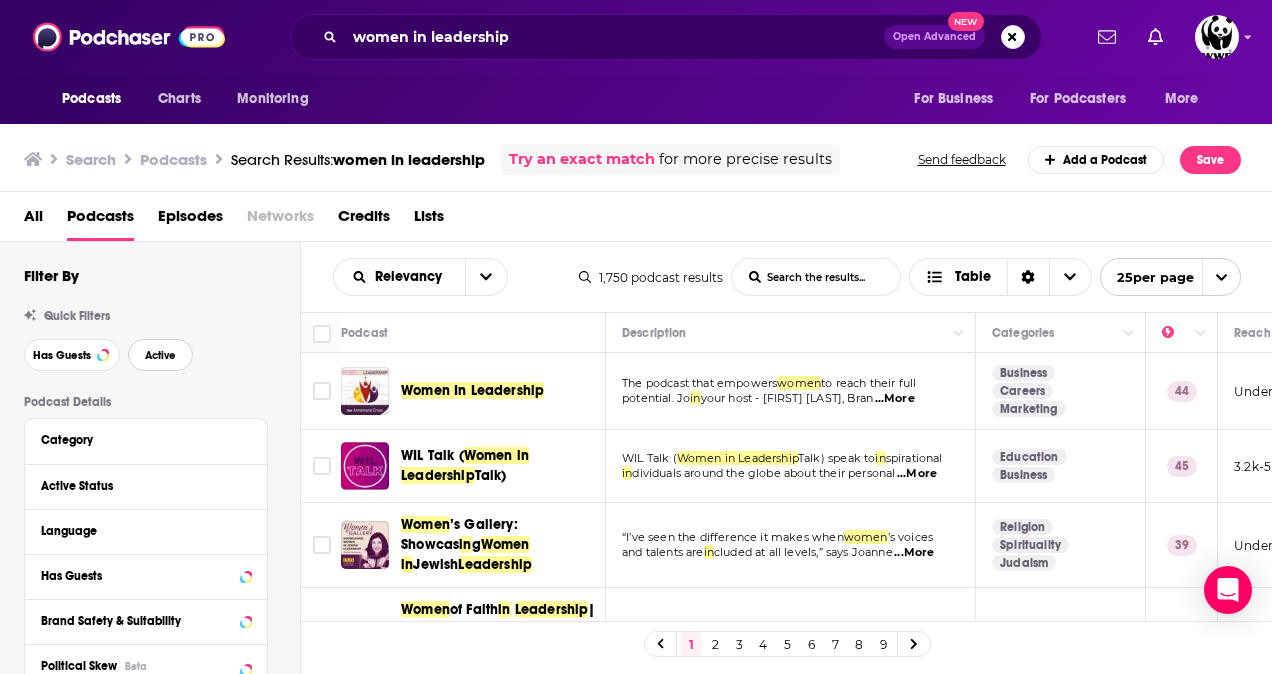 click on "Active" at bounding box center [160, 355] 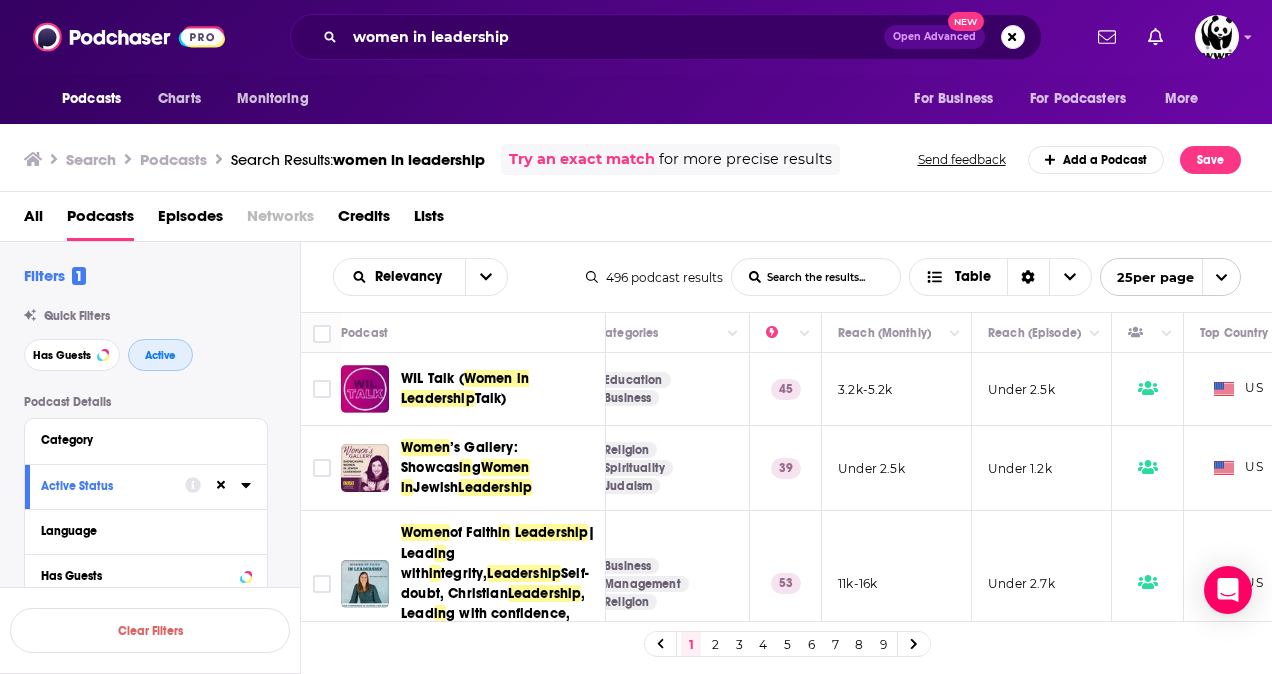 scroll, scrollTop: 0, scrollLeft: 397, axis: horizontal 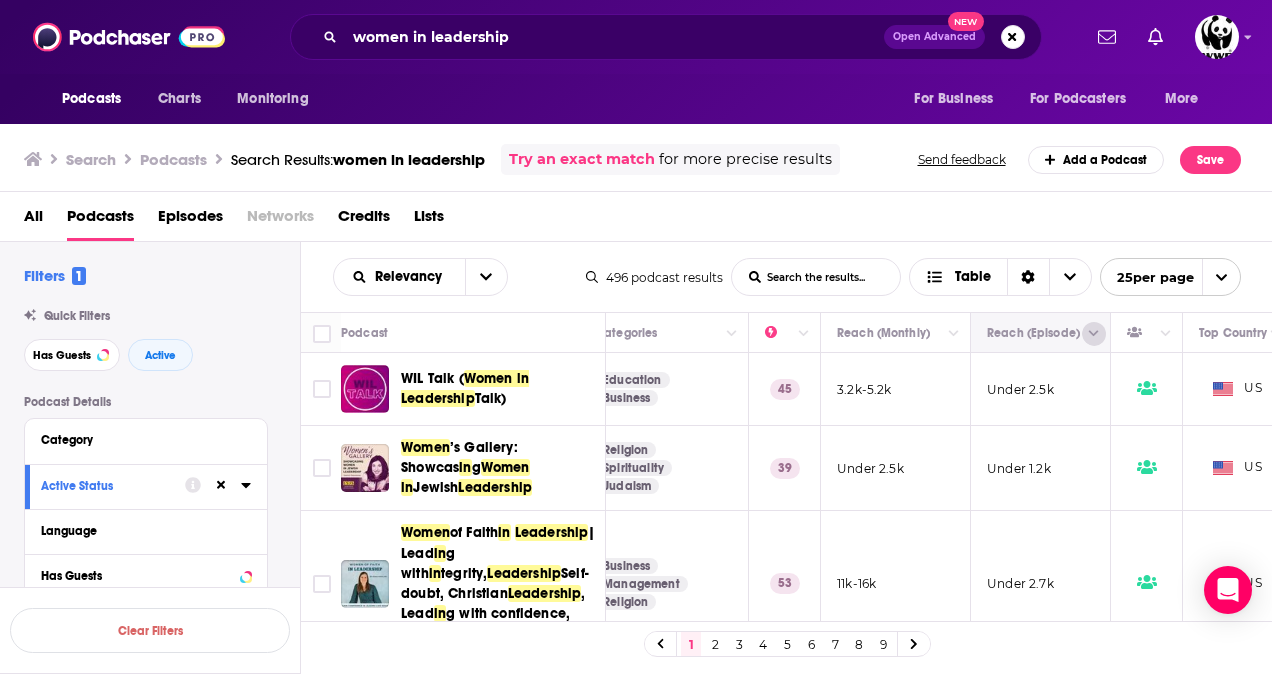 click at bounding box center [1094, 334] 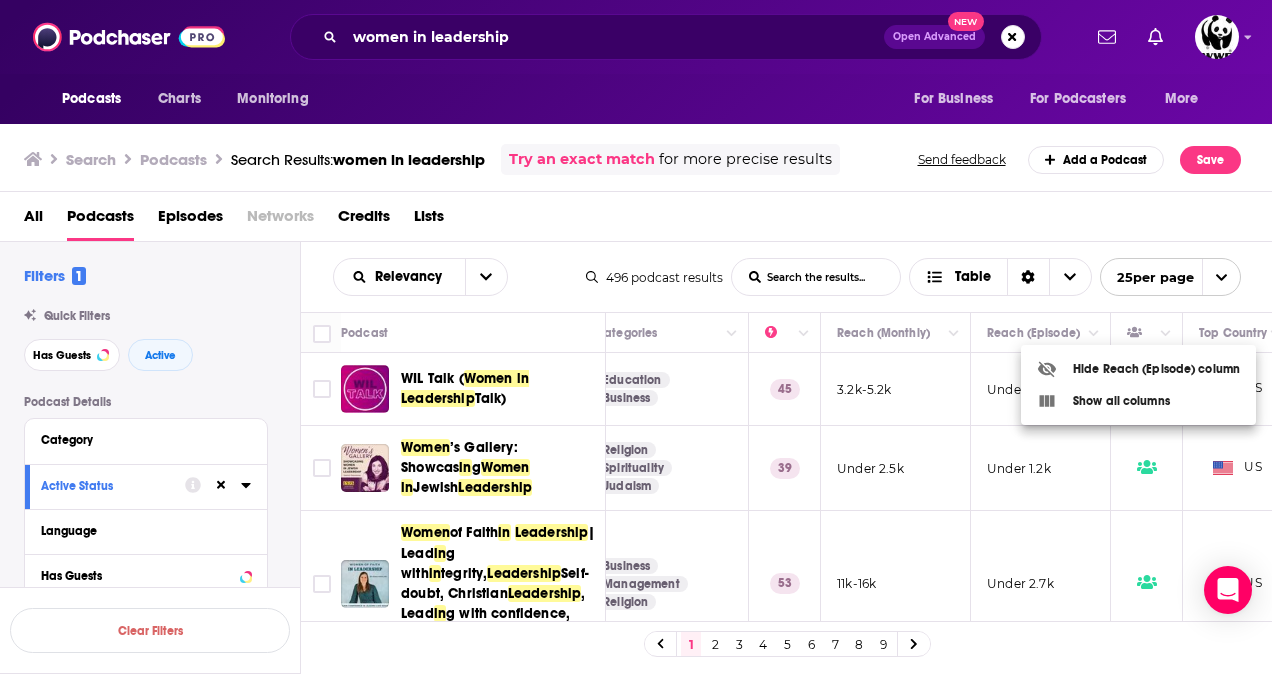 click at bounding box center [636, 337] 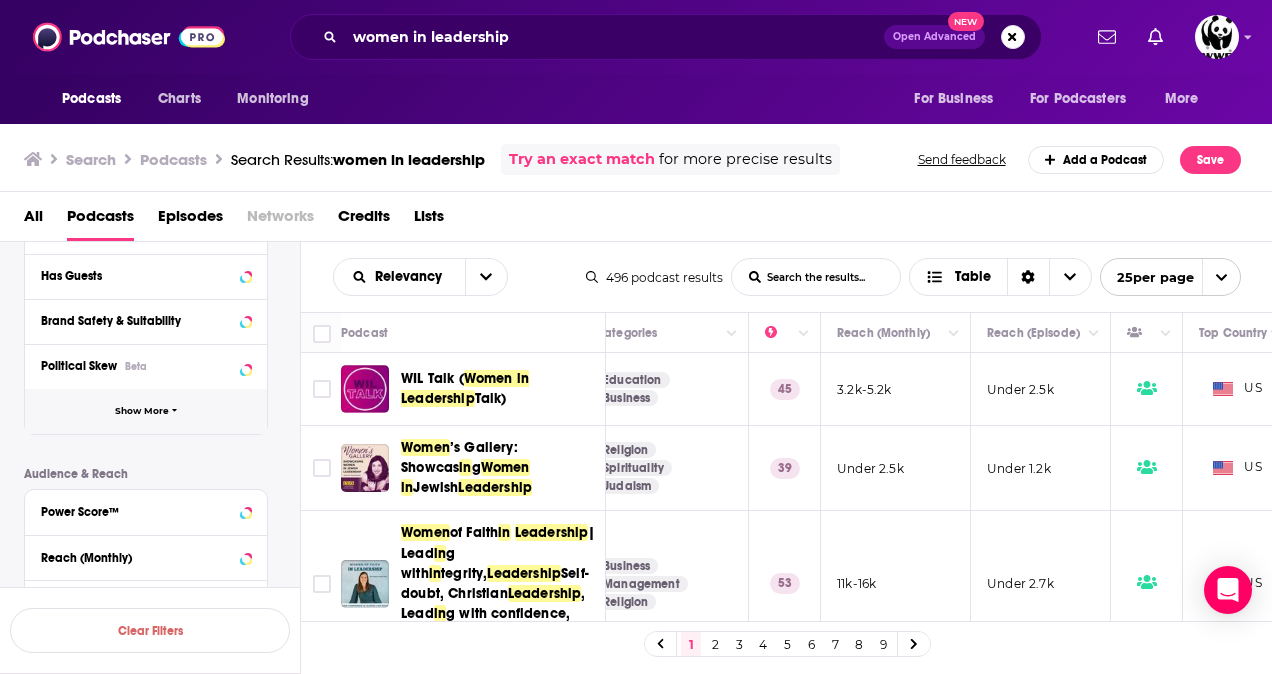 scroll, scrollTop: 100, scrollLeft: 0, axis: vertical 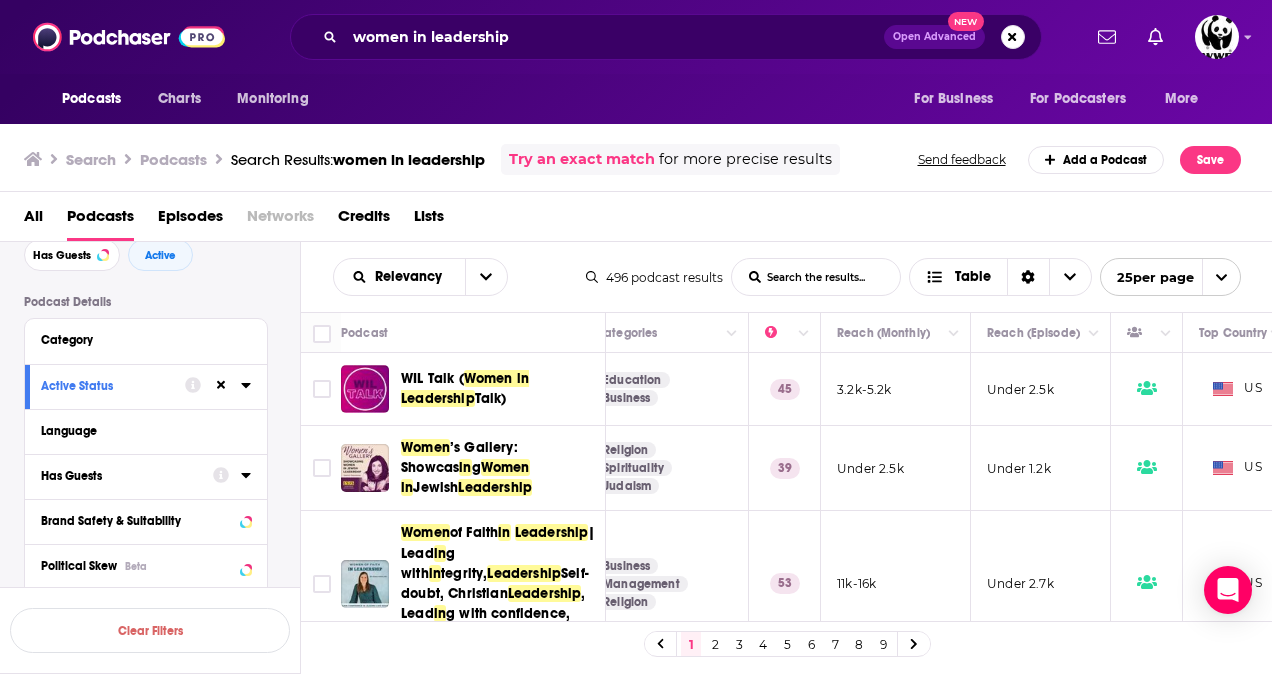 click on "Has Guests" at bounding box center (120, 476) 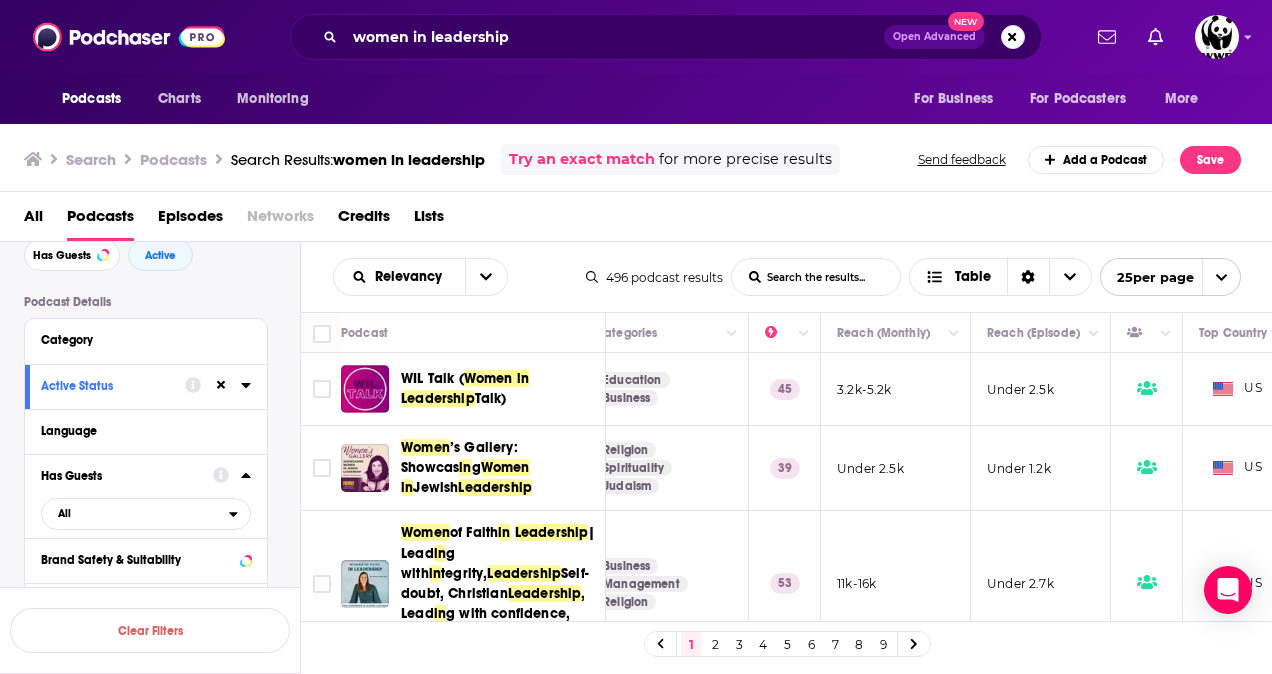 click on "Has Guests" at bounding box center (120, 476) 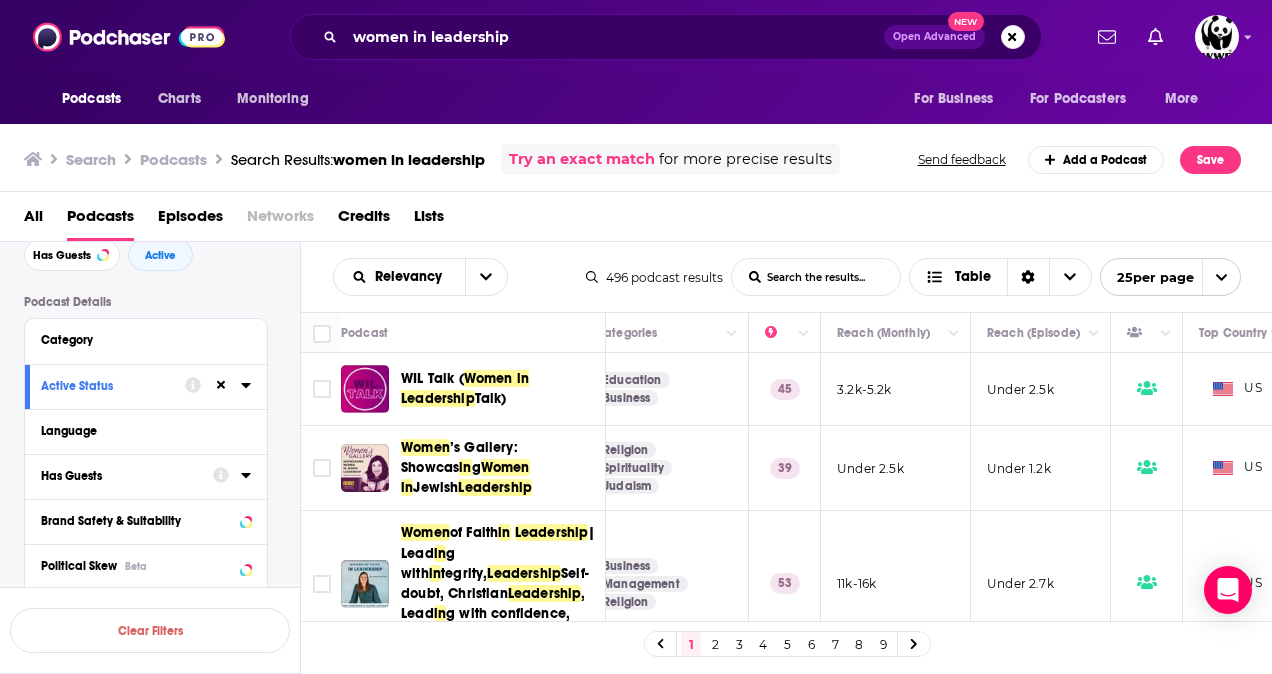 click on "Has Guests" at bounding box center (120, 476) 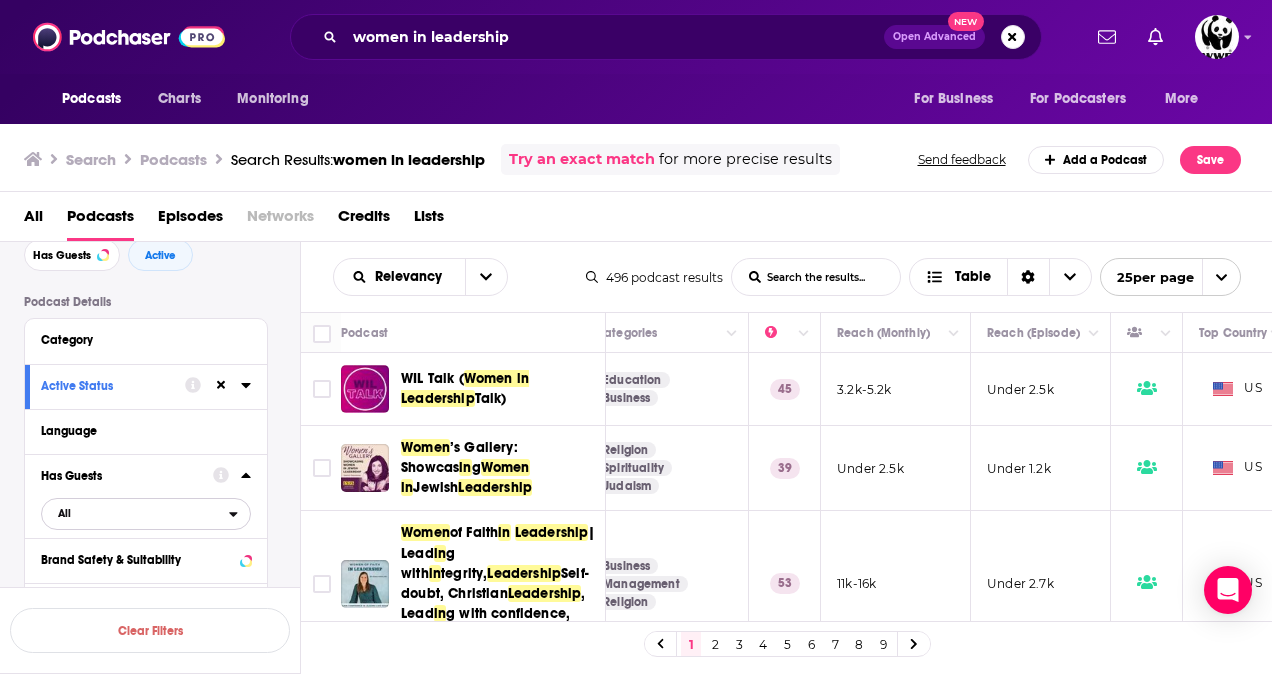click on "All" at bounding box center (135, 513) 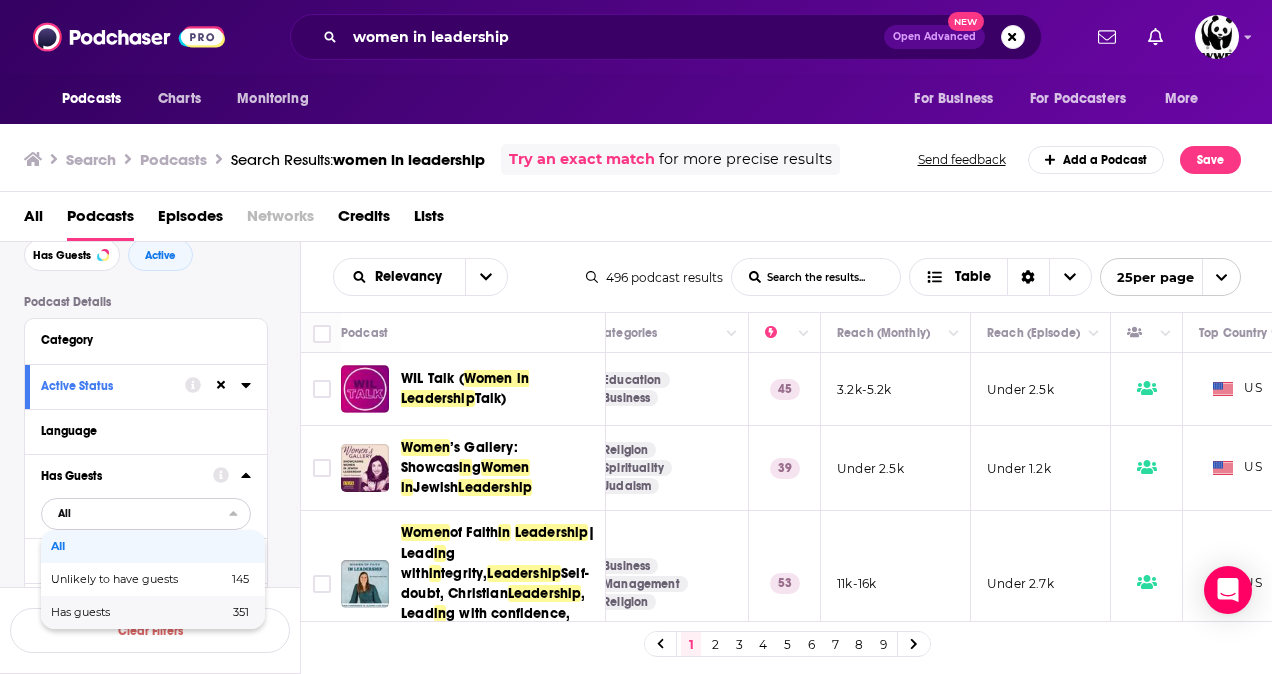 click on "Has guests 351" at bounding box center (153, 612) 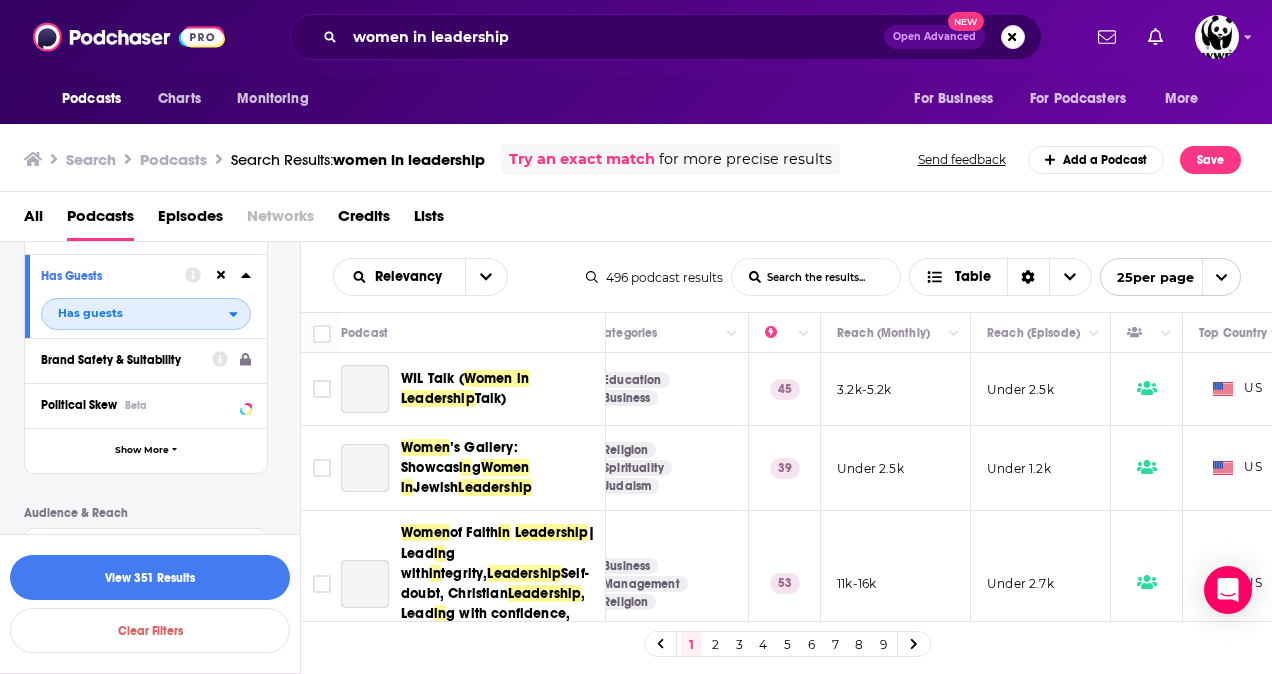 scroll, scrollTop: 200, scrollLeft: 0, axis: vertical 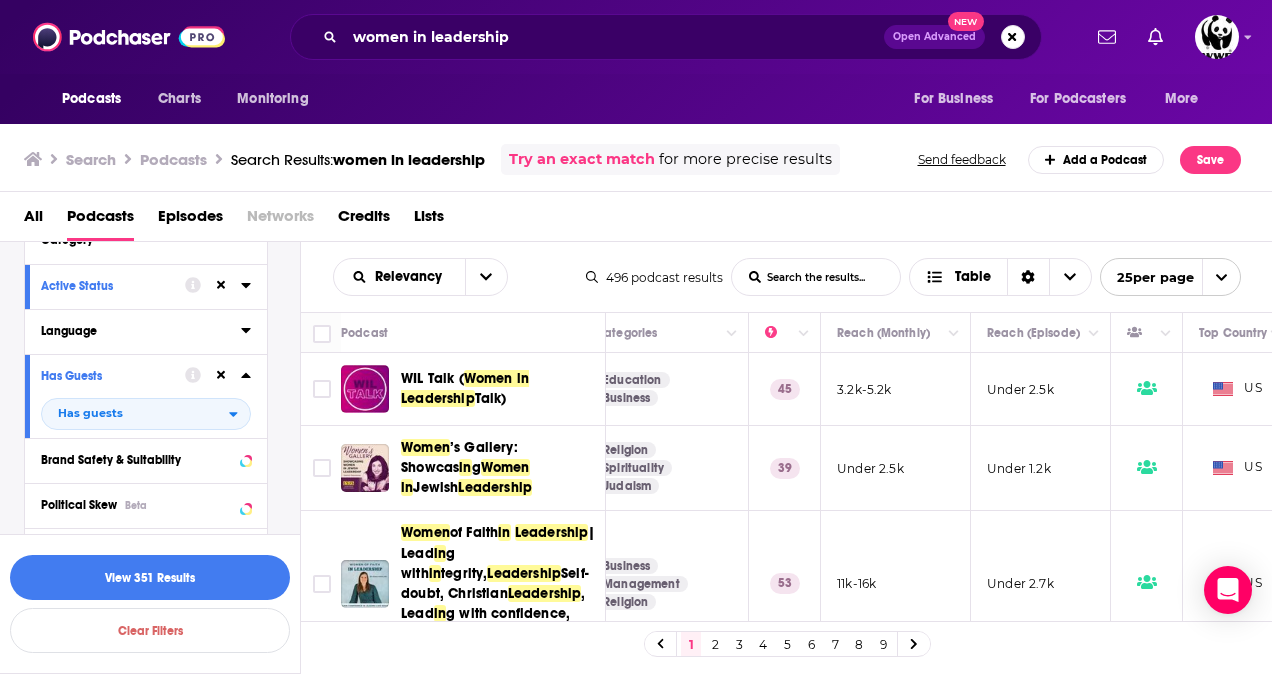 click on "Language" at bounding box center [141, 330] 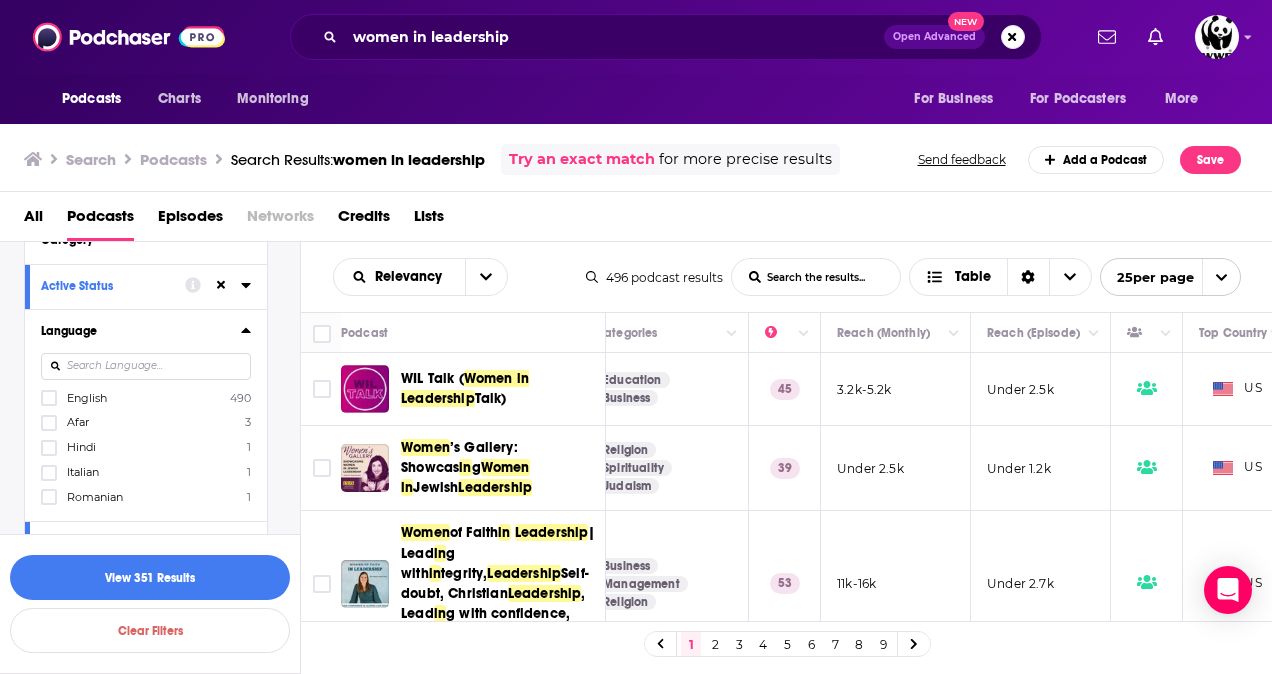 click on "English 490" at bounding box center [146, 397] 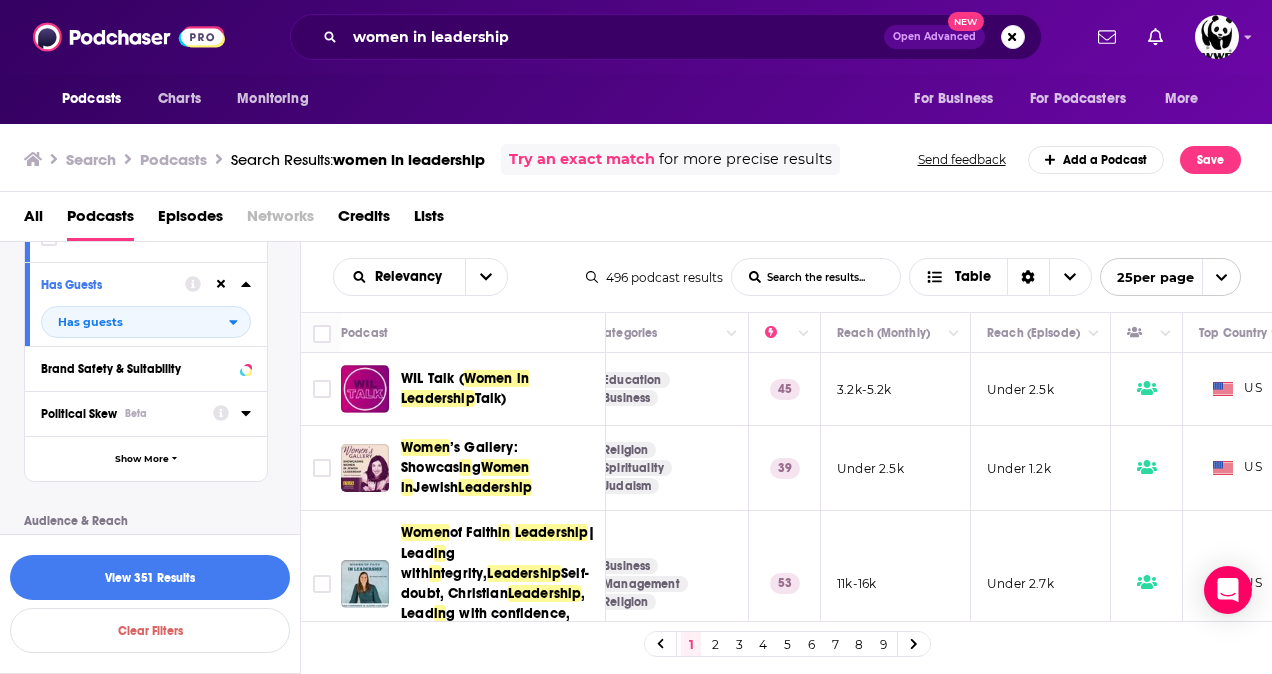 scroll, scrollTop: 500, scrollLeft: 0, axis: vertical 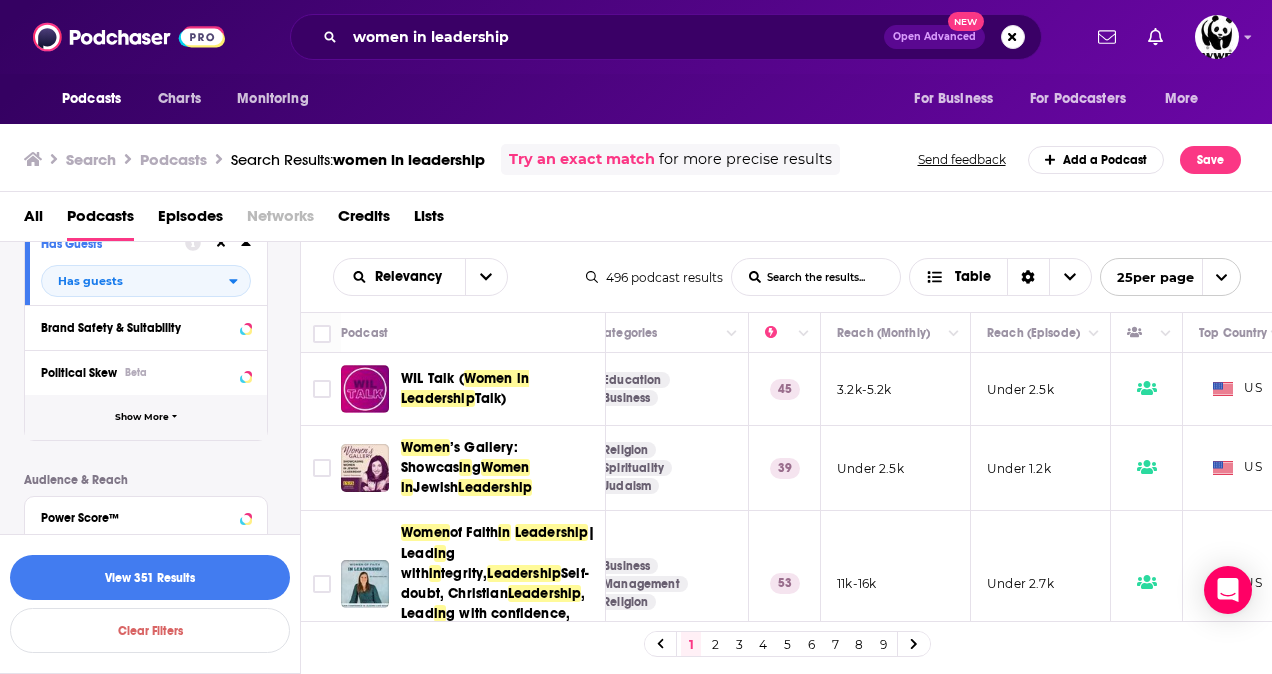 click on "Show More" at bounding box center [146, 417] 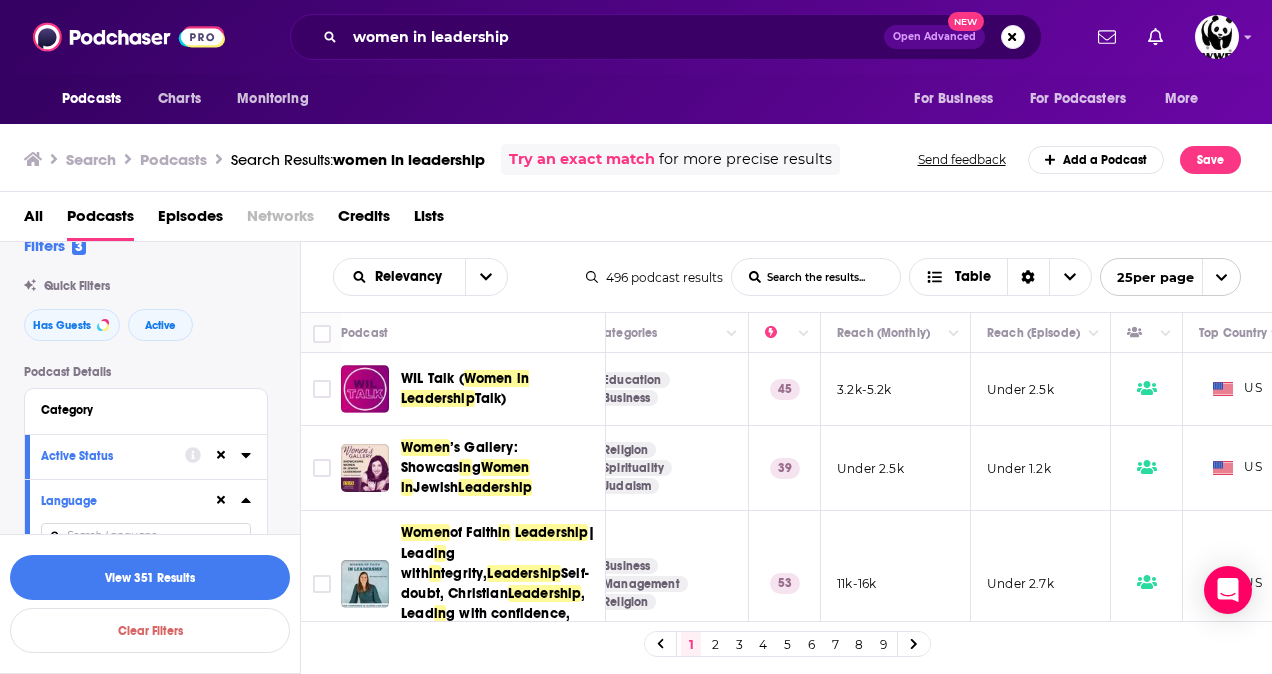 scroll, scrollTop: 0, scrollLeft: 0, axis: both 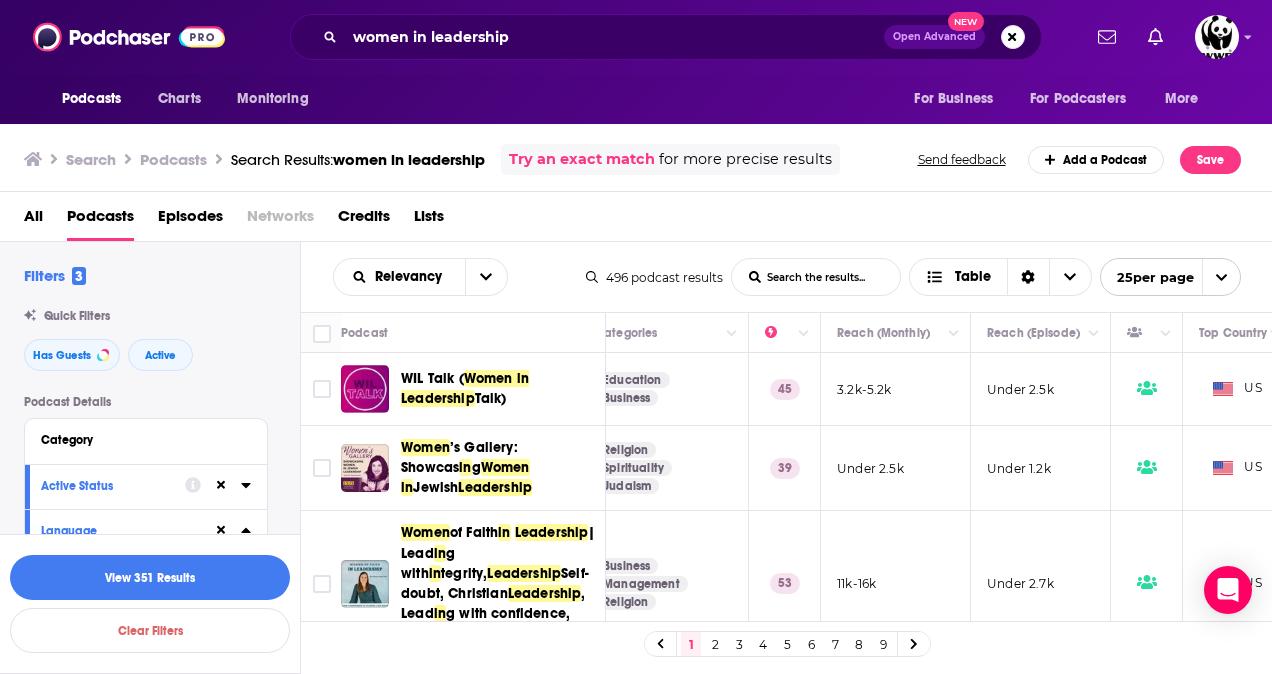 click on "Category" at bounding box center [146, 441] 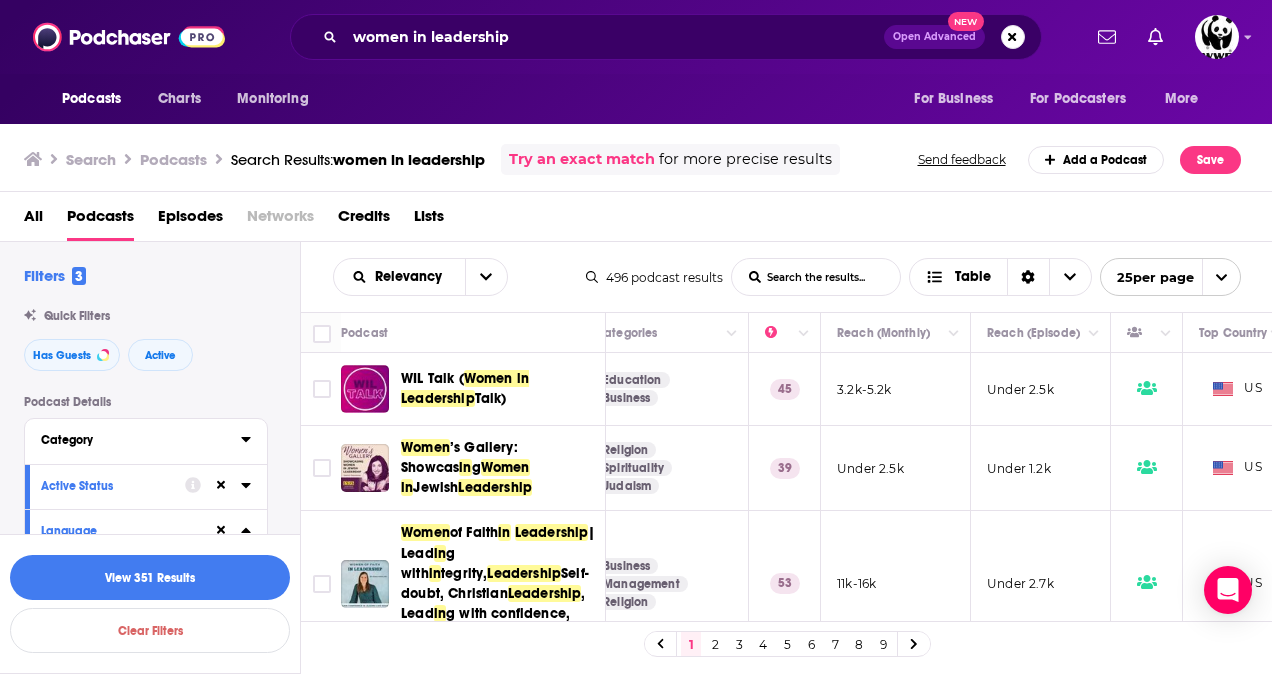 click on "Category" at bounding box center [134, 440] 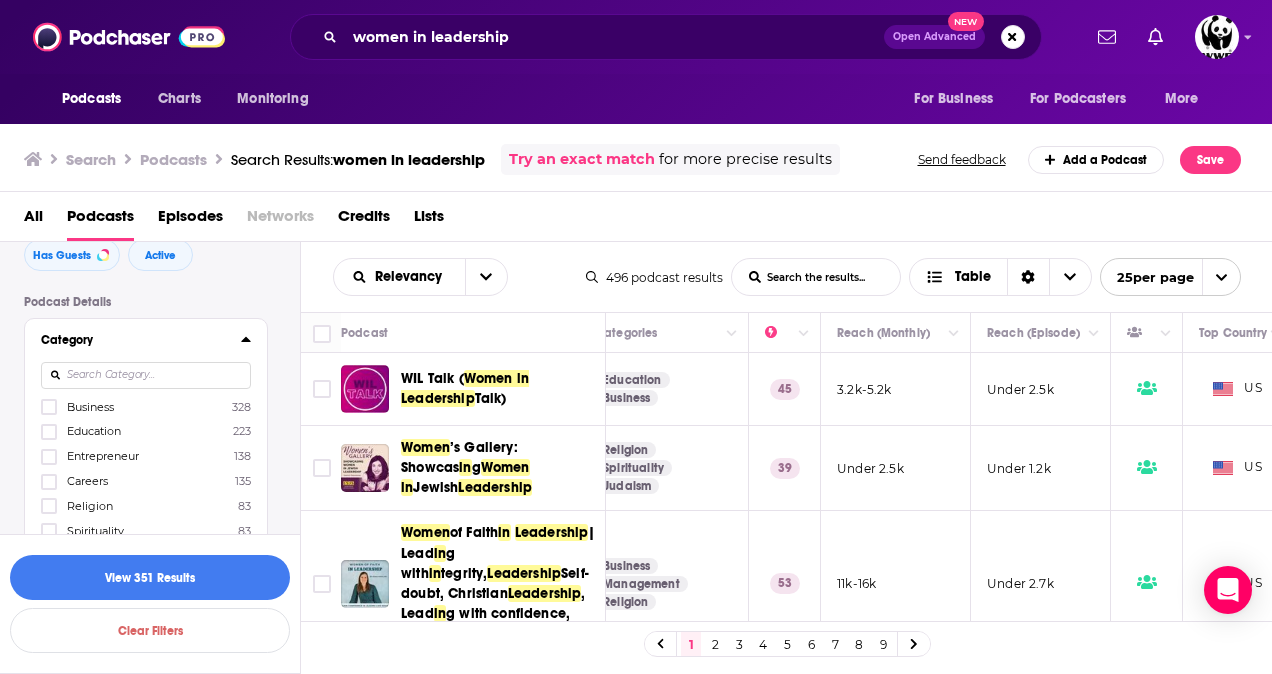 scroll, scrollTop: 200, scrollLeft: 0, axis: vertical 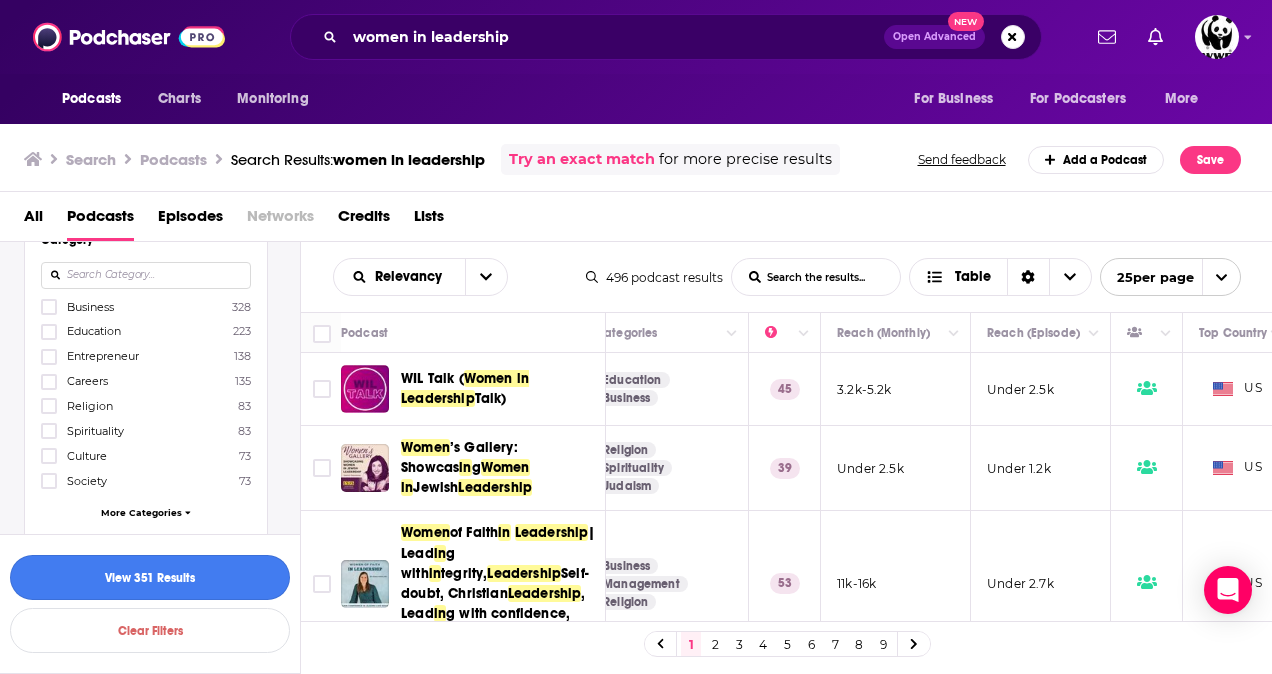 click on "View 351 Results" at bounding box center [150, 577] 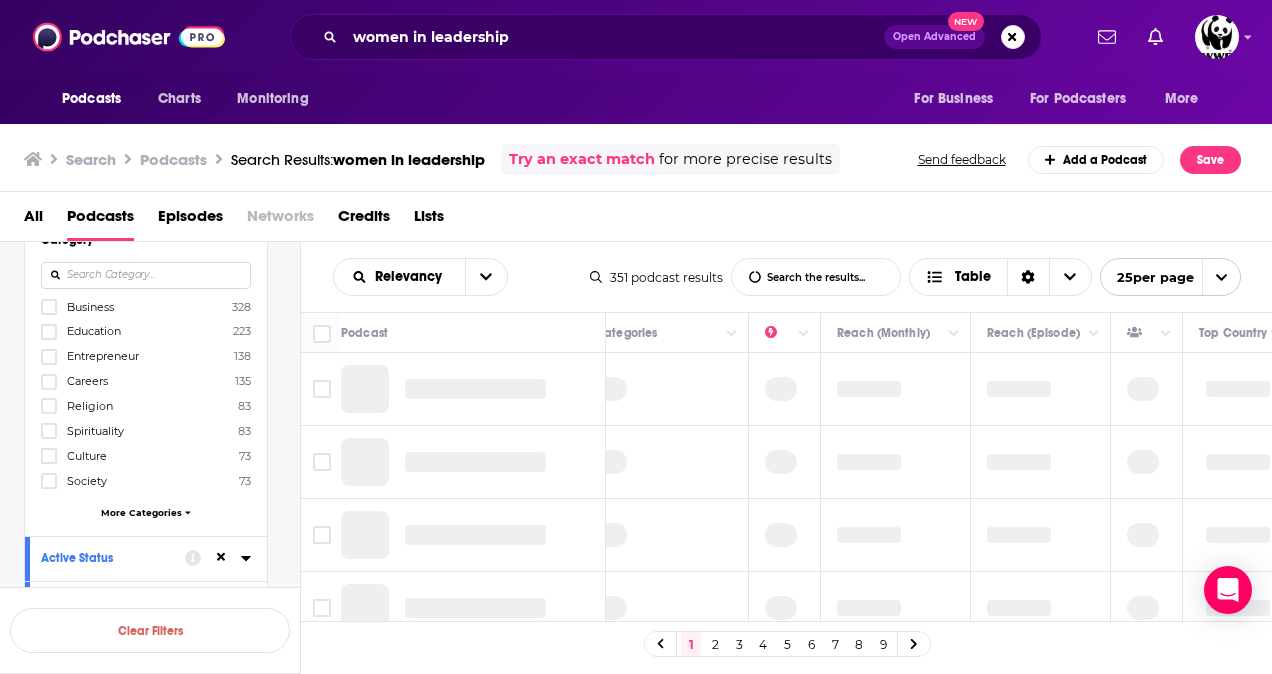 click at bounding box center (146, 275) 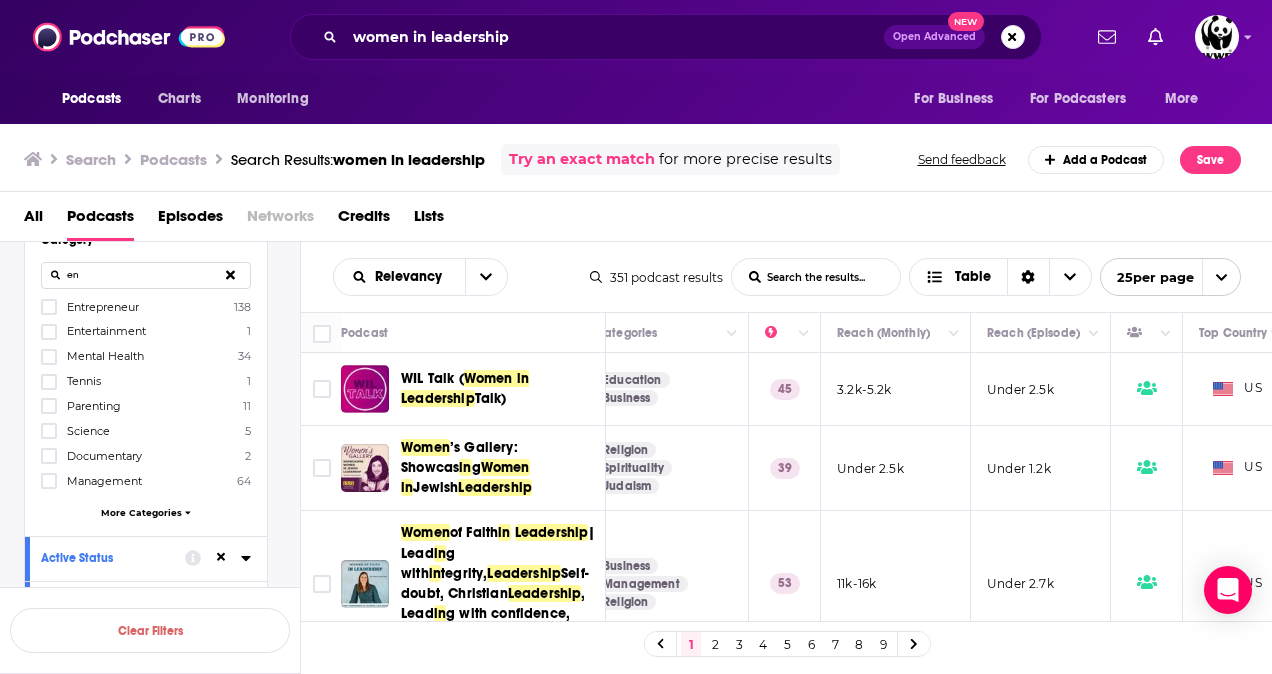 type on "e" 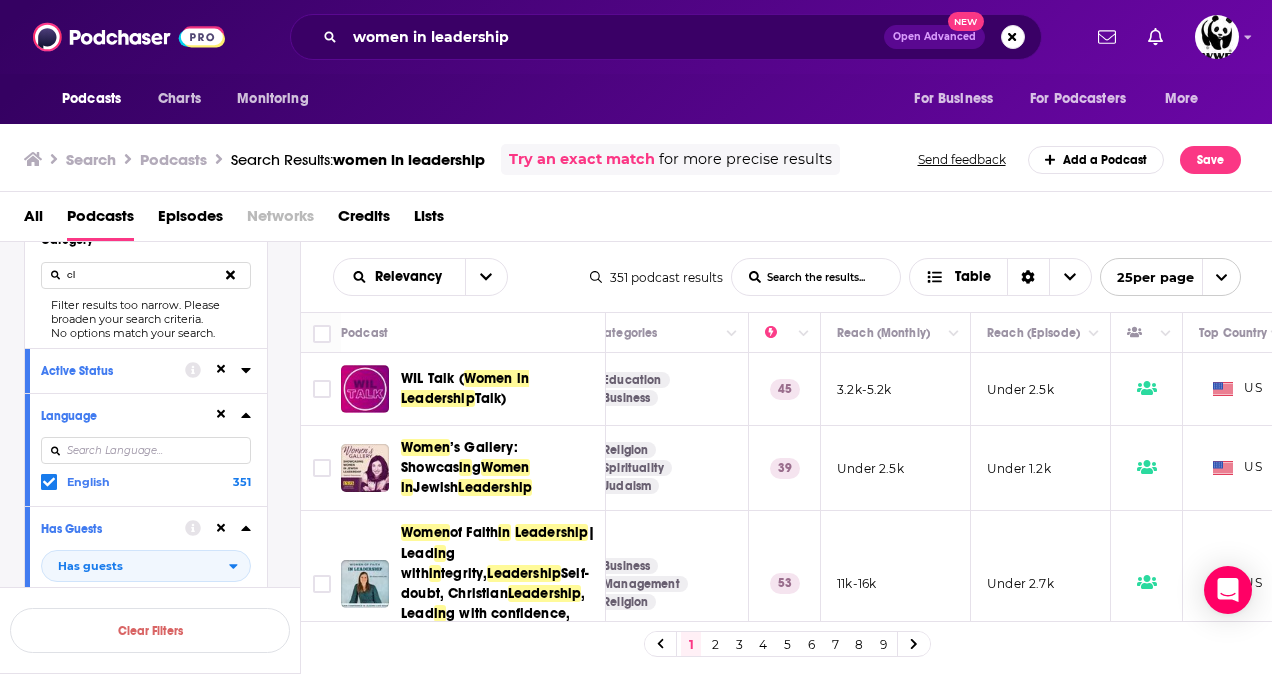type on "c" 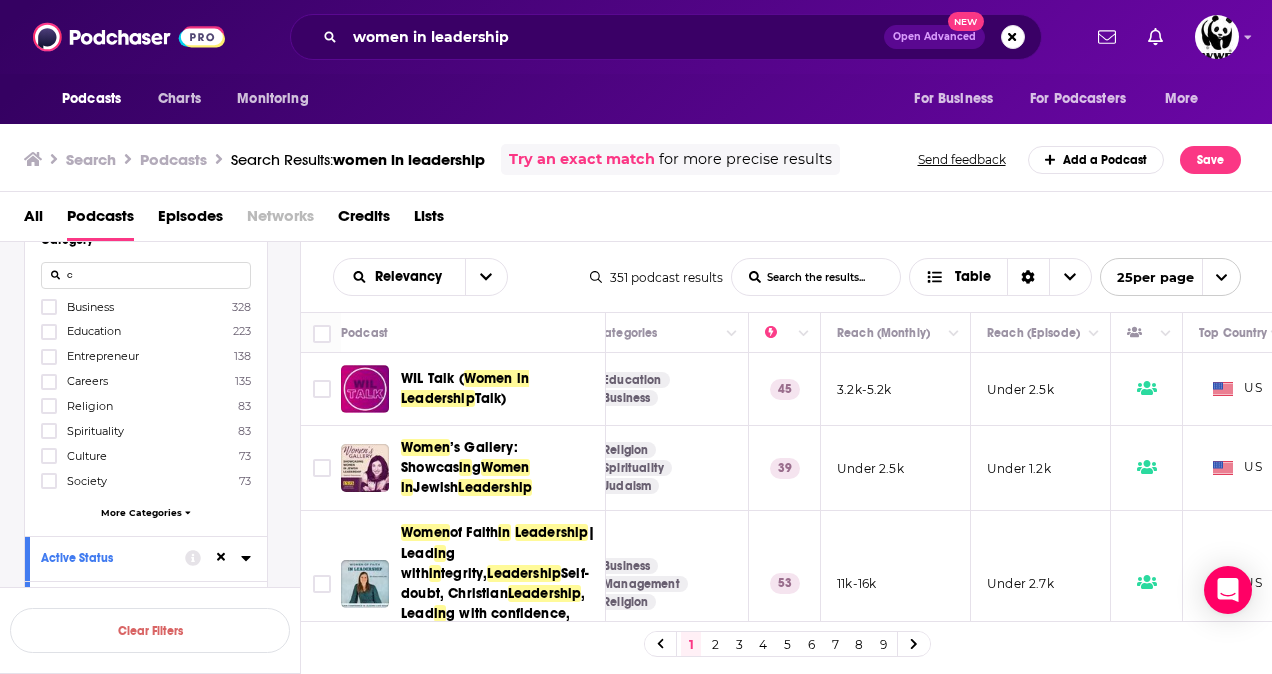 type 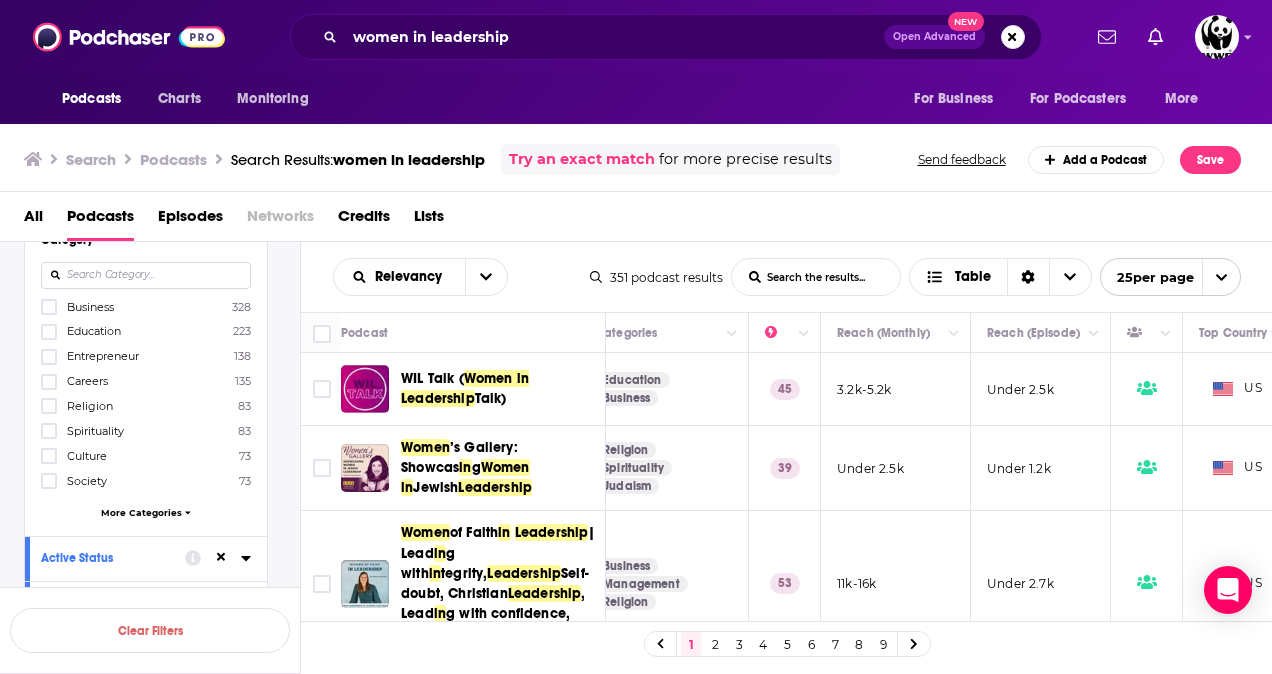 click on "More Categories" at bounding box center [141, 512] 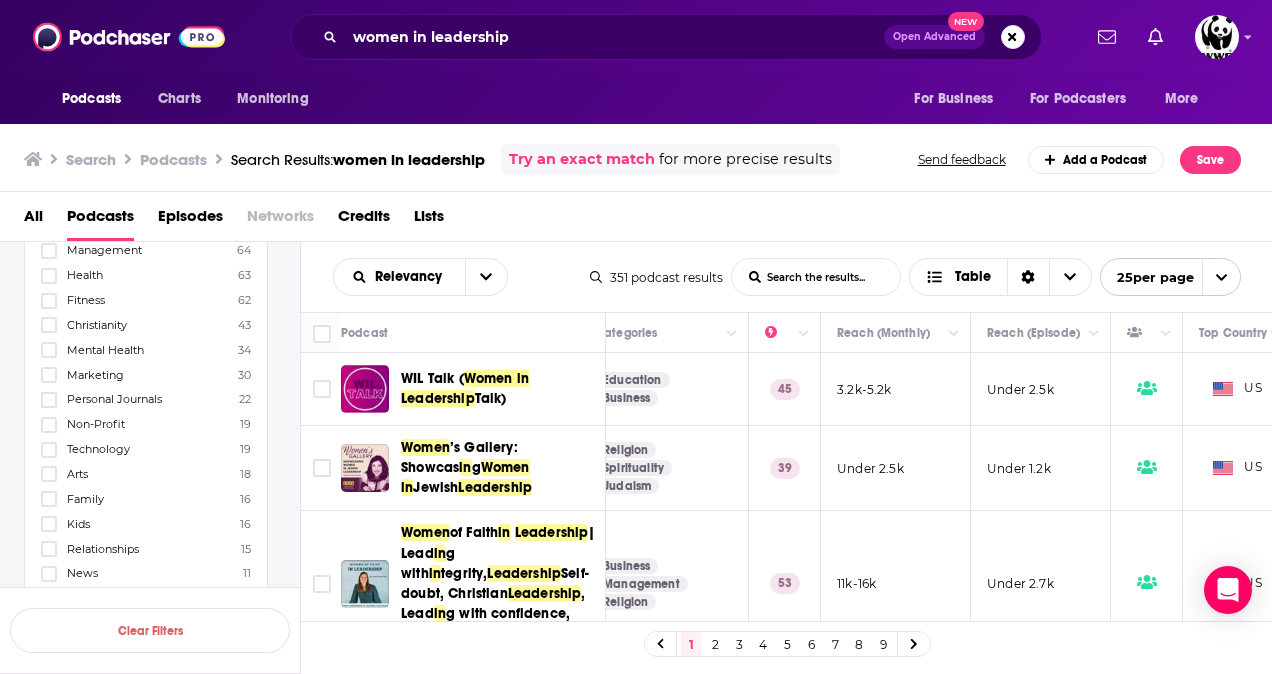 scroll, scrollTop: 500, scrollLeft: 0, axis: vertical 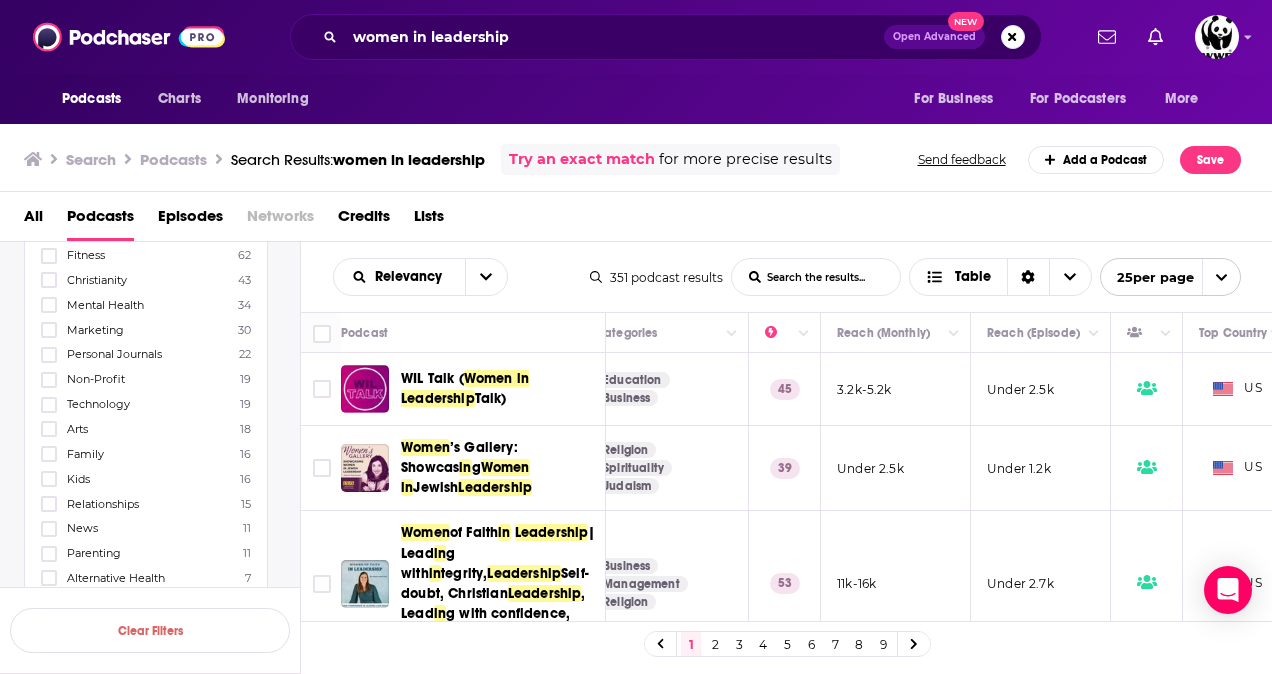click on "Non-Profit" at bounding box center (96, 379) 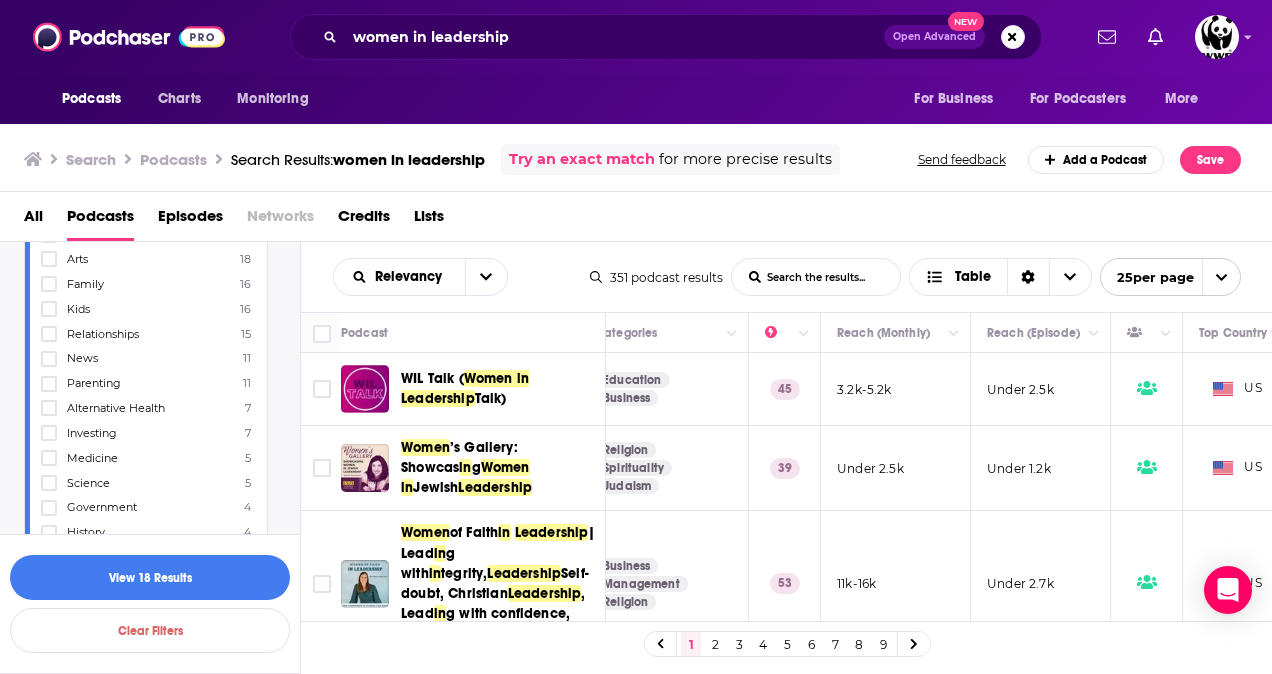 scroll, scrollTop: 700, scrollLeft: 0, axis: vertical 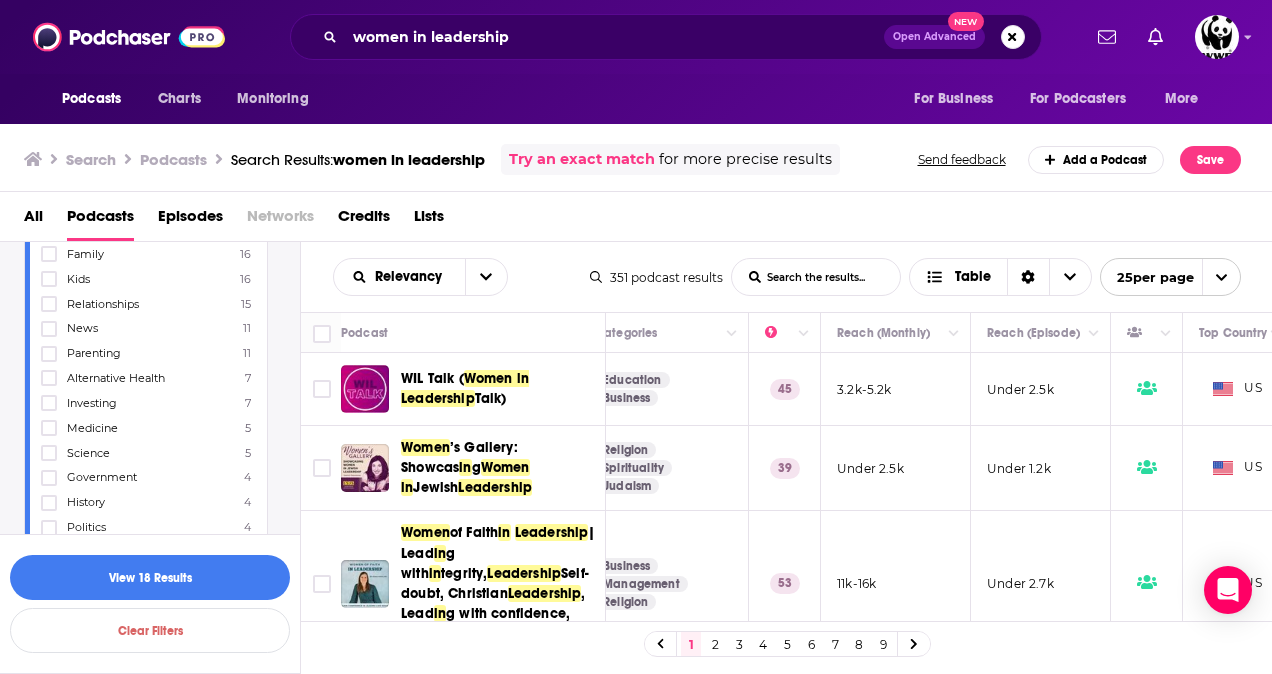 click on "Science" at bounding box center [88, 453] 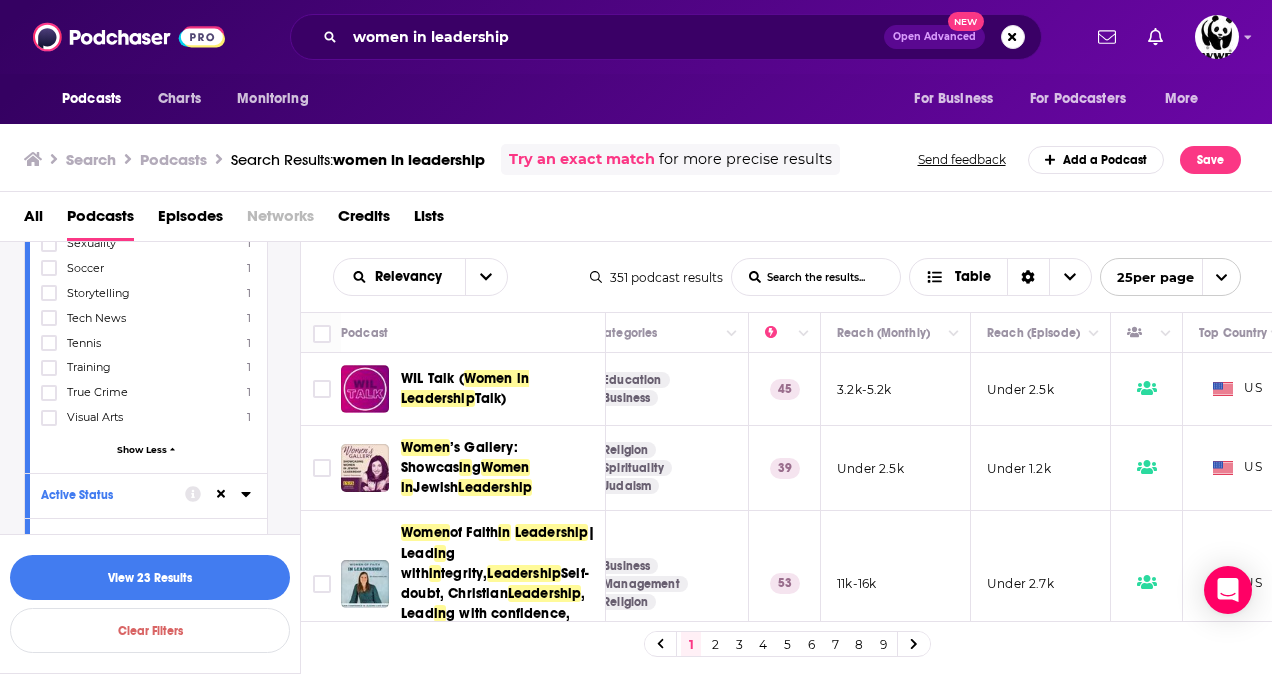 scroll, scrollTop: 1500, scrollLeft: 0, axis: vertical 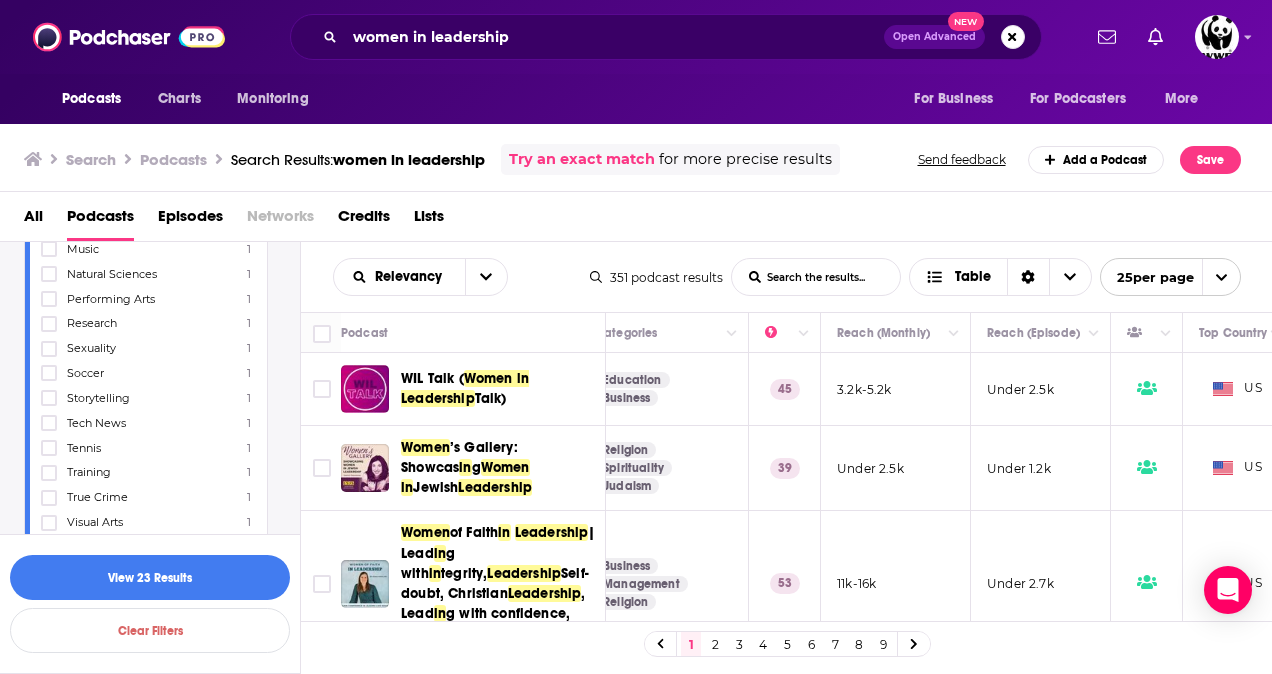 click on "Storytelling" at bounding box center [98, 398] 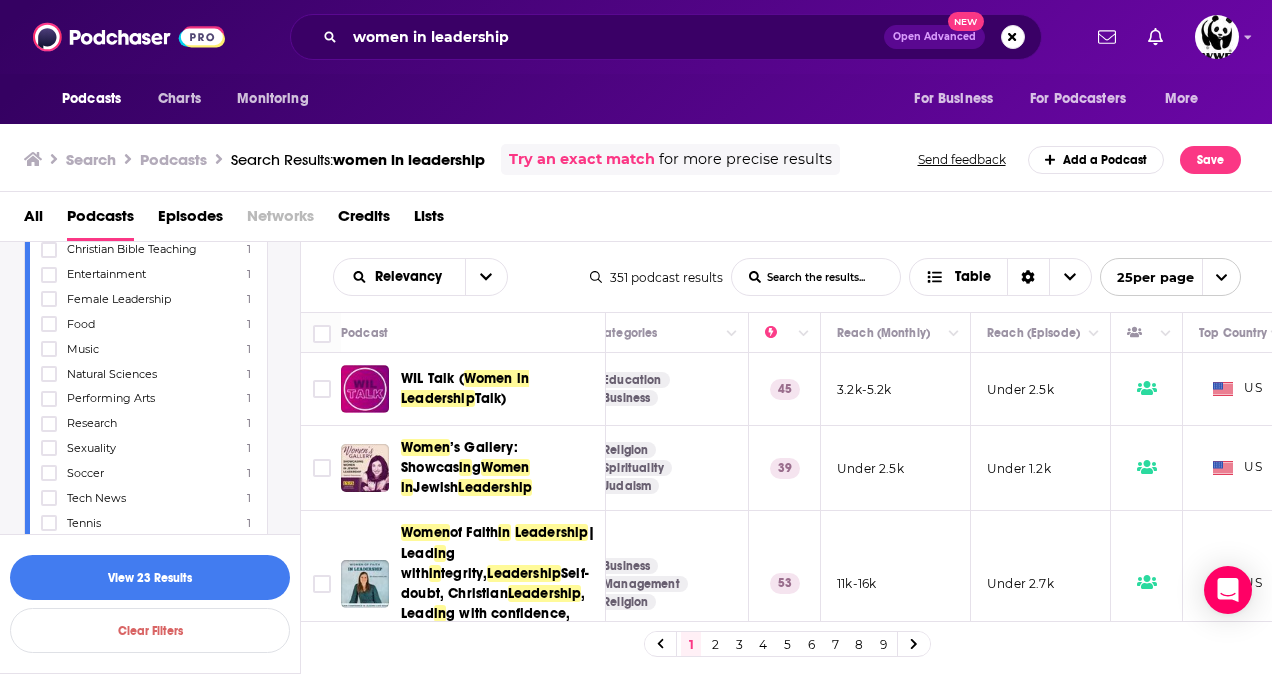 scroll, scrollTop: 1400, scrollLeft: 0, axis: vertical 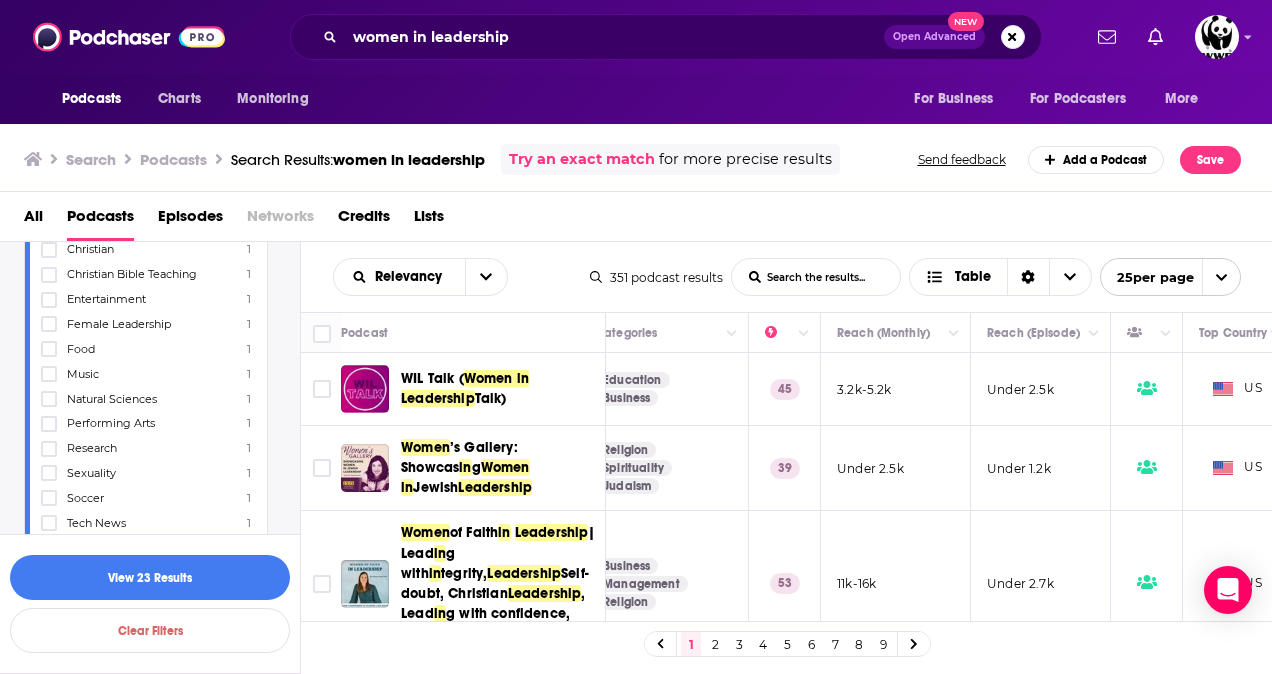 click on "Research" at bounding box center (92, 448) 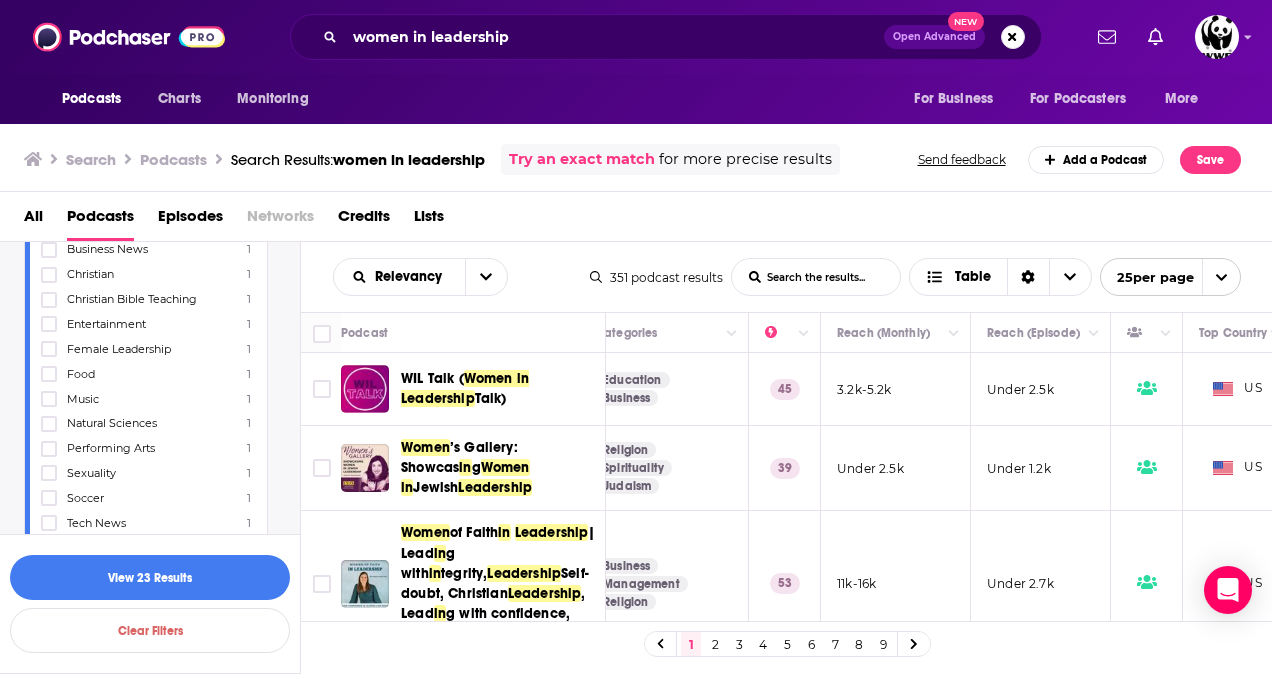 click on "Natural Sciences" at bounding box center (112, 423) 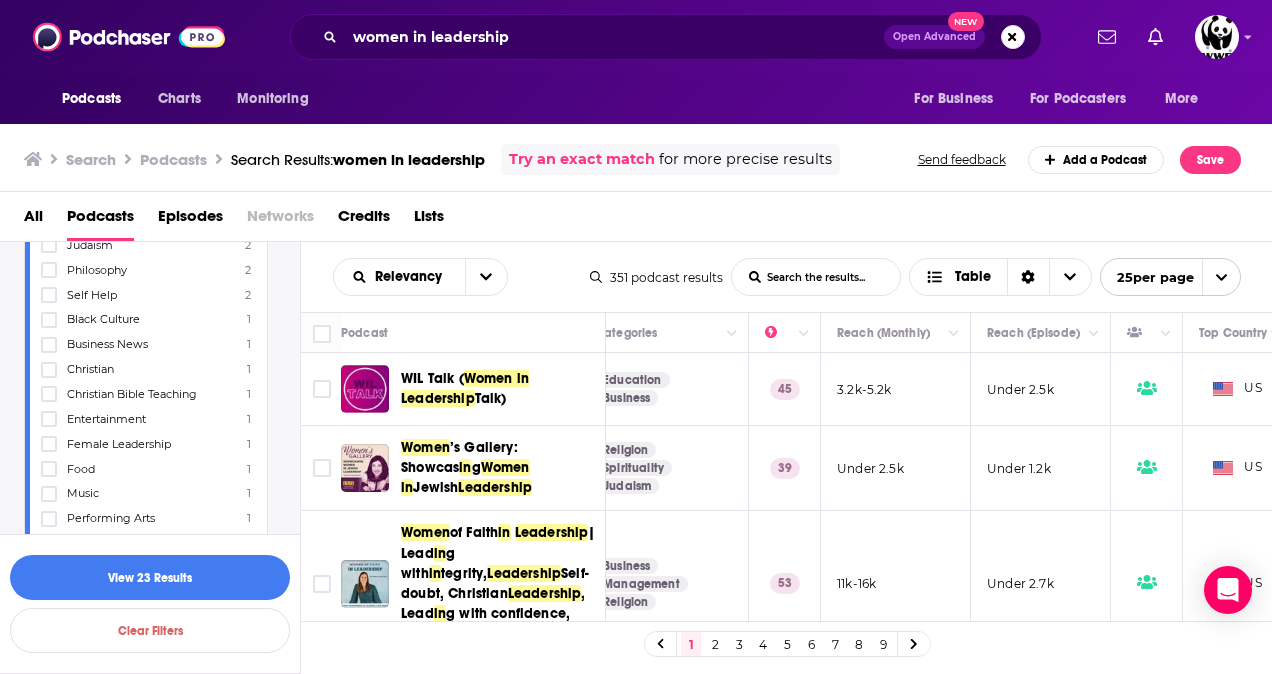 scroll, scrollTop: 1300, scrollLeft: 0, axis: vertical 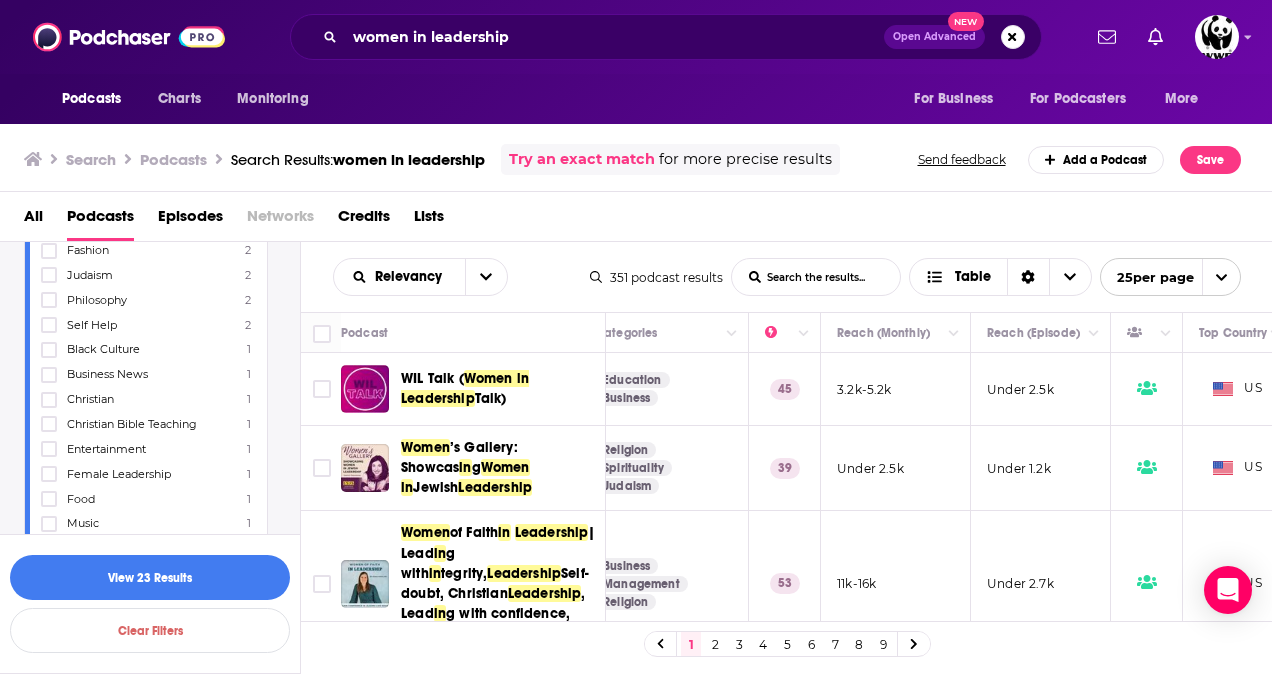 click on "Female Leadership" at bounding box center (119, 474) 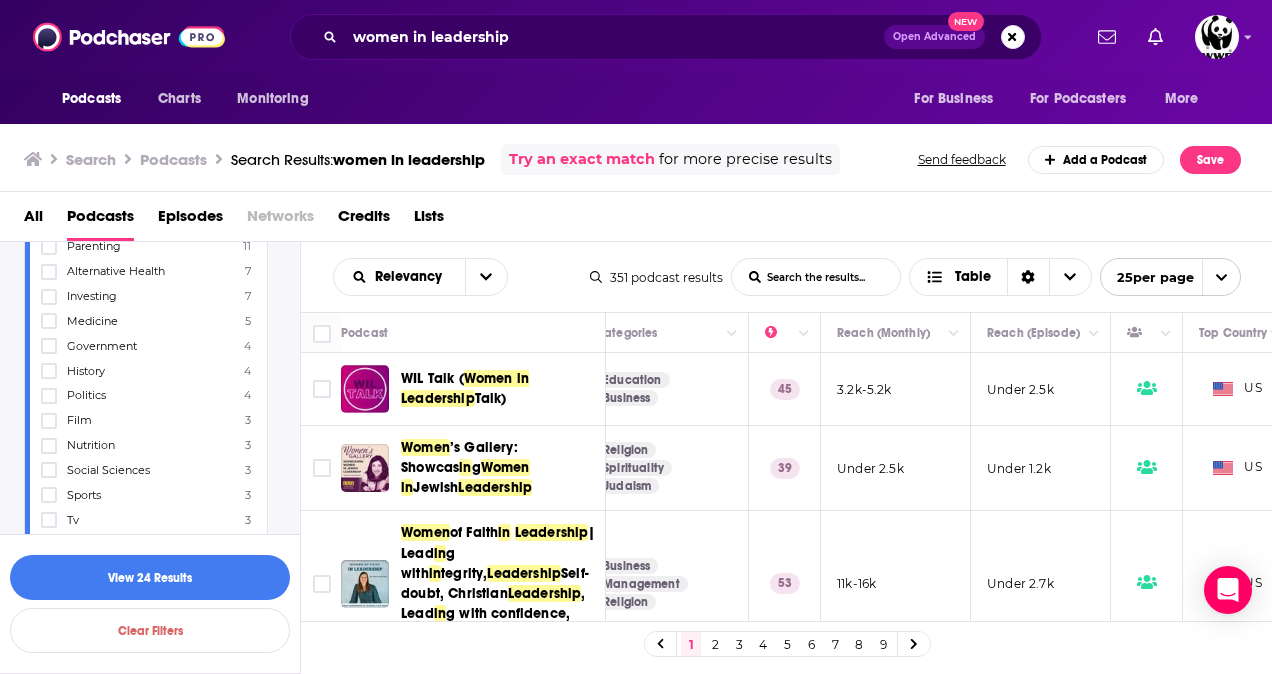 scroll, scrollTop: 900, scrollLeft: 0, axis: vertical 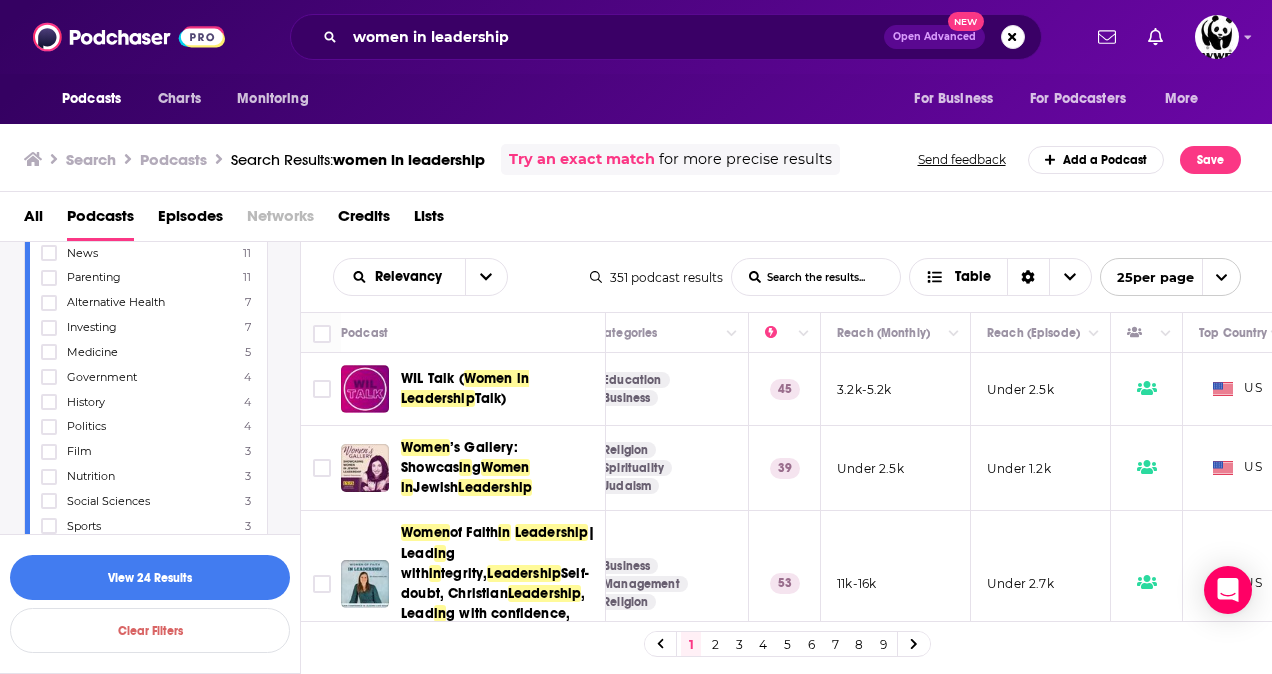 click on "Social Sciences" at bounding box center (108, 501) 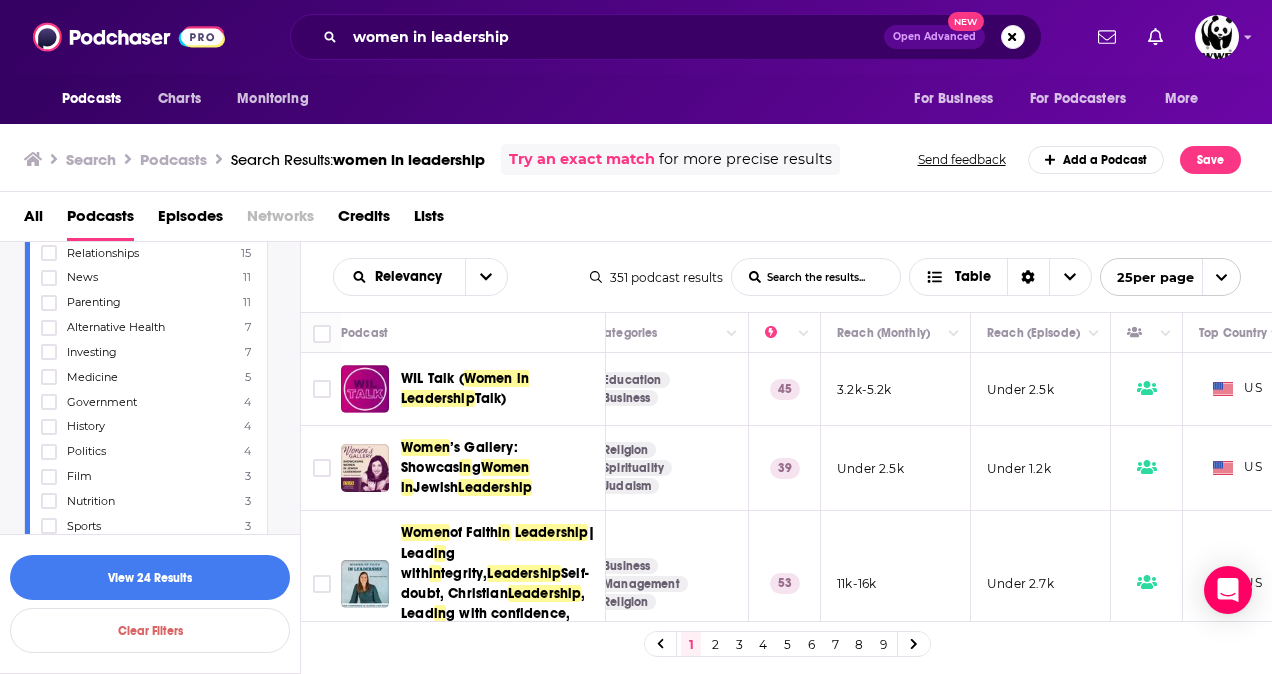click on "Politics 4" at bounding box center [146, 451] 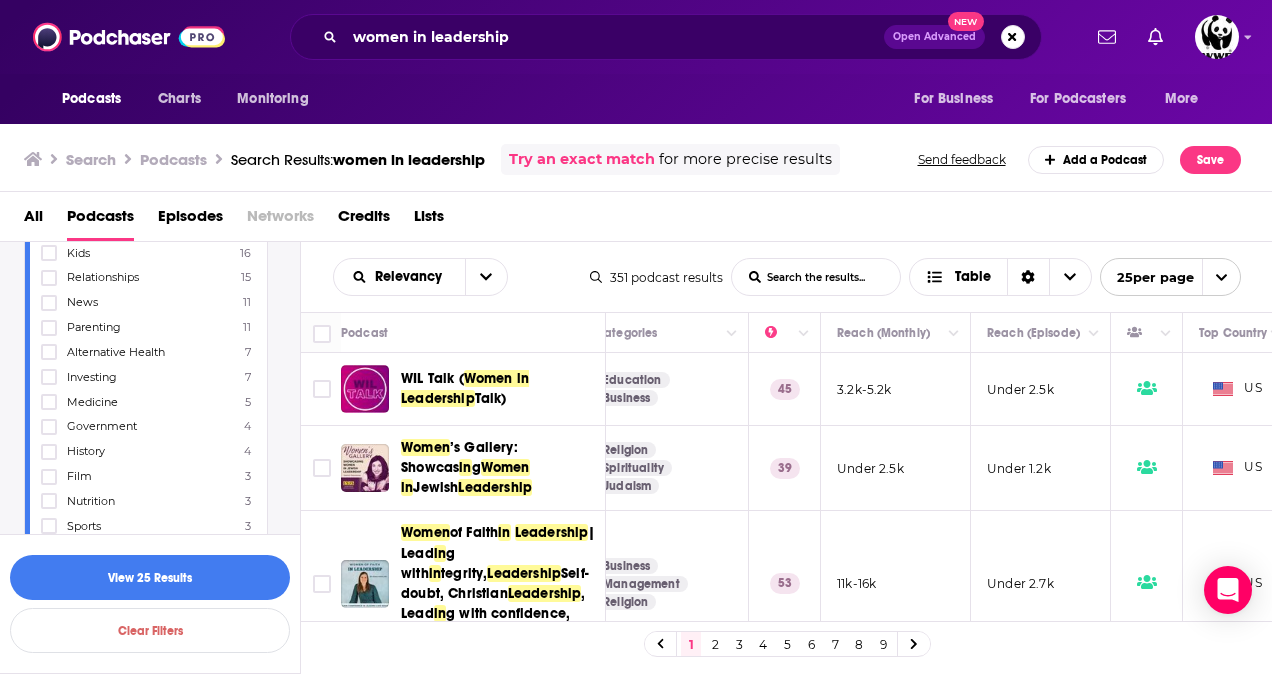 click on "Government" at bounding box center (102, 426) 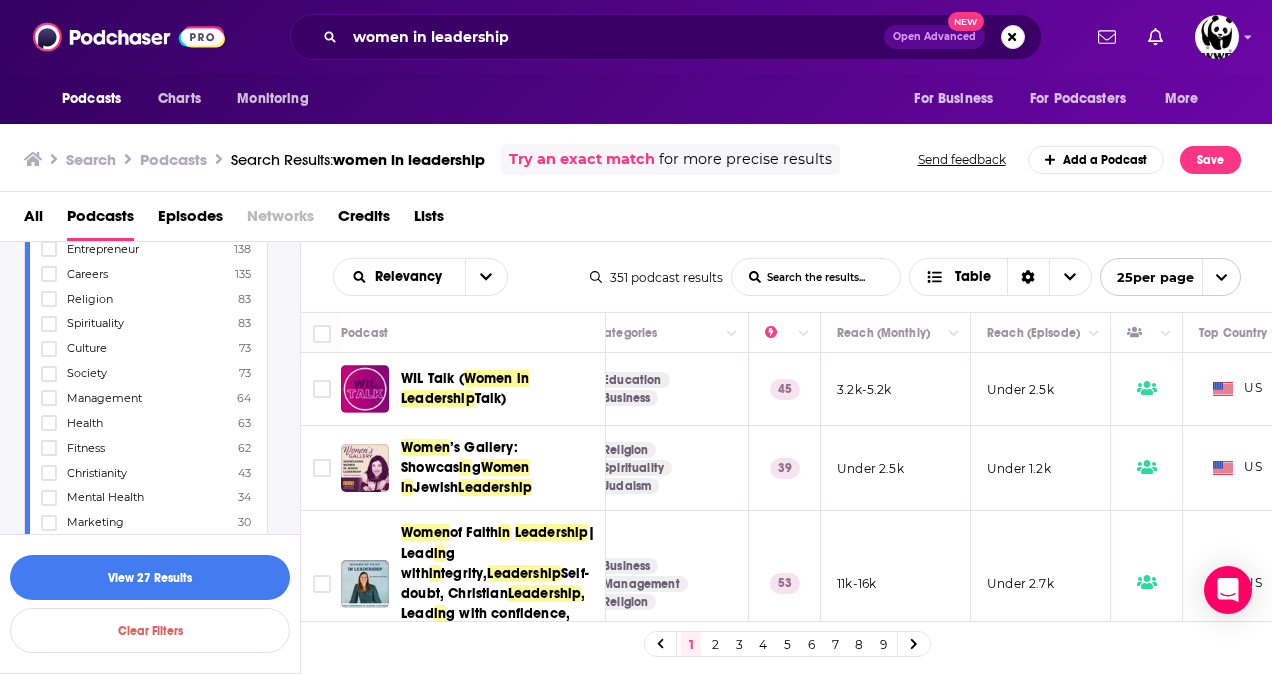 scroll, scrollTop: 500, scrollLeft: 0, axis: vertical 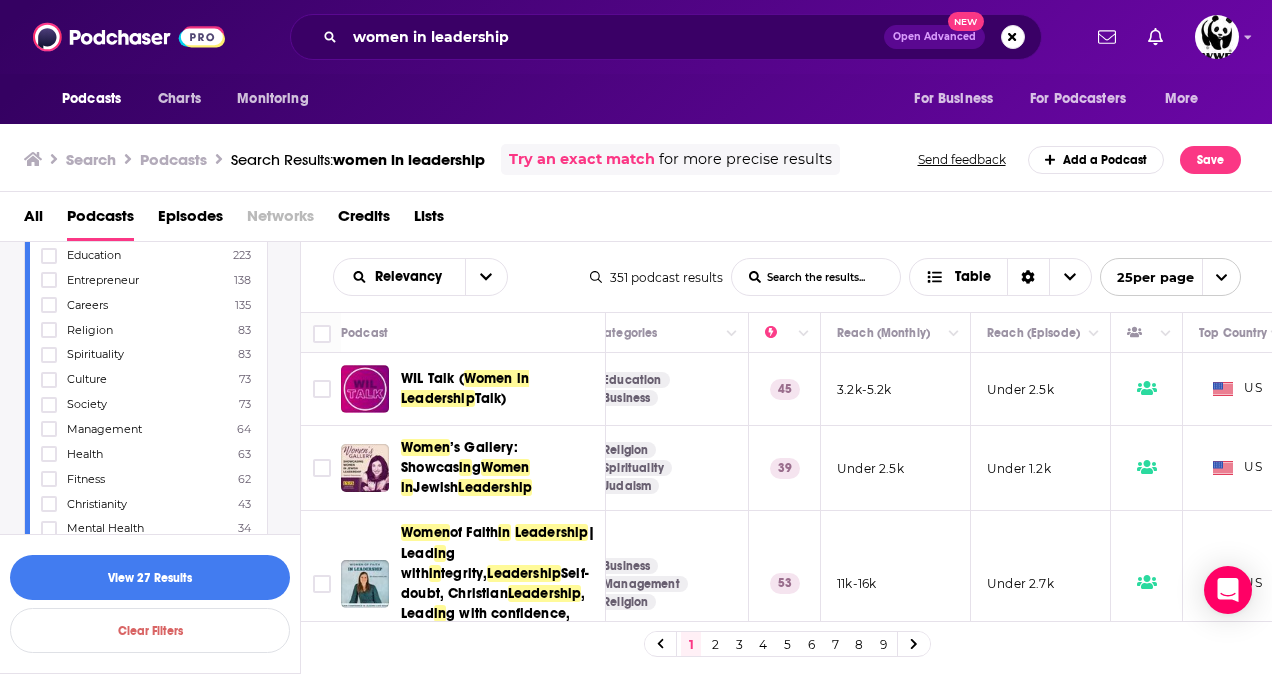 click on "Management" at bounding box center (104, 429) 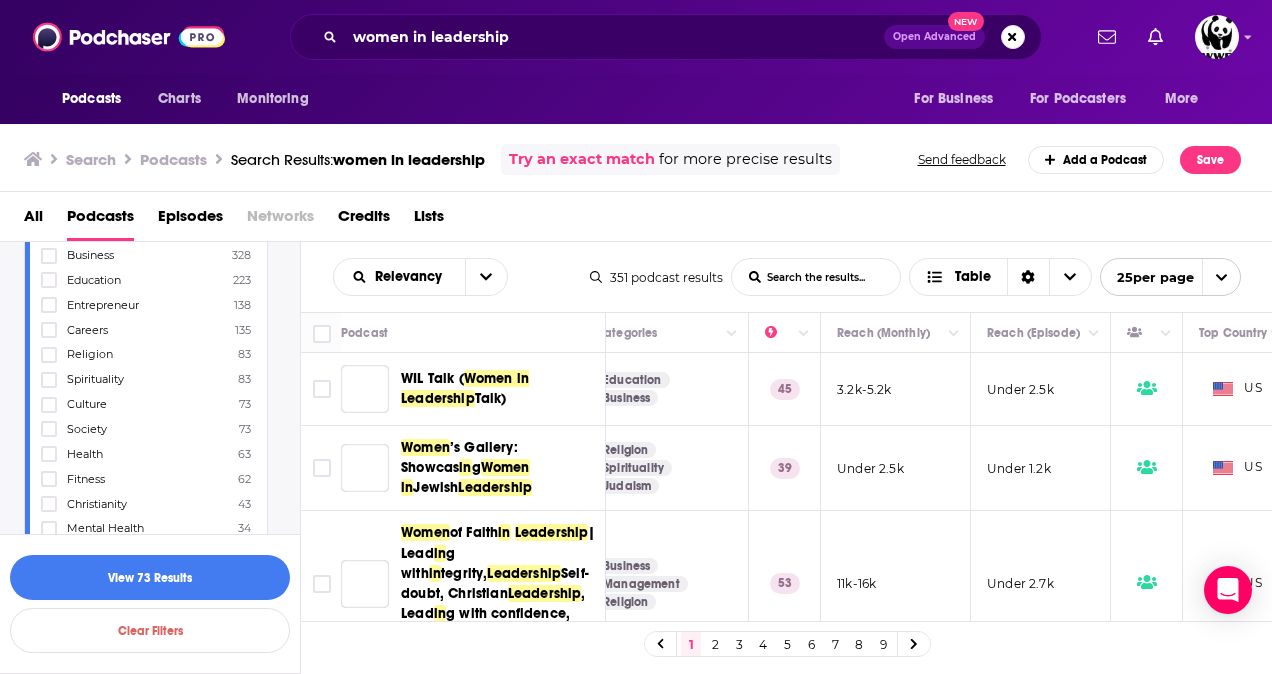 scroll, scrollTop: 400, scrollLeft: 0, axis: vertical 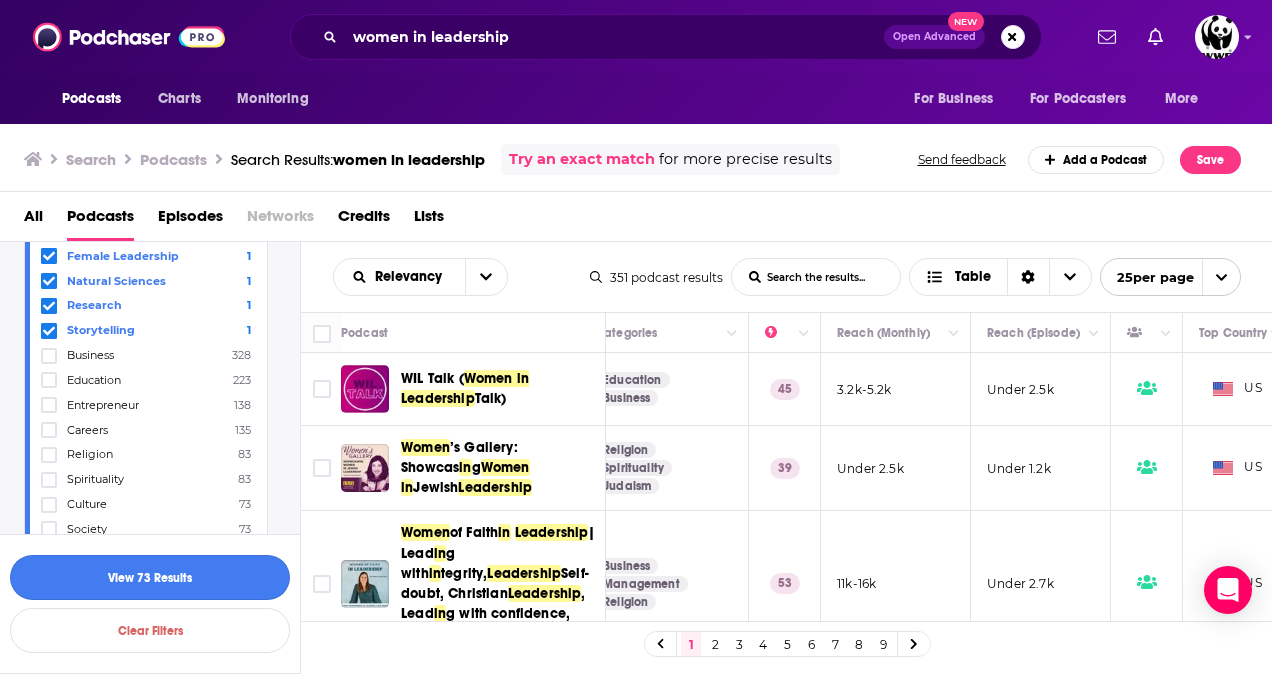 click on "View 73 Results" at bounding box center (150, 577) 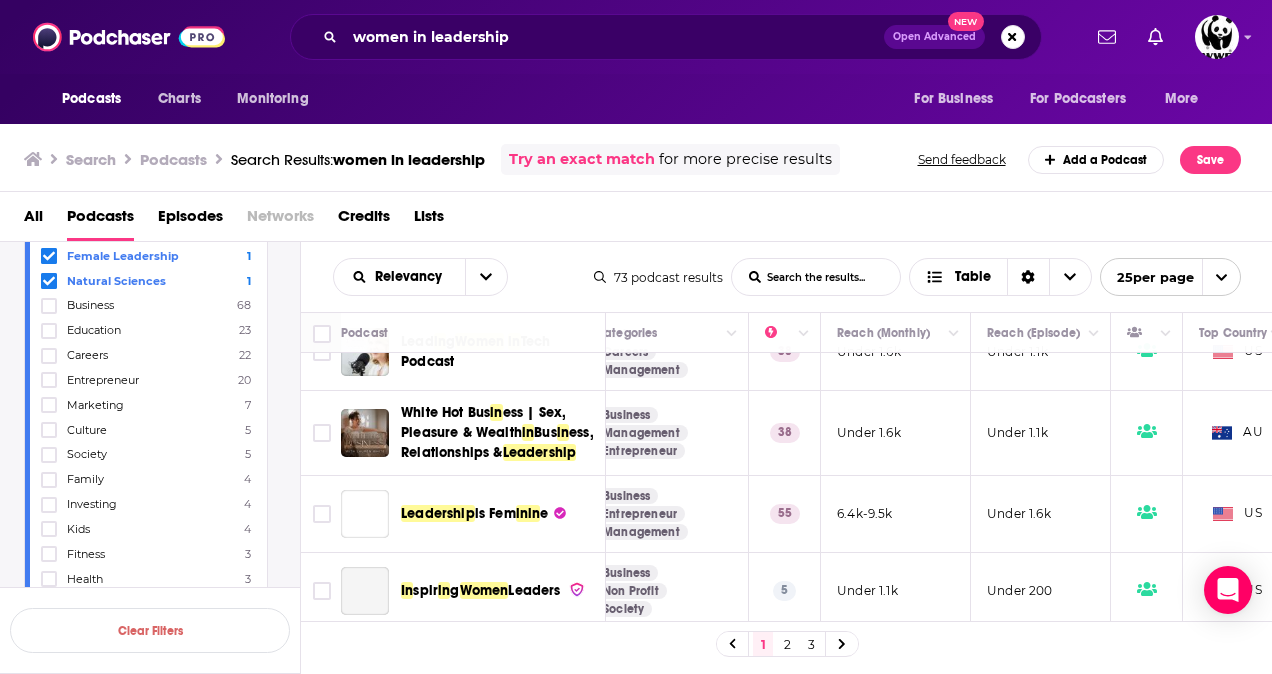 scroll, scrollTop: 800, scrollLeft: 397, axis: both 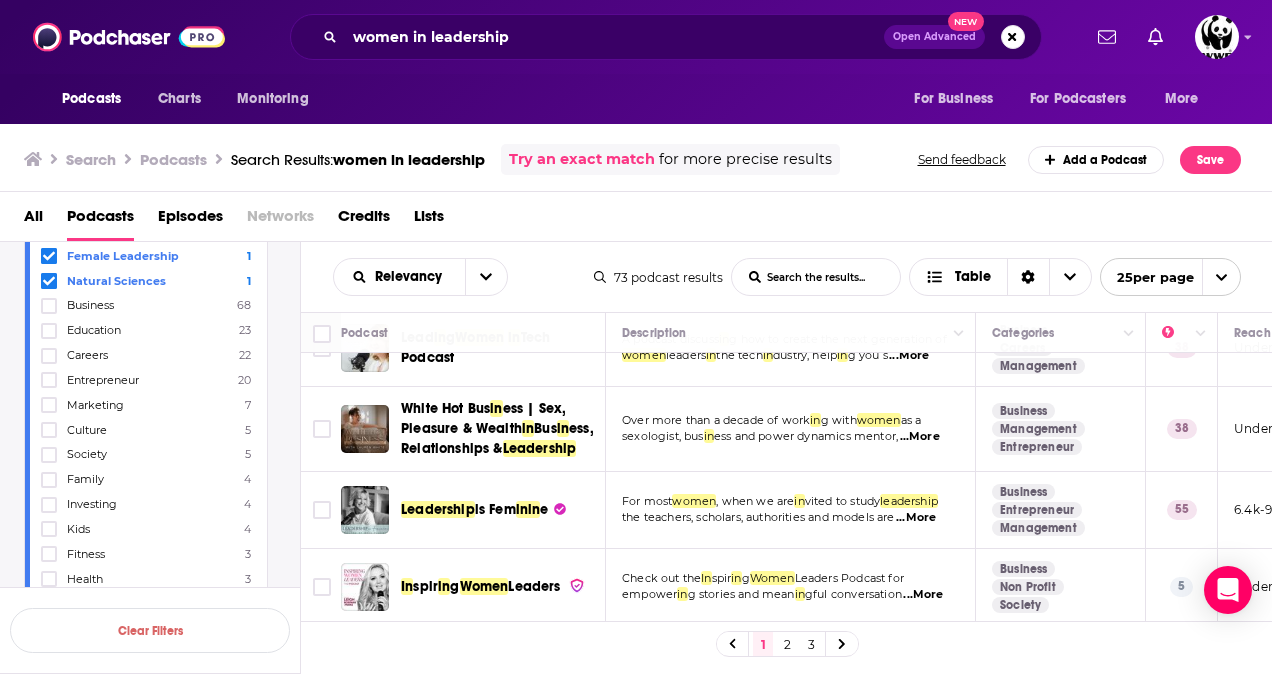 click on "is Fem" at bounding box center (495, 509) 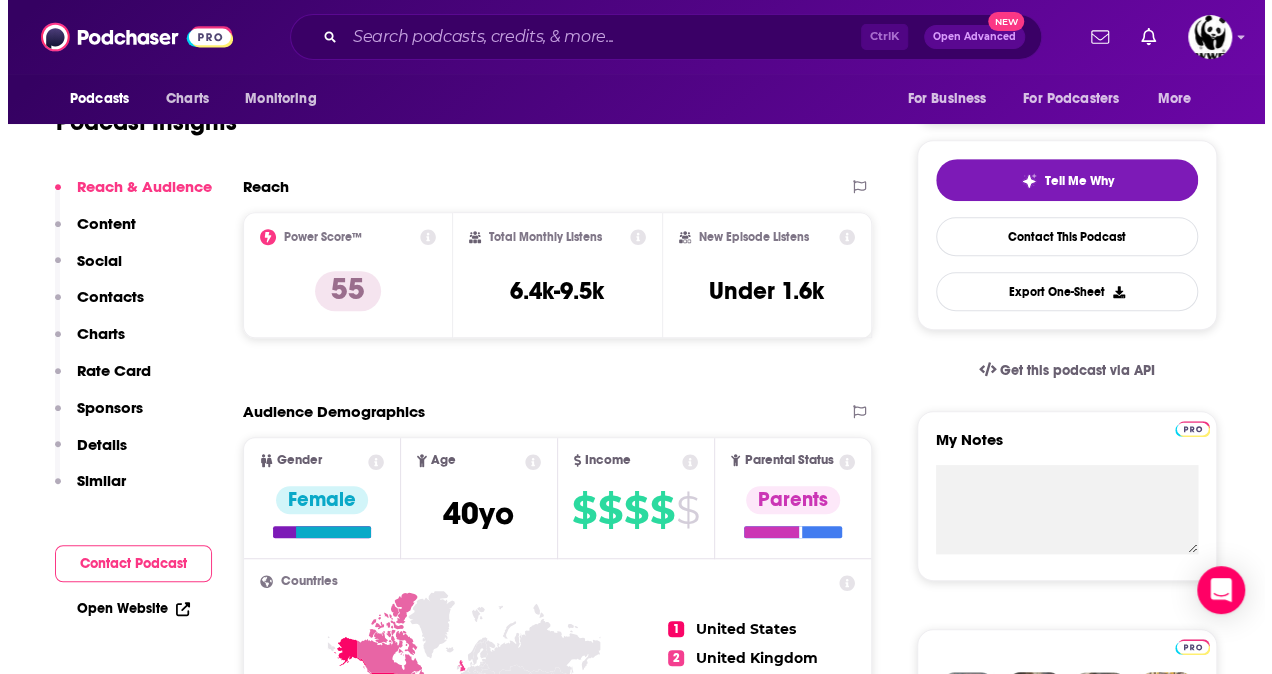 scroll, scrollTop: 0, scrollLeft: 0, axis: both 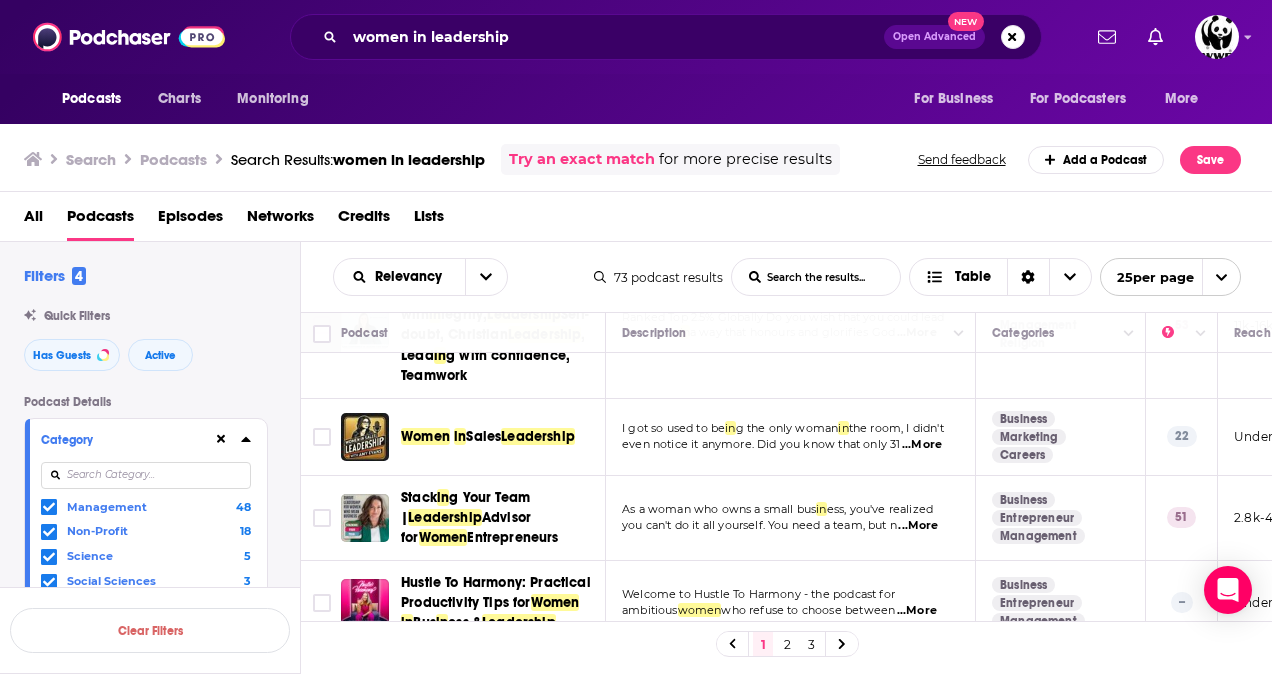 click on "Podcasts Charts Monitoring women in leadership Open Advanced New For Business For Podcasters More Podcasts Charts Monitoring For Business For Podcasters More Search Podcasts Search Results:   women in leadership Try an exact match for more precise results Send feedback Add a Podcast Save All Podcasts Episodes Networks Credits Lists Filters 4 Quick Filters Has Guests Active Podcast Details Category Management 48 Non-Profit 18 Science 5 Social Sciences 3 Government 2 Politics 2 Female Leadership 1 Natural Sciences 1 More Categories Active Status Active Language English 73 Has Guests Has guests  Brand Safety & Suitability Political Skew Beta Show More Audience & Reach Power Score™ Reach (Monthly) Reach (Episode Average) Gender Age Income Show More Saved Searches Select Clear Filters Relevancy List Search Input Search the results... Table 73   podcast   results List Search Input Search the results... Table 25  per page Podcast Description Categories Reach (Monthly) Reach (Episode) Top Country Women  of Faith" at bounding box center [636, 337] 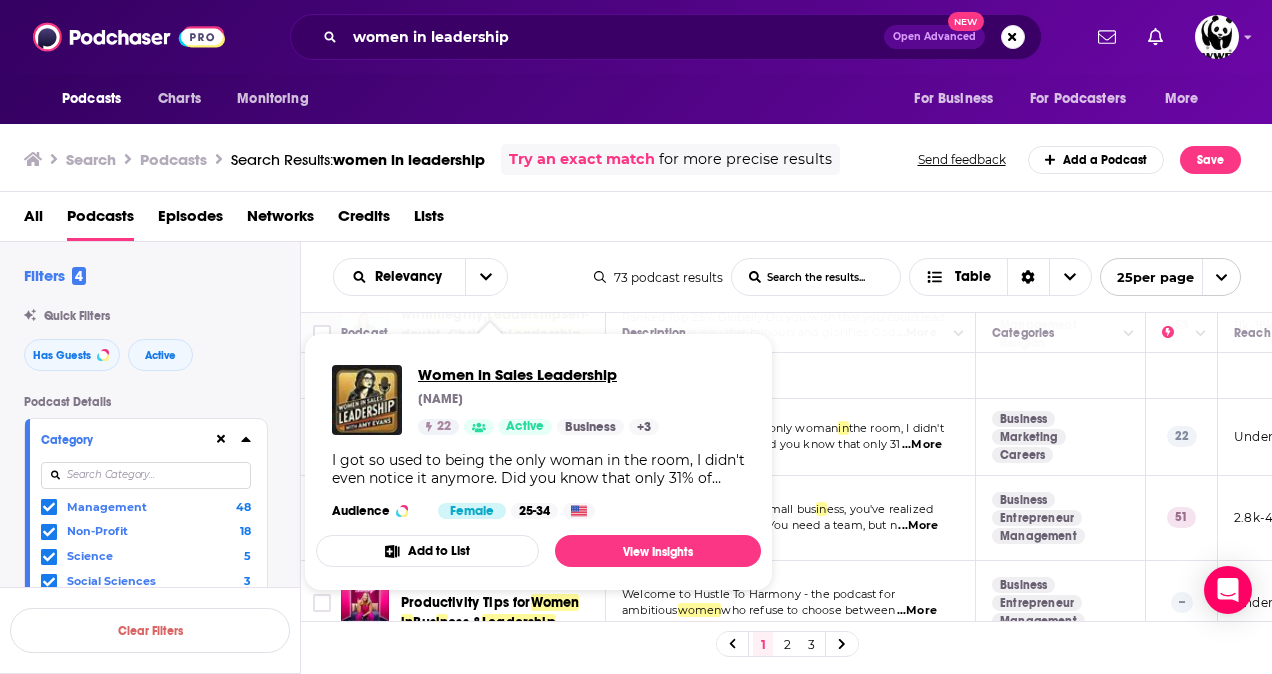 click on "Women in Sales Leadership" at bounding box center [538, 374] 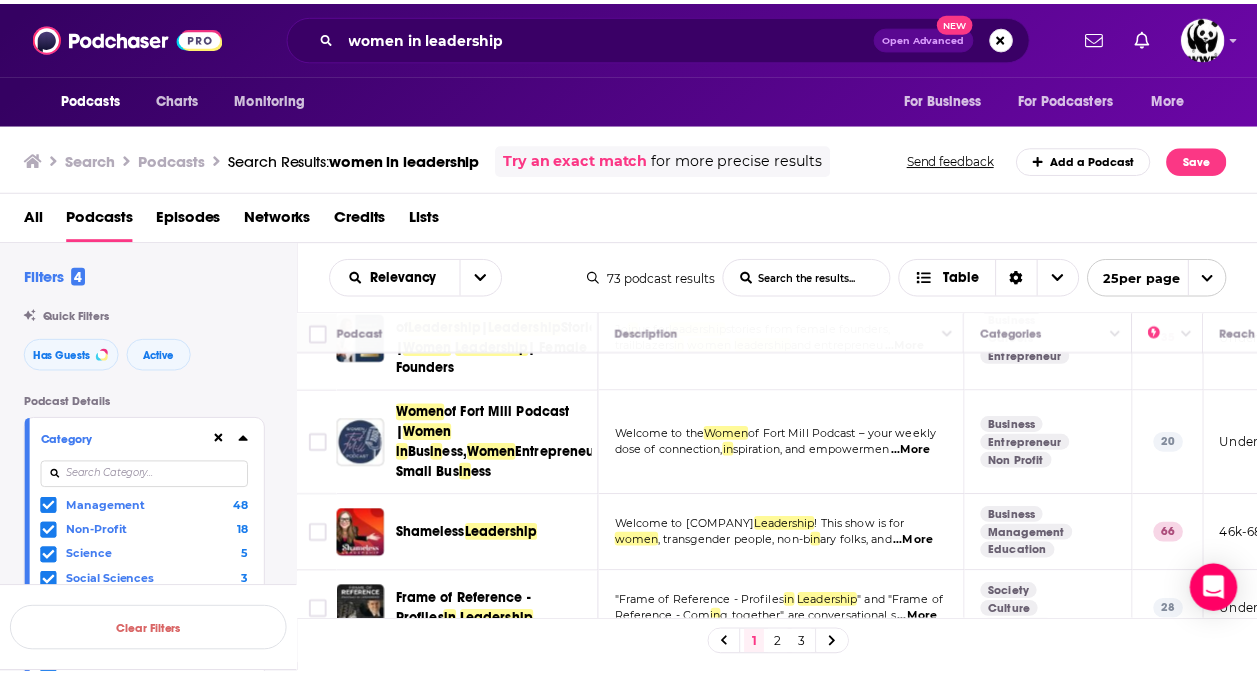 scroll, scrollTop: 500, scrollLeft: 0, axis: vertical 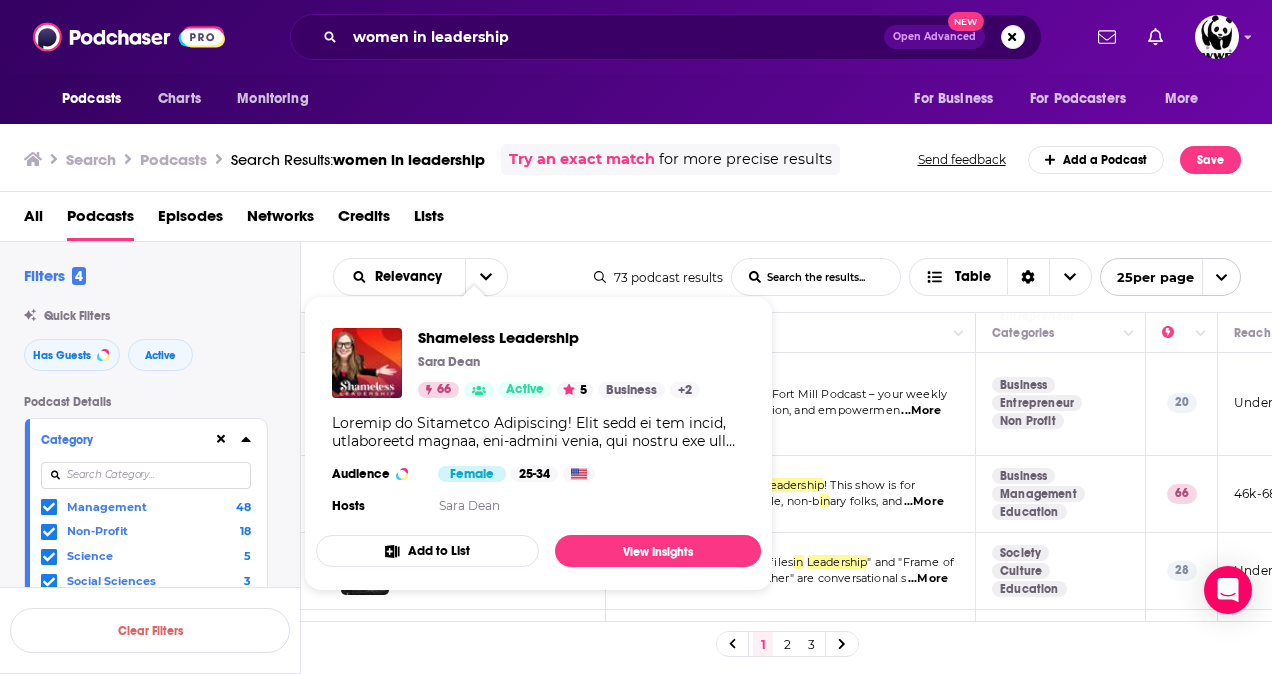 click on "Shameless Leadership [NAME] 66 Active 5 Business + 2 Audience Female 25-34 Hosts [NAME]" at bounding box center [538, 423] 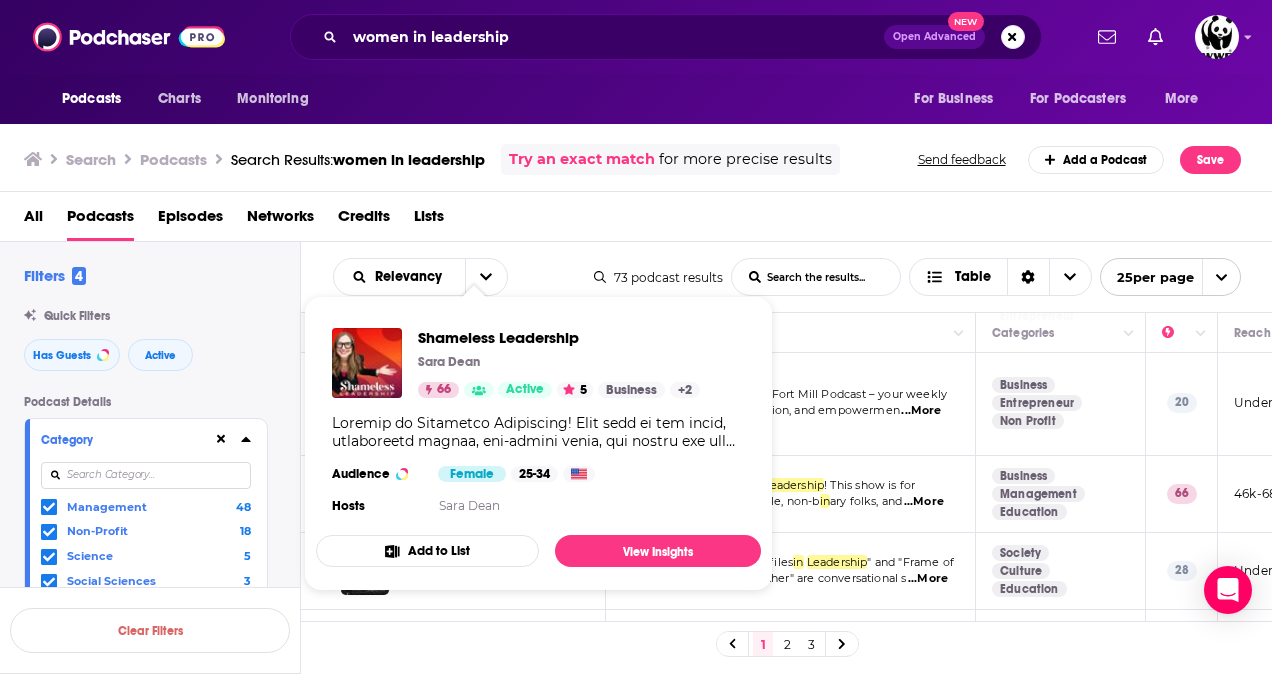 click on "Shameless Leadership [NAME] 66 Active 5 Business + 2 Audience Female 25-34 Hosts [NAME]" at bounding box center [538, 423] 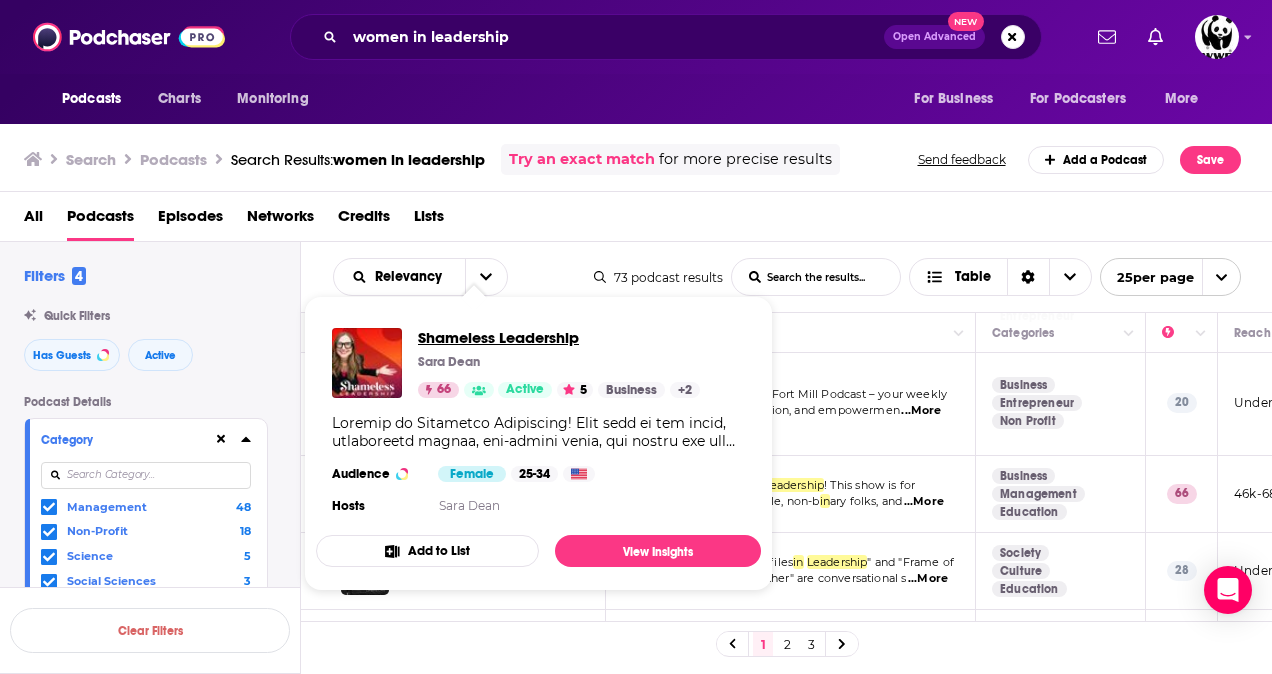 click on "Shameless Leadership" at bounding box center [559, 337] 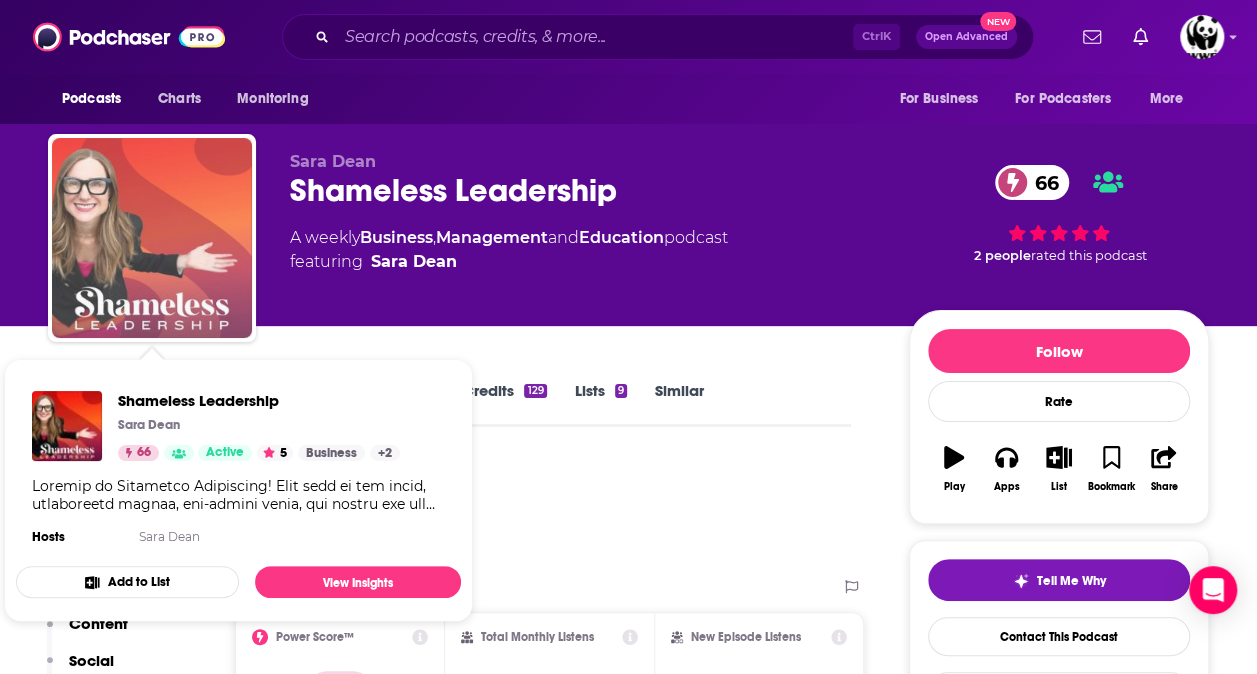 click at bounding box center [152, 238] 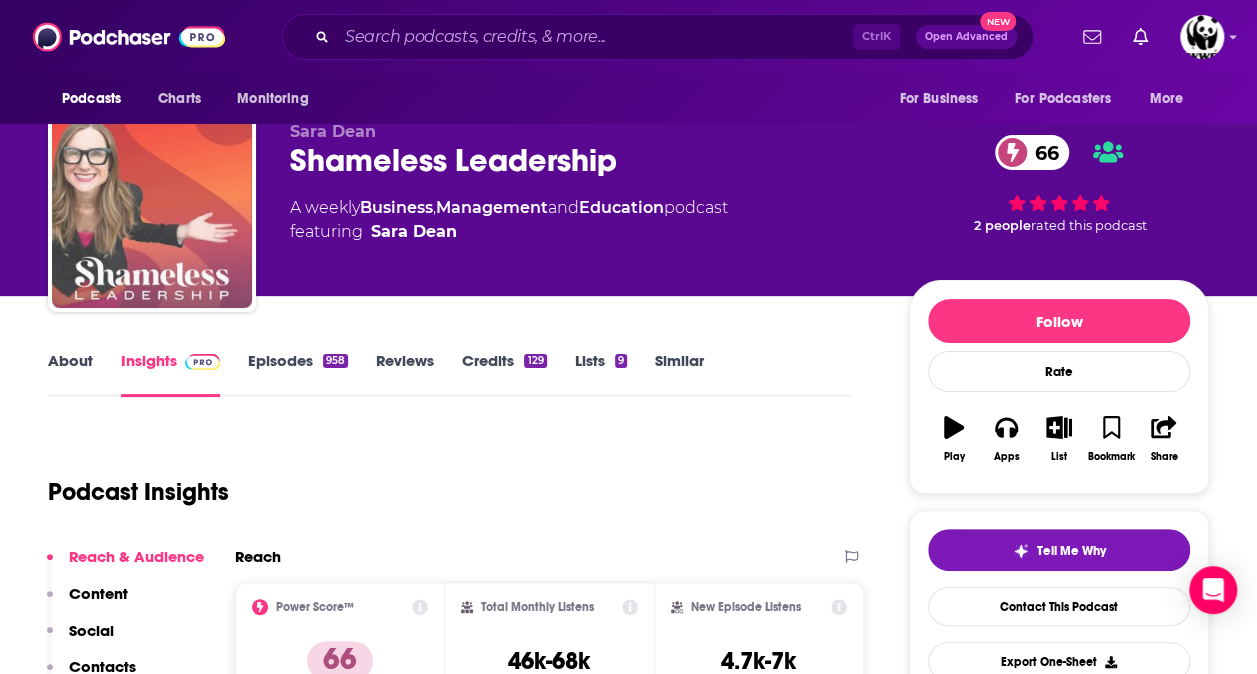 scroll, scrollTop: 0, scrollLeft: 0, axis: both 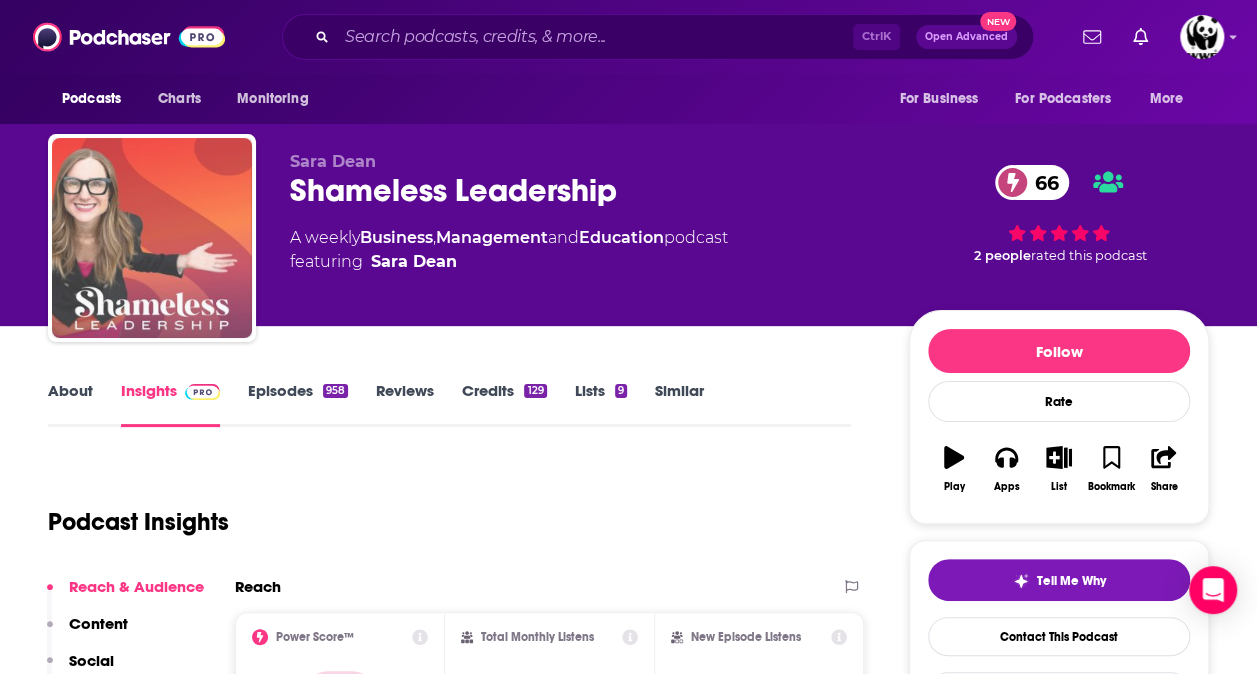 click at bounding box center (152, 238) 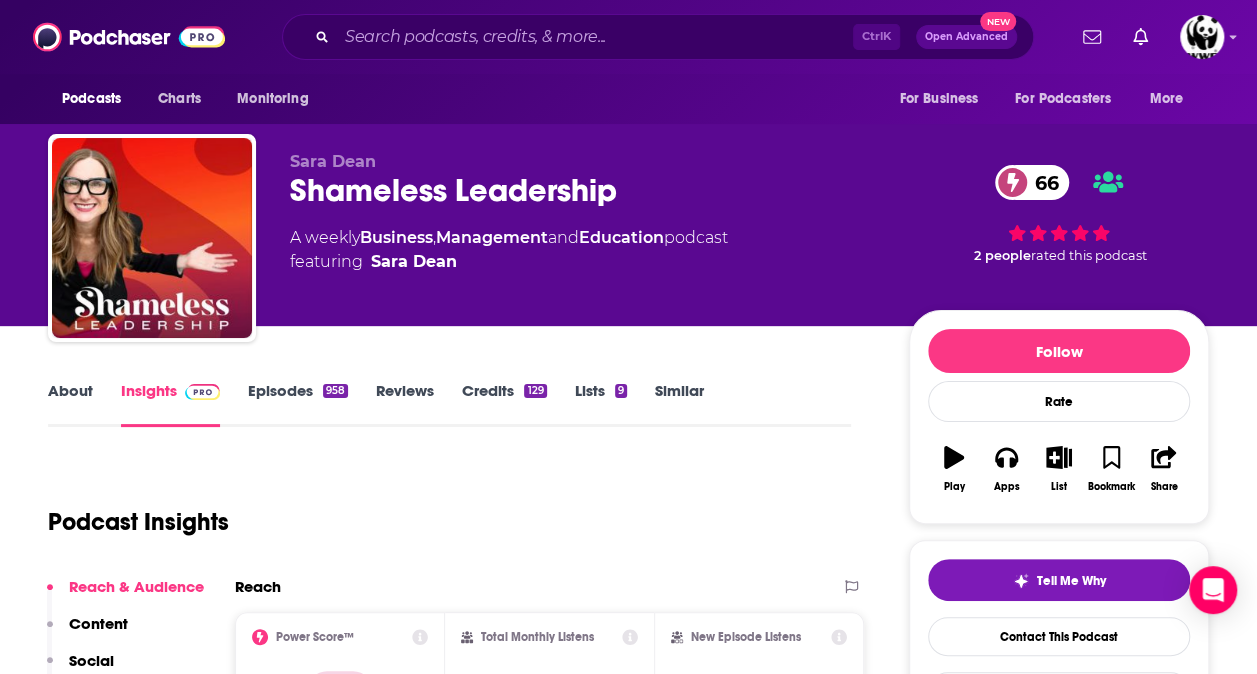 click on "Episodes [NUMBER]" at bounding box center [298, 404] 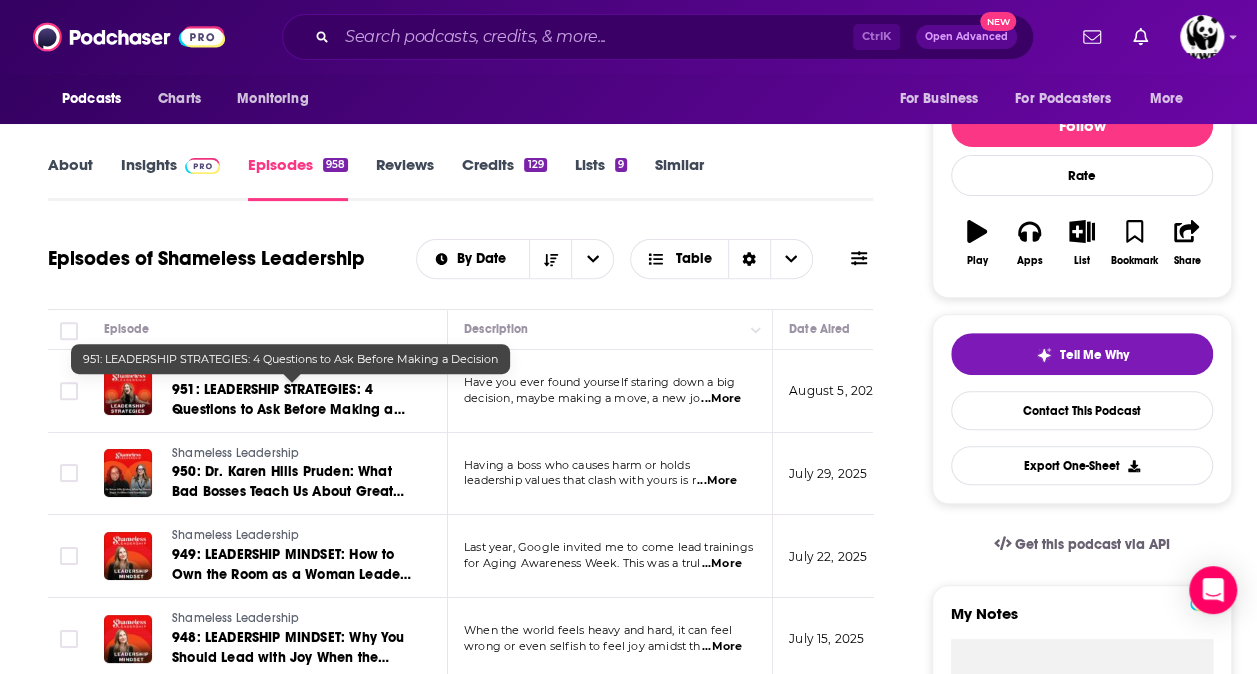 scroll, scrollTop: 300, scrollLeft: 0, axis: vertical 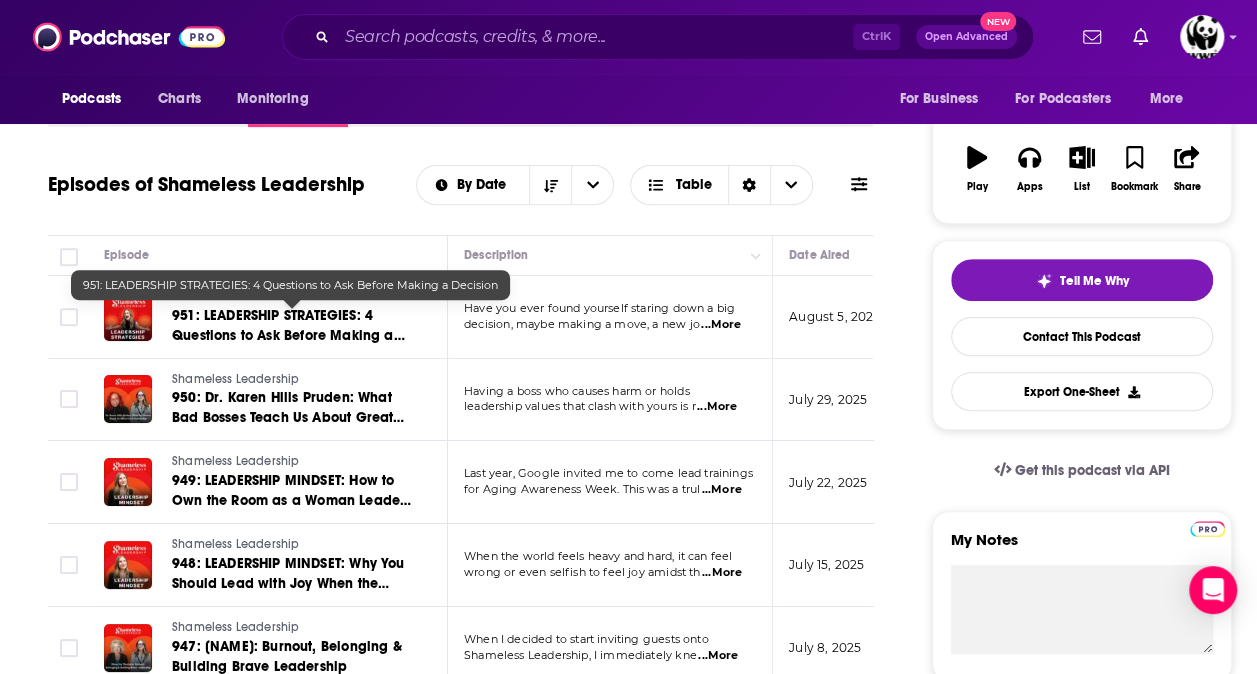 click on "951: LEADERSHIP STRATEGIES: 4 Questions to Ask Before Making a Decision" at bounding box center (288, 335) 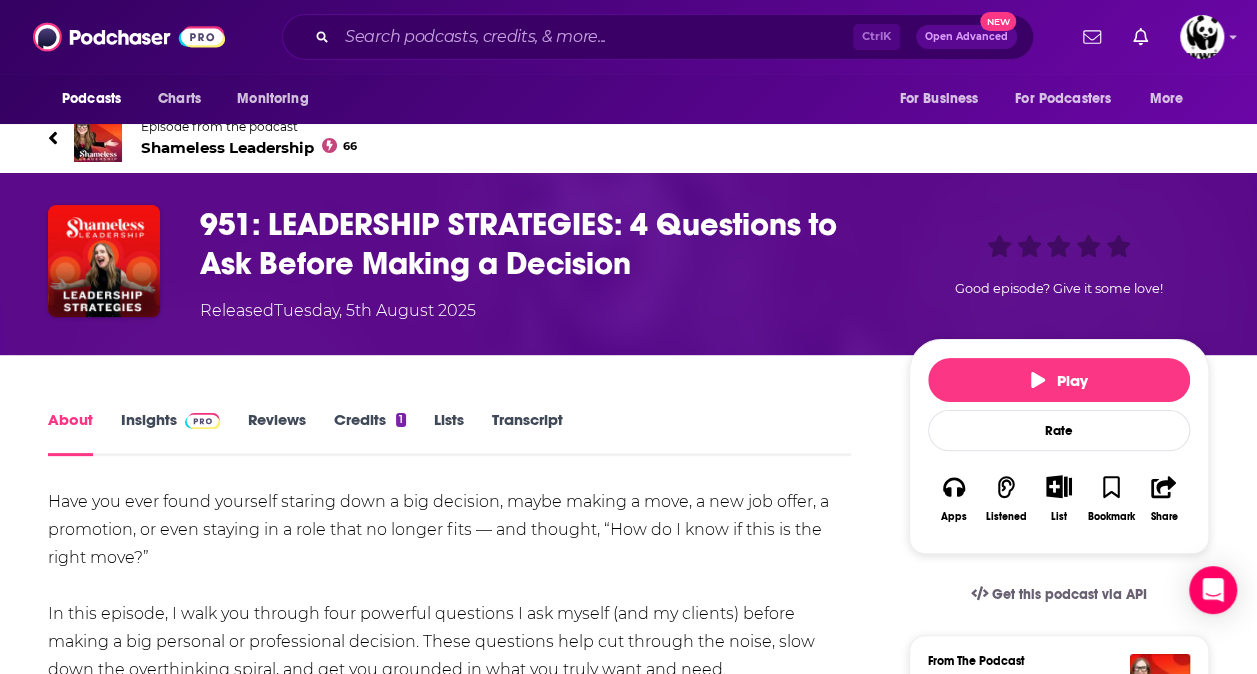 scroll, scrollTop: 0, scrollLeft: 0, axis: both 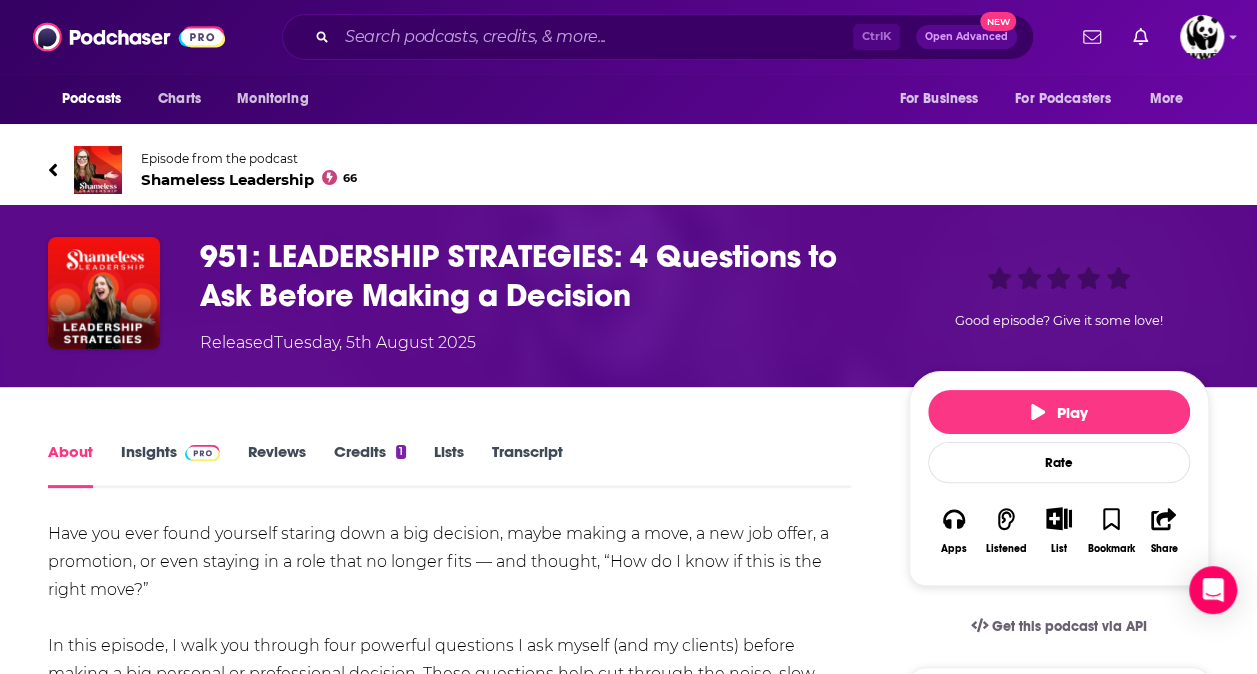 click on "Credits 1" at bounding box center (370, 465) 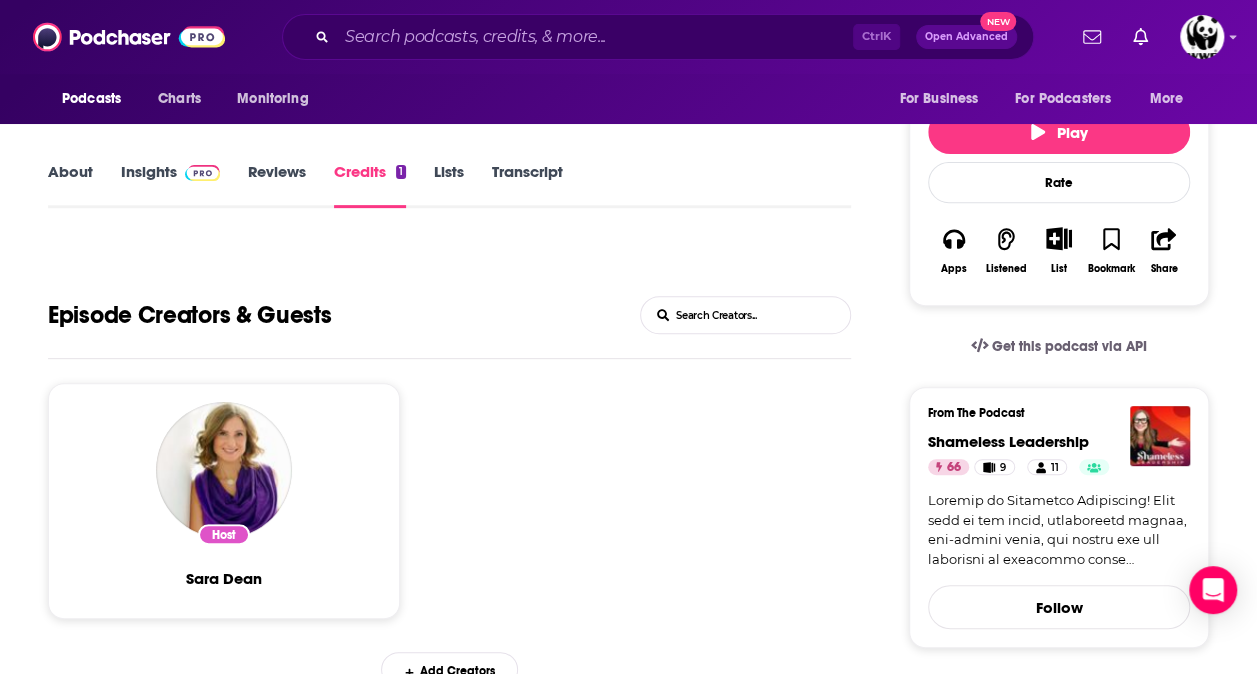 scroll, scrollTop: 300, scrollLeft: 0, axis: vertical 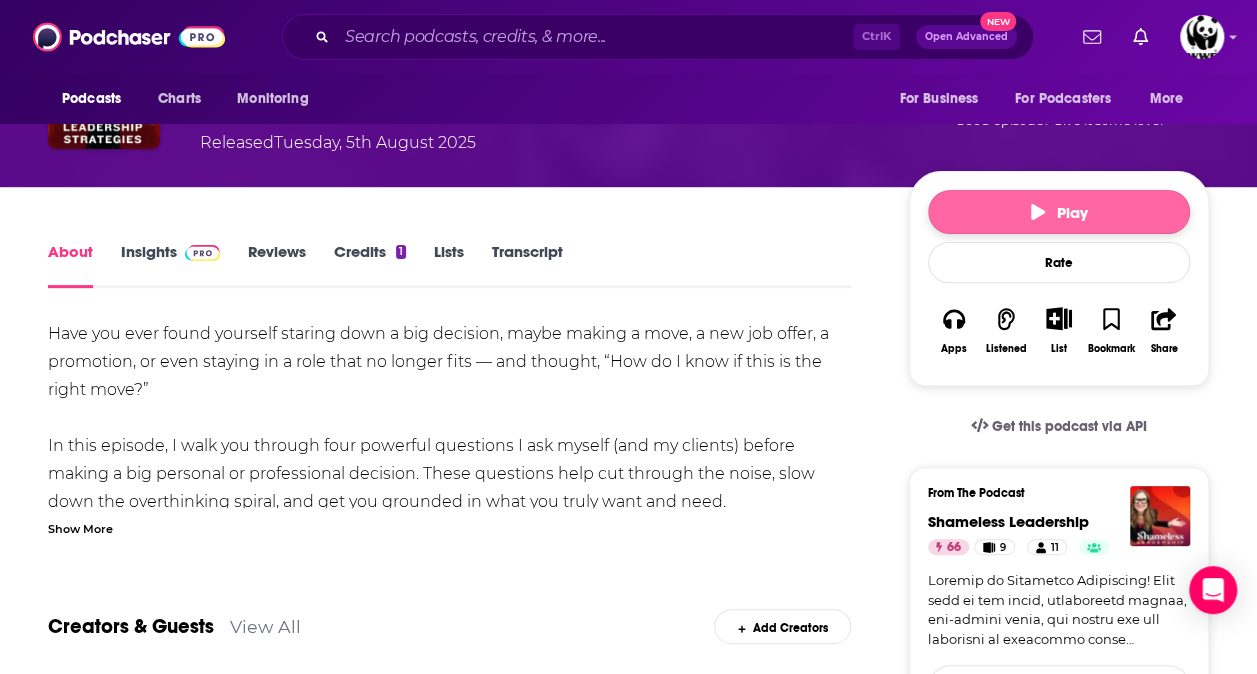 click on "Play" at bounding box center [1059, 212] 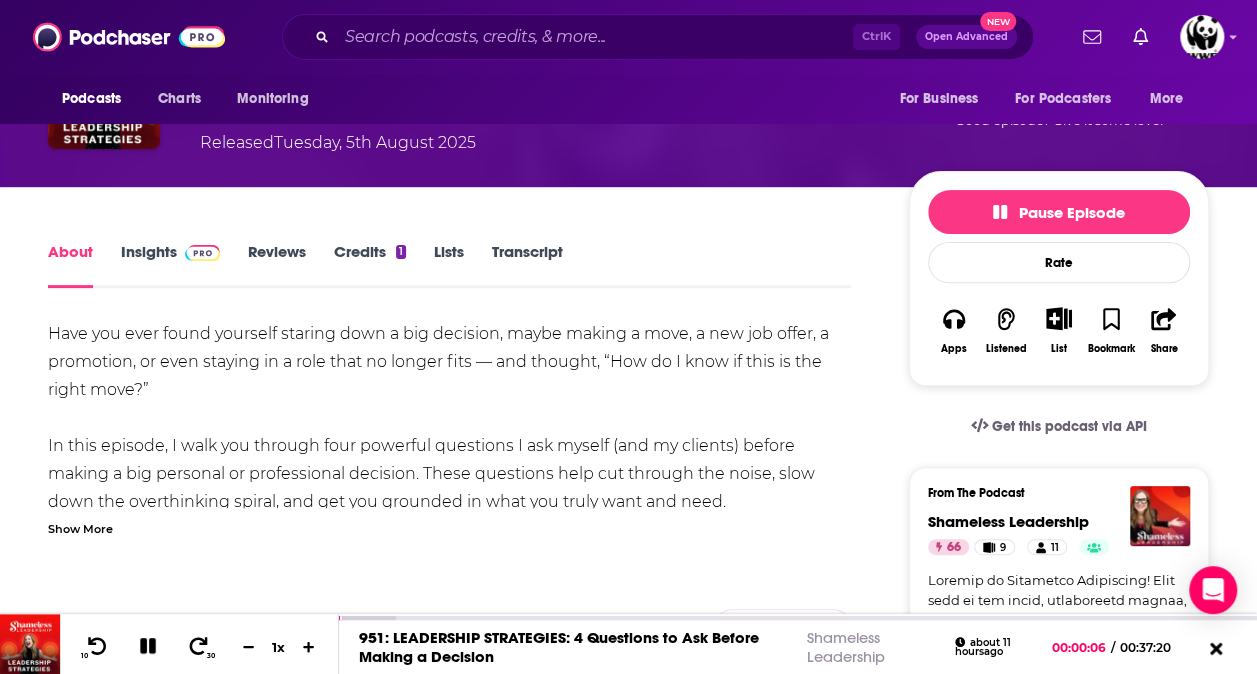click on "Have you ever found yourself staring down a big decision, maybe making a move, a new job offer, a promotion, or even staying in a role that no longer fits — and thought, “How do I know if this is the right move?”
In this episode, I walk you through four powerful questions I ask myself (and my clients) before making a big personal or professional decision. These questions help cut through the noise, slow down the overthinking spiral, and get you grounded in what you truly want and need.
I will walk you through these questions, applying them to an example from my personal life, and then use a professional example that will likely be familiar to you. This episode will help you become a better decision maker and action taker, providing objective clarity to get you through tough decisions. Being able to make value-aligned decisions, guided by simple questions, will enhance your leadership, save you a ton of decision fatigue and mental energy, and open up space for you to do more of your best work.  Host" at bounding box center [449, 1007] 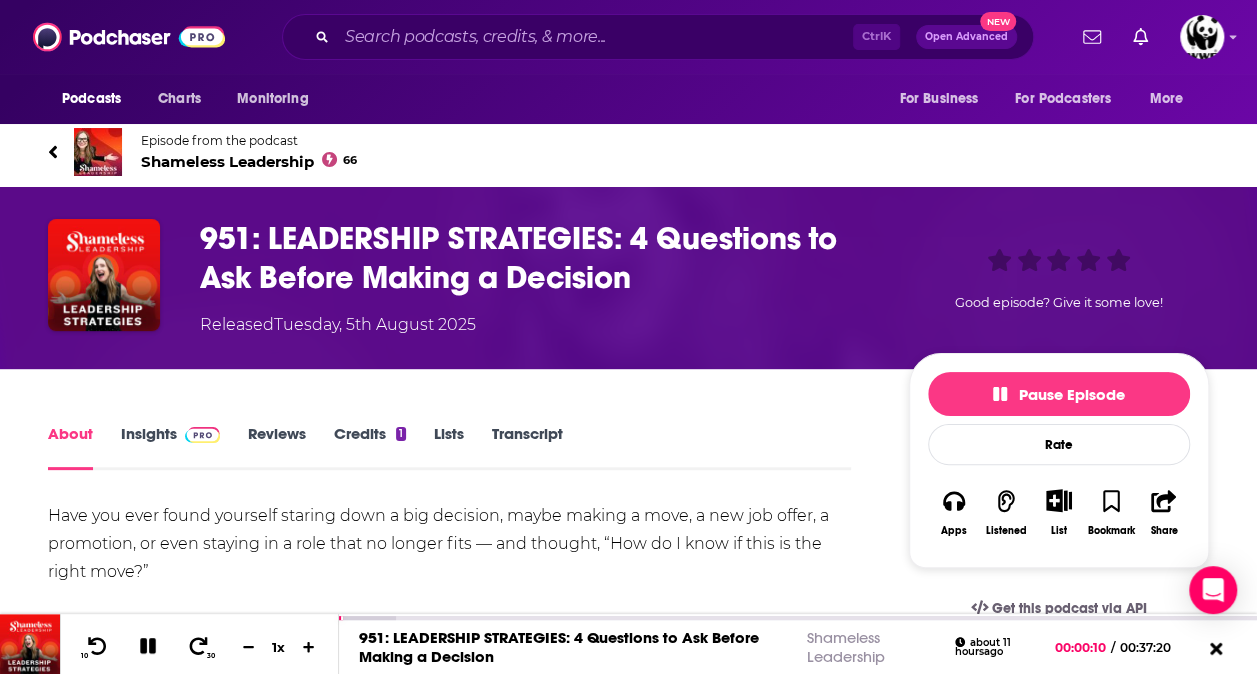 scroll, scrollTop: 0, scrollLeft: 0, axis: both 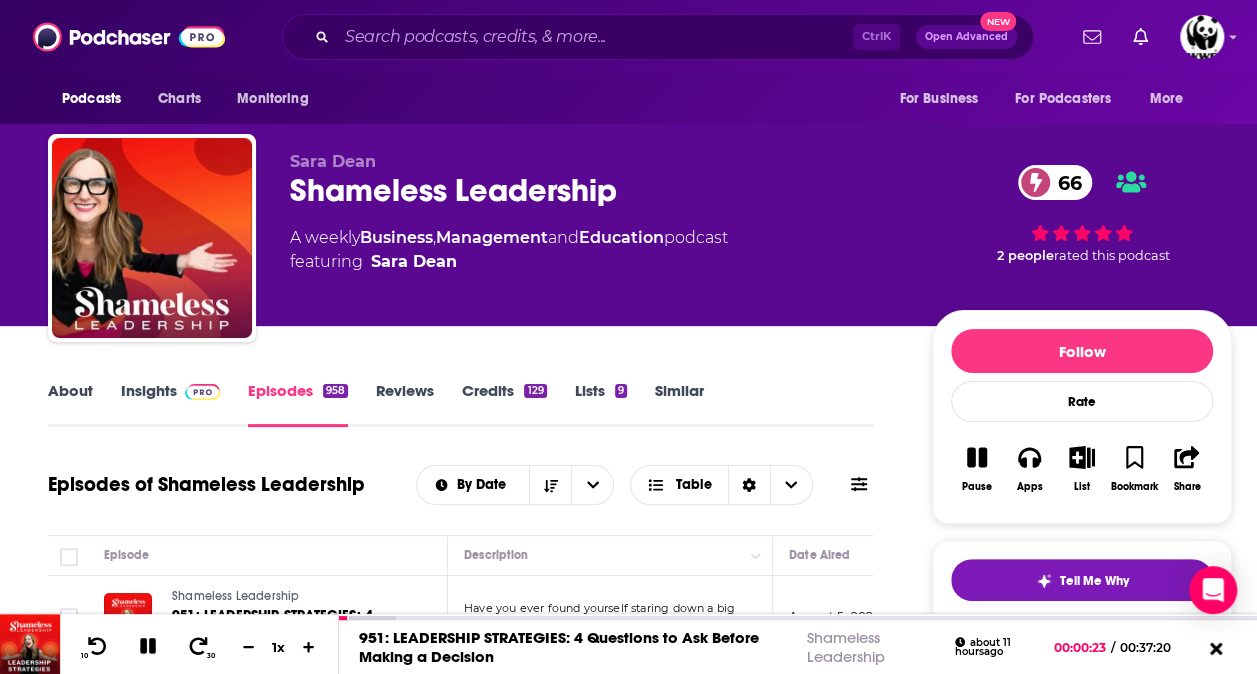 click on "Credits 129" at bounding box center (504, 404) 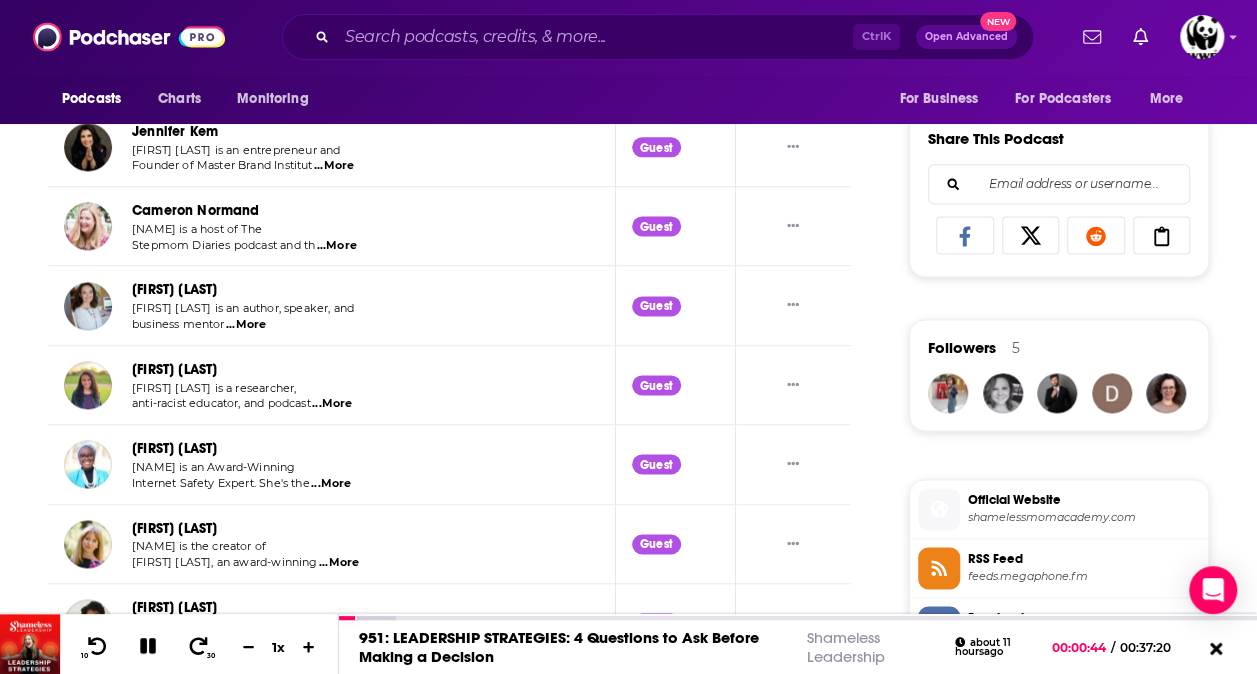 scroll, scrollTop: 924, scrollLeft: 0, axis: vertical 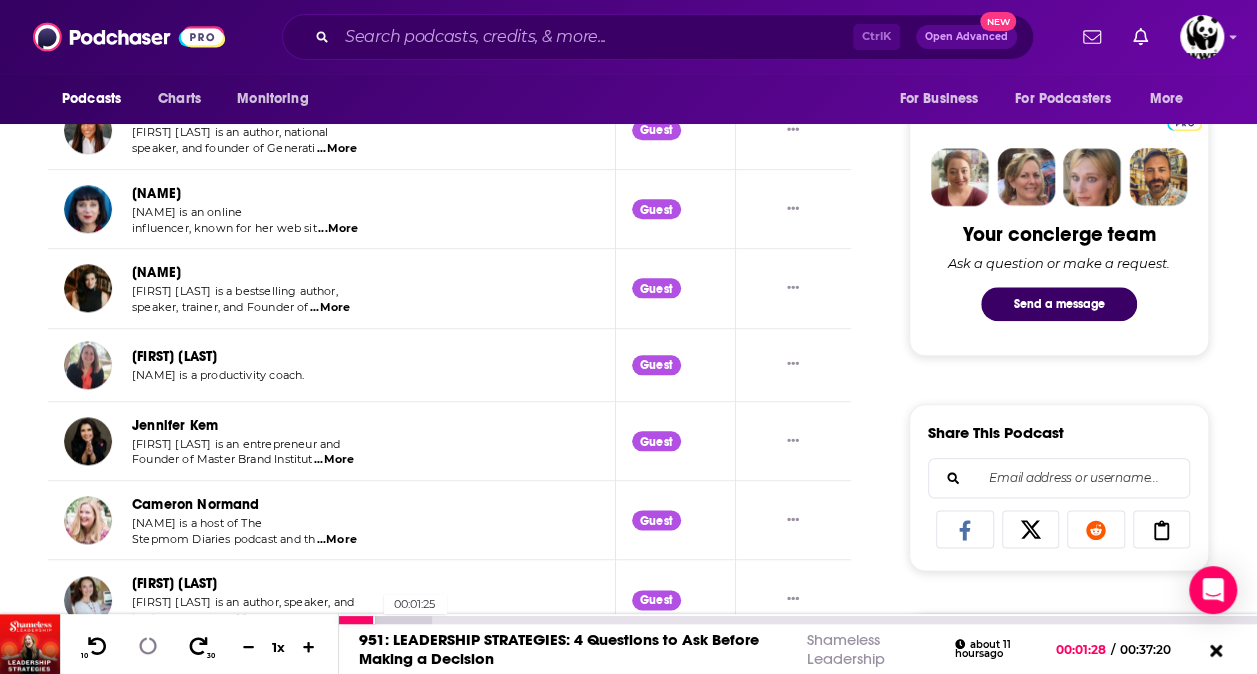 click at bounding box center [385, 620] 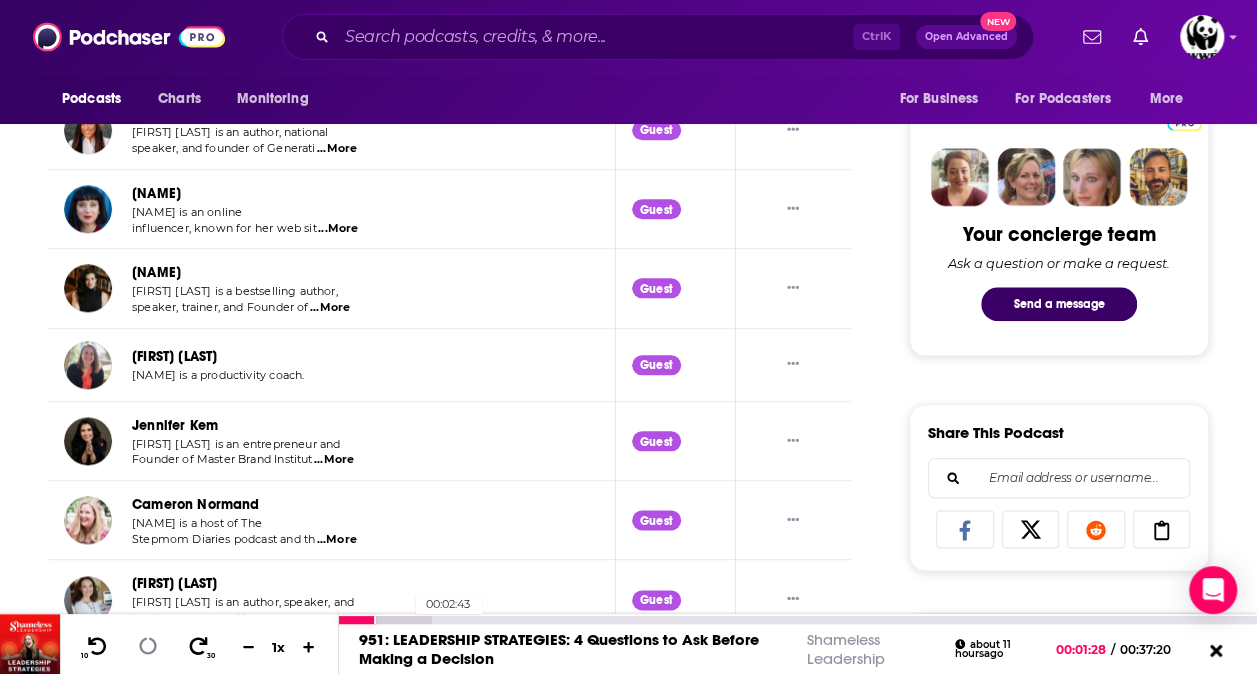 click at bounding box center (385, 620) 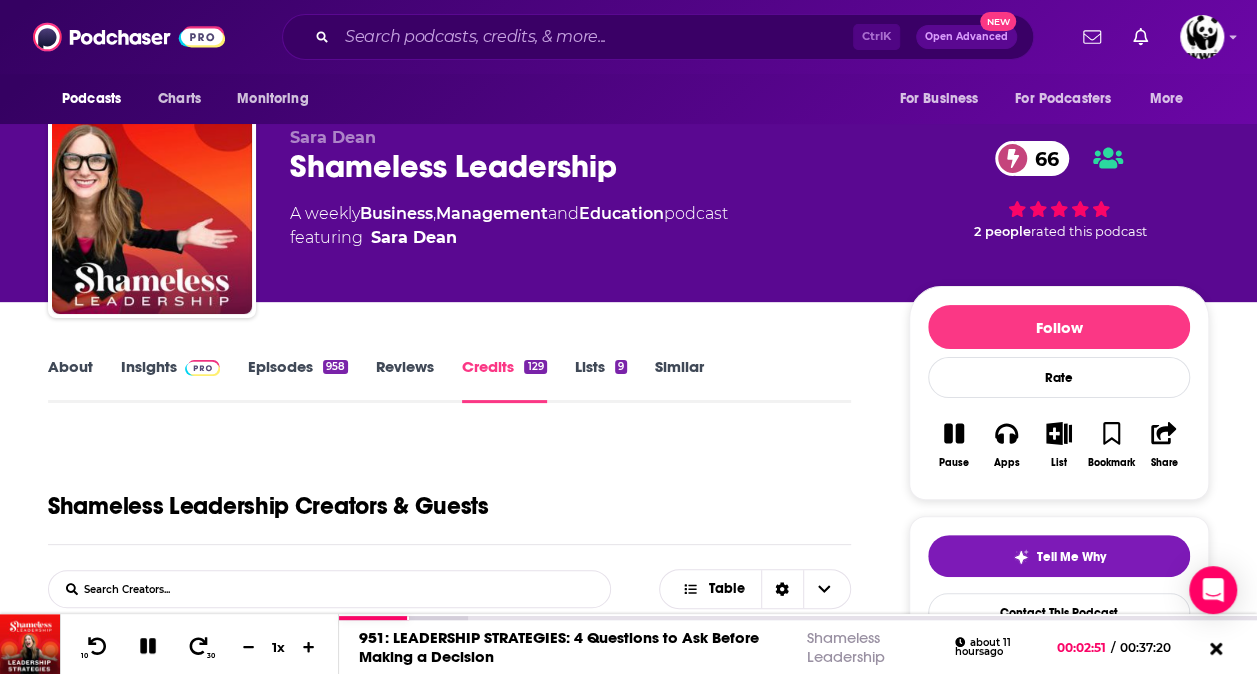 scroll, scrollTop: 0, scrollLeft: 0, axis: both 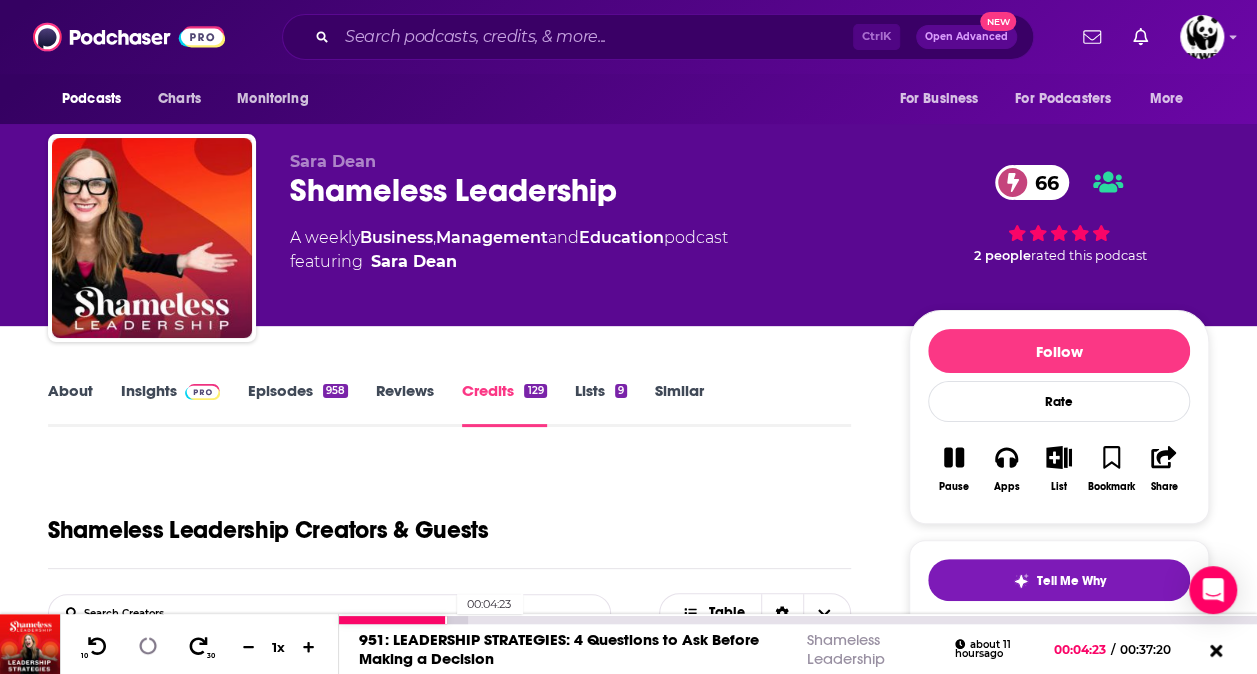 click at bounding box center (403, 620) 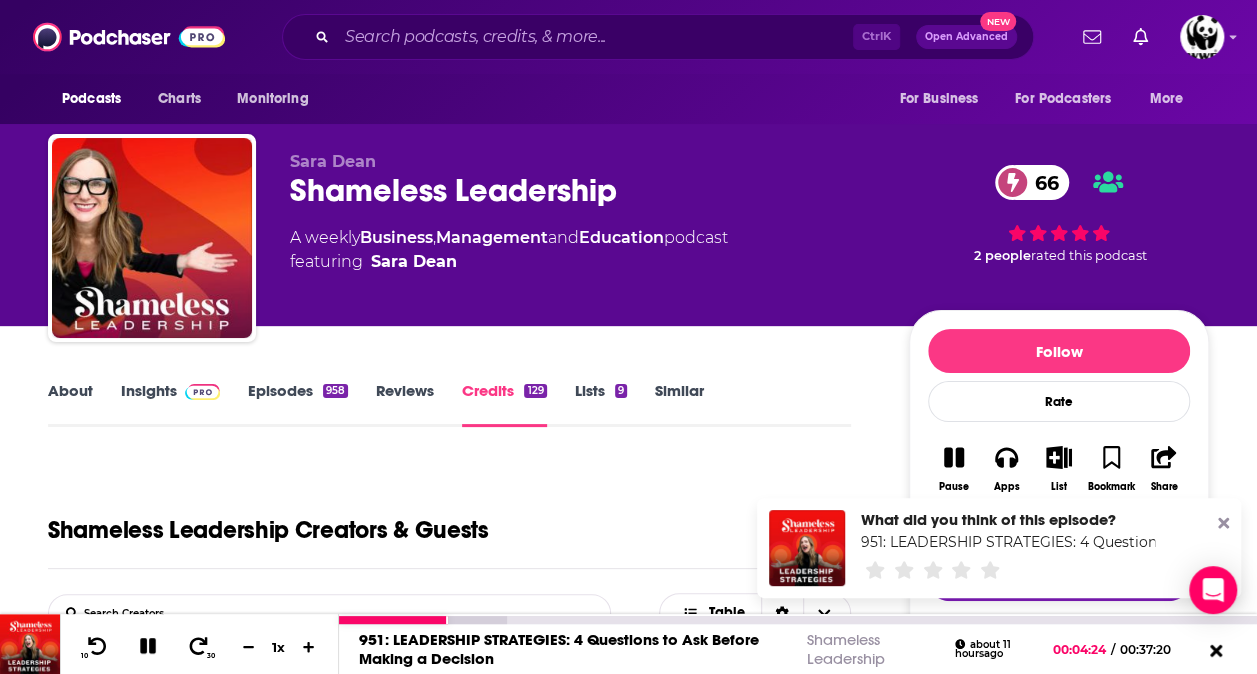 click on "[NUMBER]: LEADERSHIP STRATEGIES: 4 Questions to Ask Before Making a Decision [COMPANY] about [TIME] ago [TIME] / [TIME]" at bounding box center (798, 649) 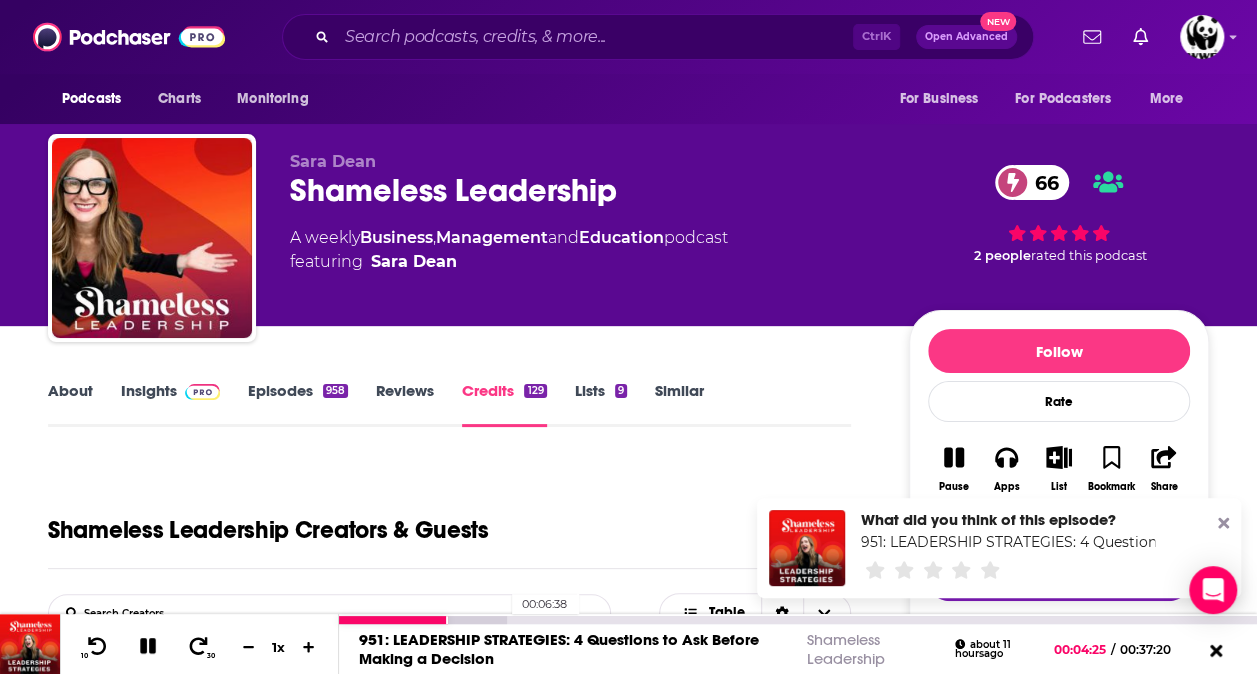 click at bounding box center (423, 620) 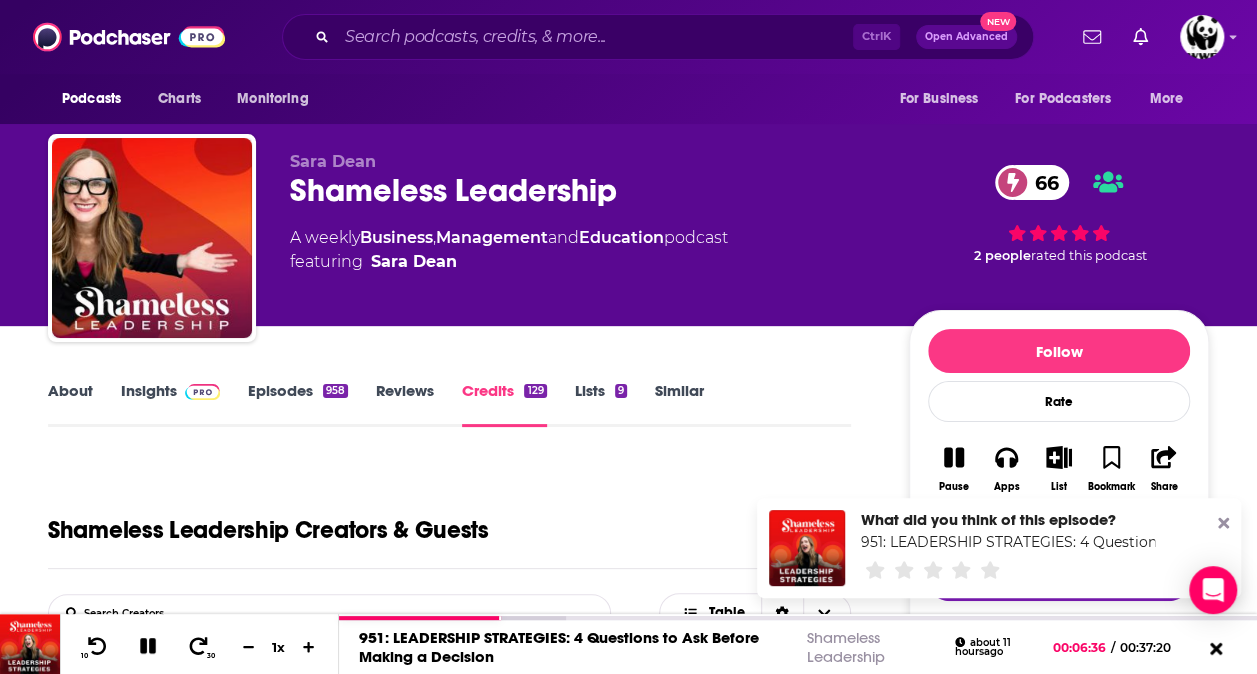 click on "Episodes [NUMBER]" at bounding box center [298, 404] 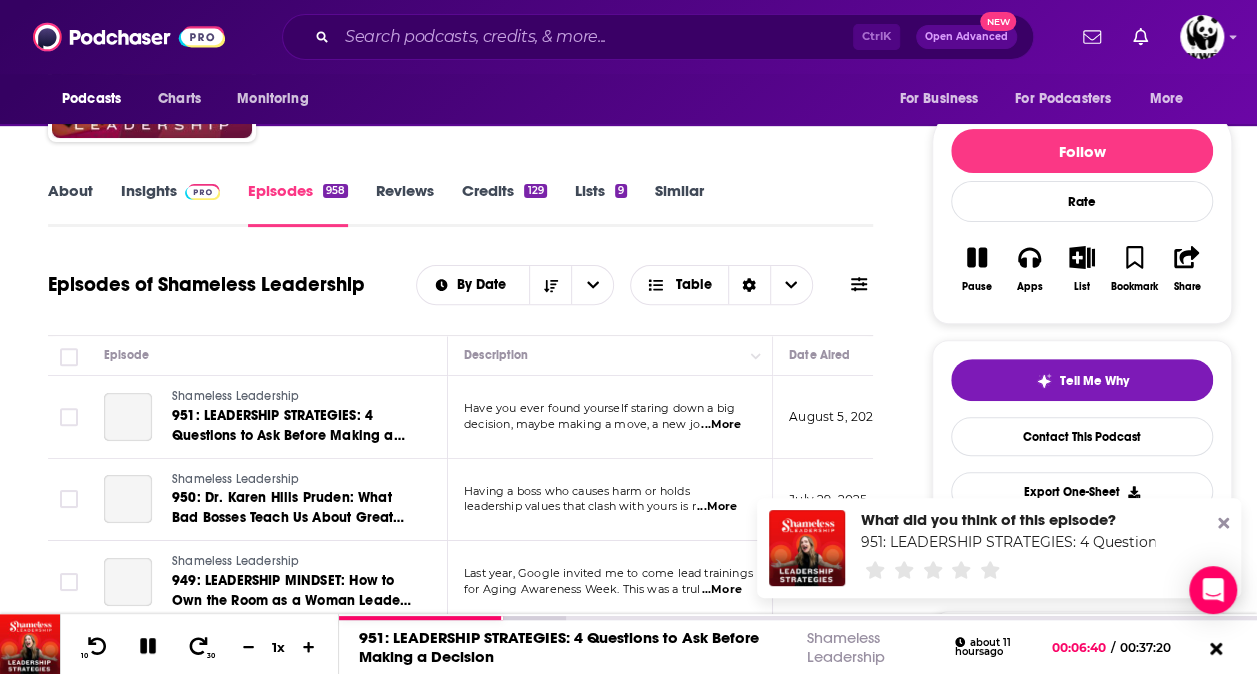 scroll, scrollTop: 300, scrollLeft: 0, axis: vertical 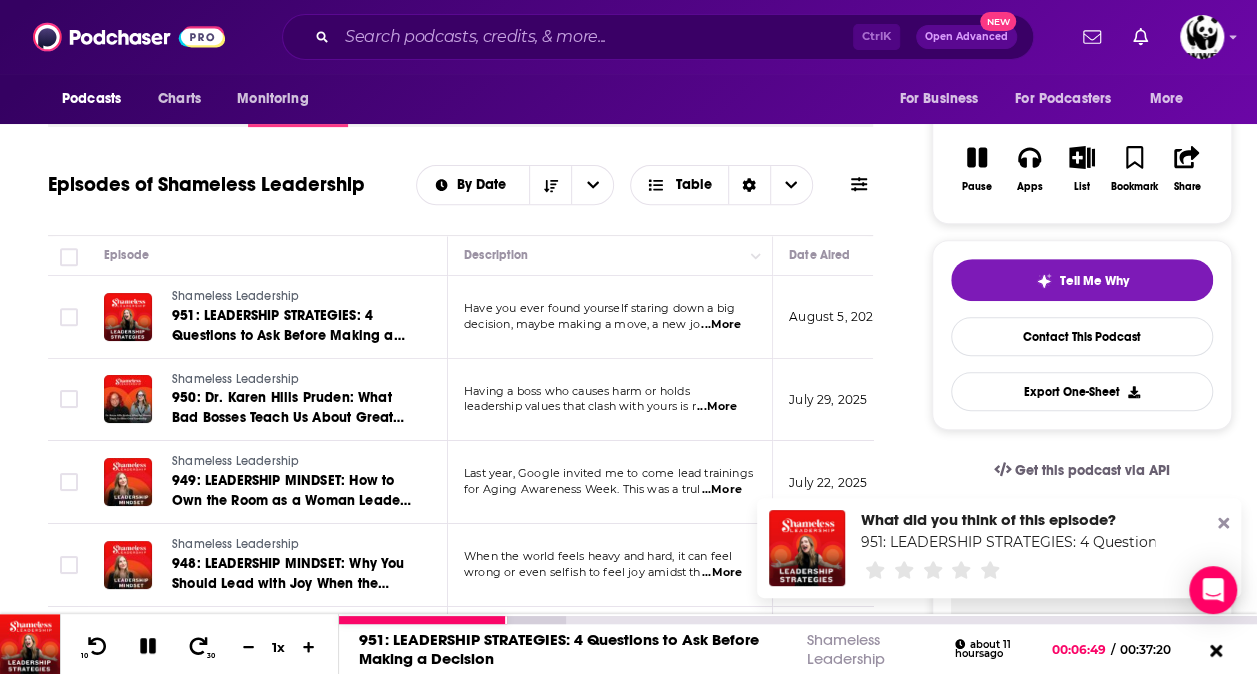 click 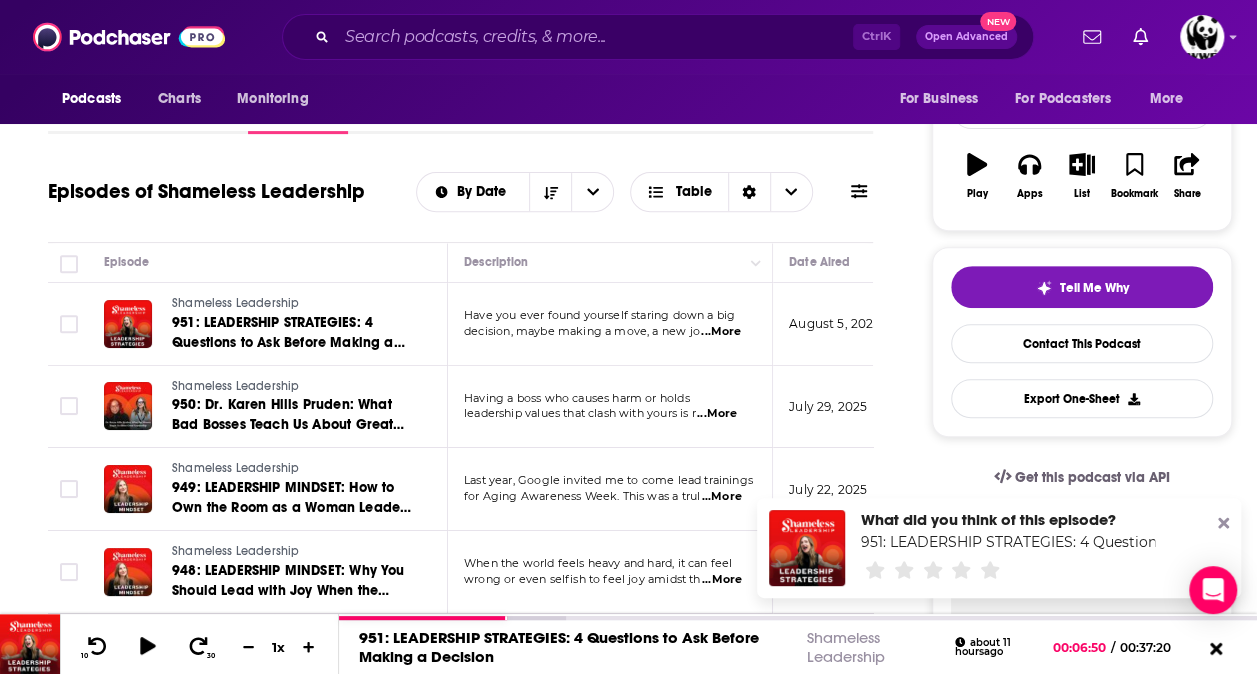 scroll, scrollTop: 0, scrollLeft: 0, axis: both 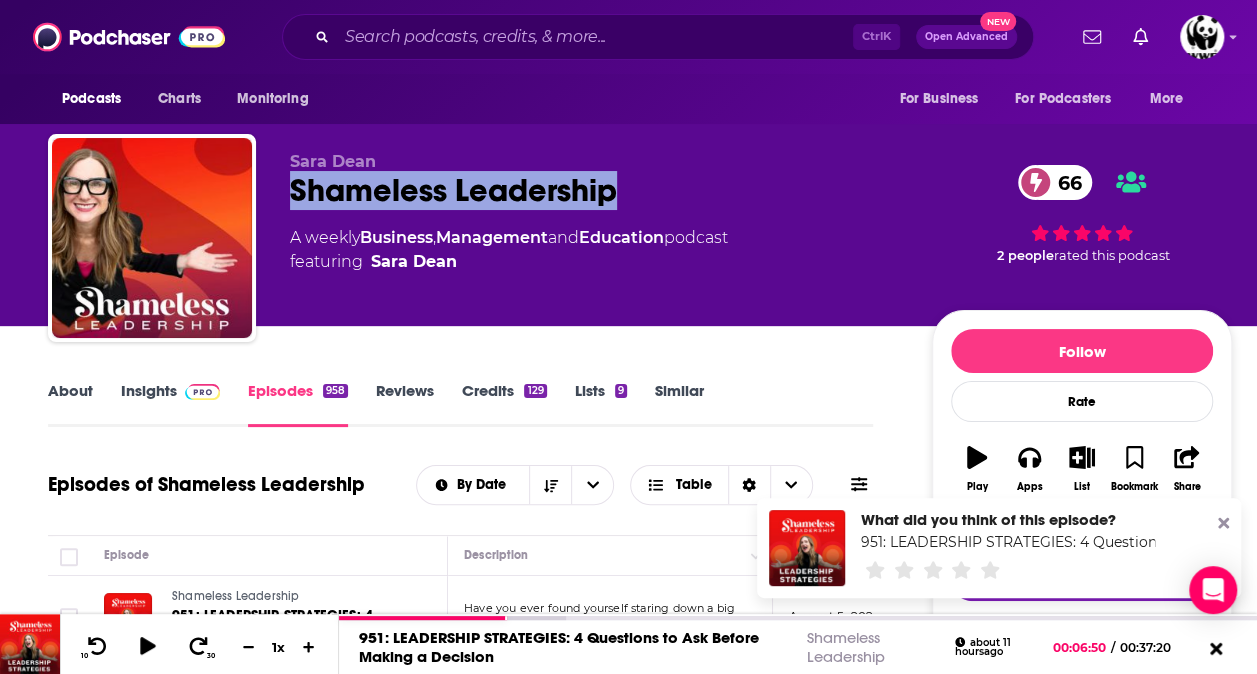 drag, startPoint x: 639, startPoint y: 198, endPoint x: 282, endPoint y: 204, distance: 357.0504 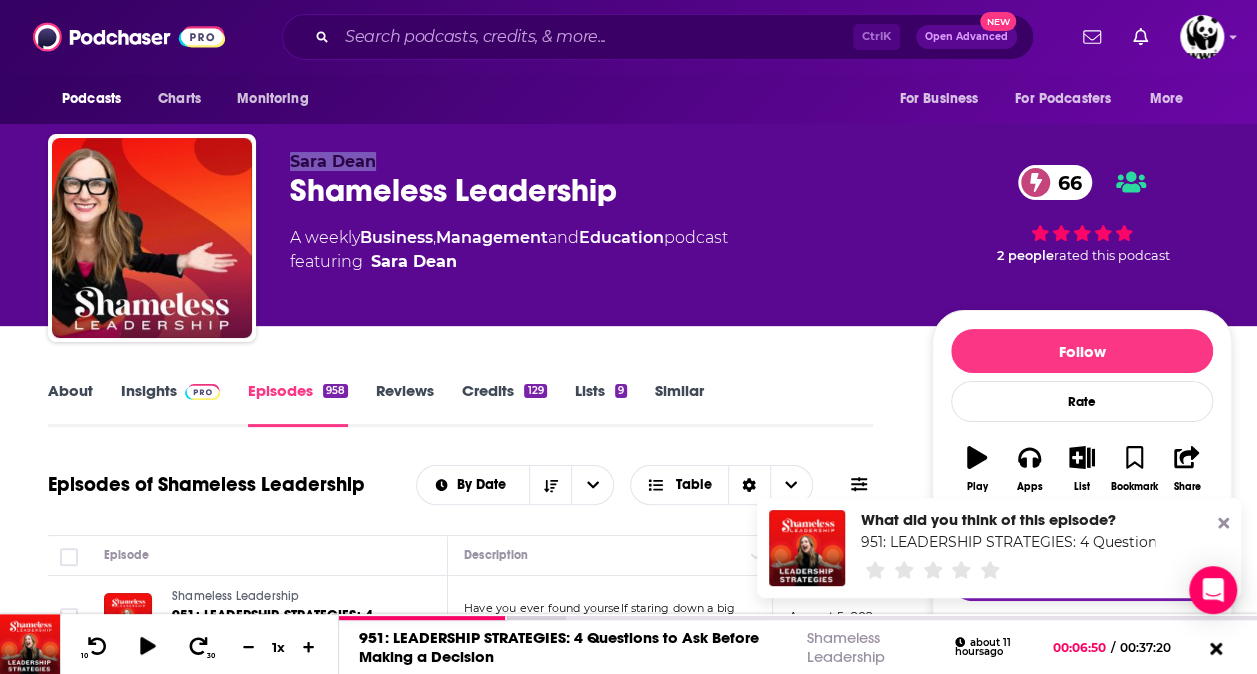 drag, startPoint x: 382, startPoint y: 170, endPoint x: 282, endPoint y: 162, distance: 100.31949 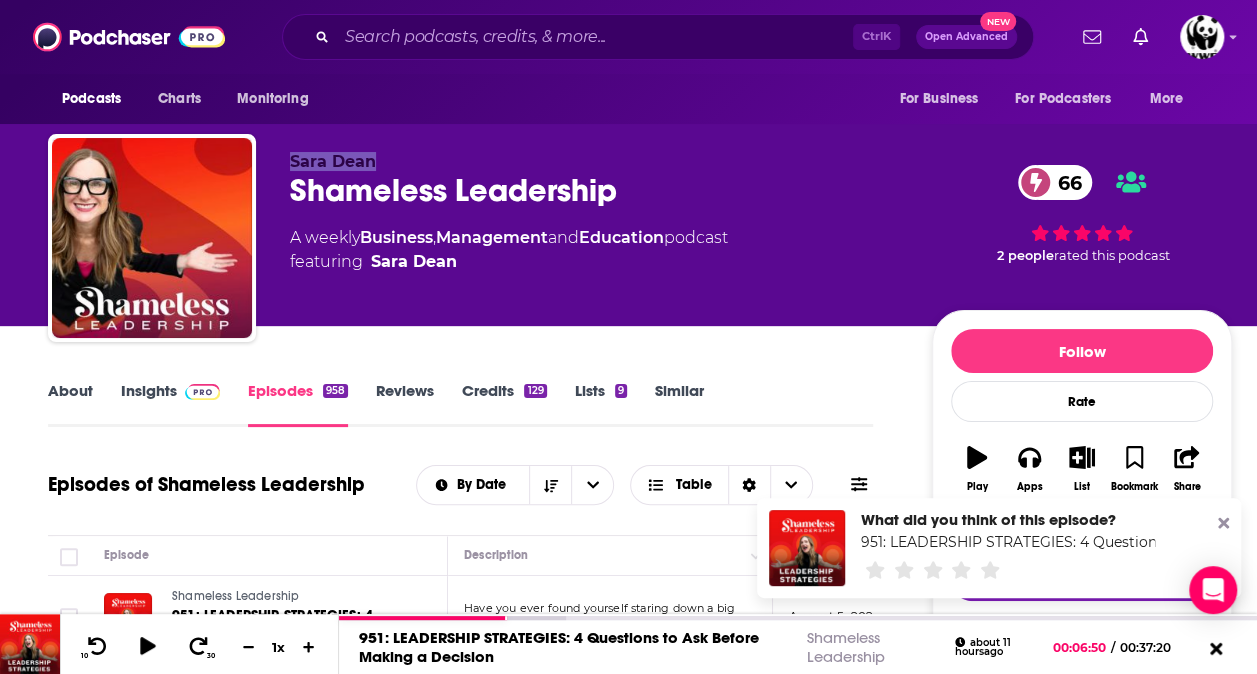 click on "[FIRST] [LAST] Shameless Leadership 66 A weekly Business , Management and Education podcast featuring [FIRST] [LAST] 66 2 people rated this podcast" at bounding box center (640, 242) 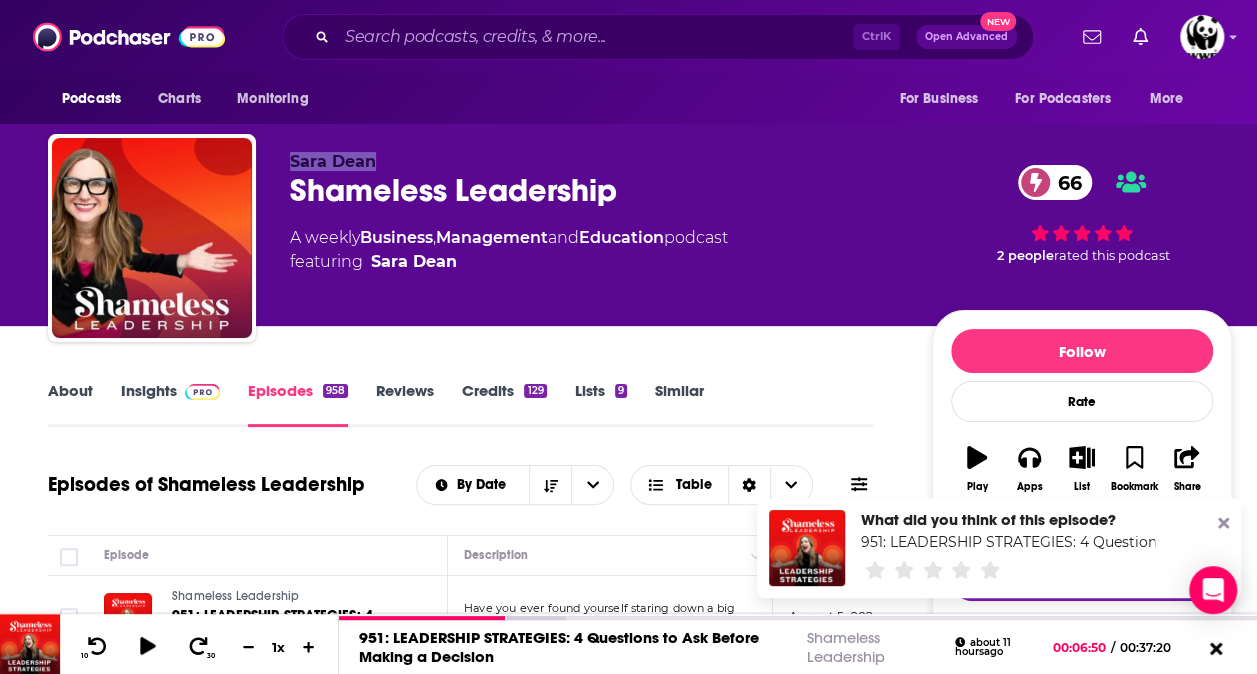 copy on "Sara Dean" 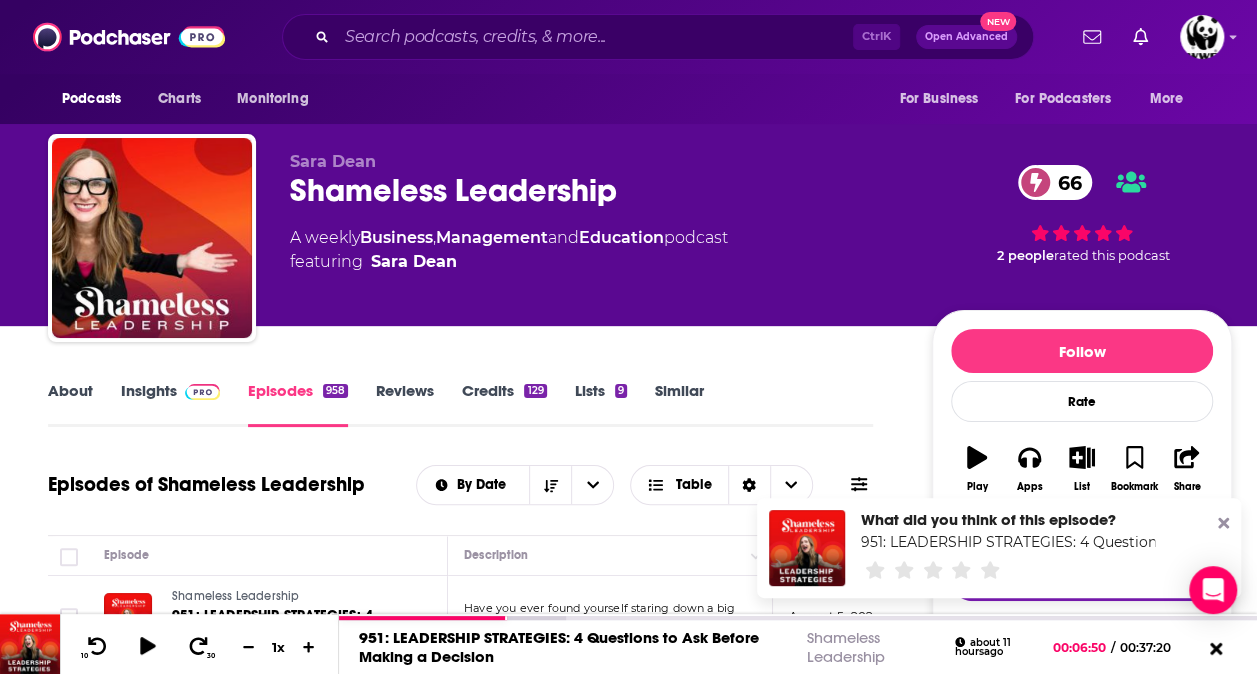 click 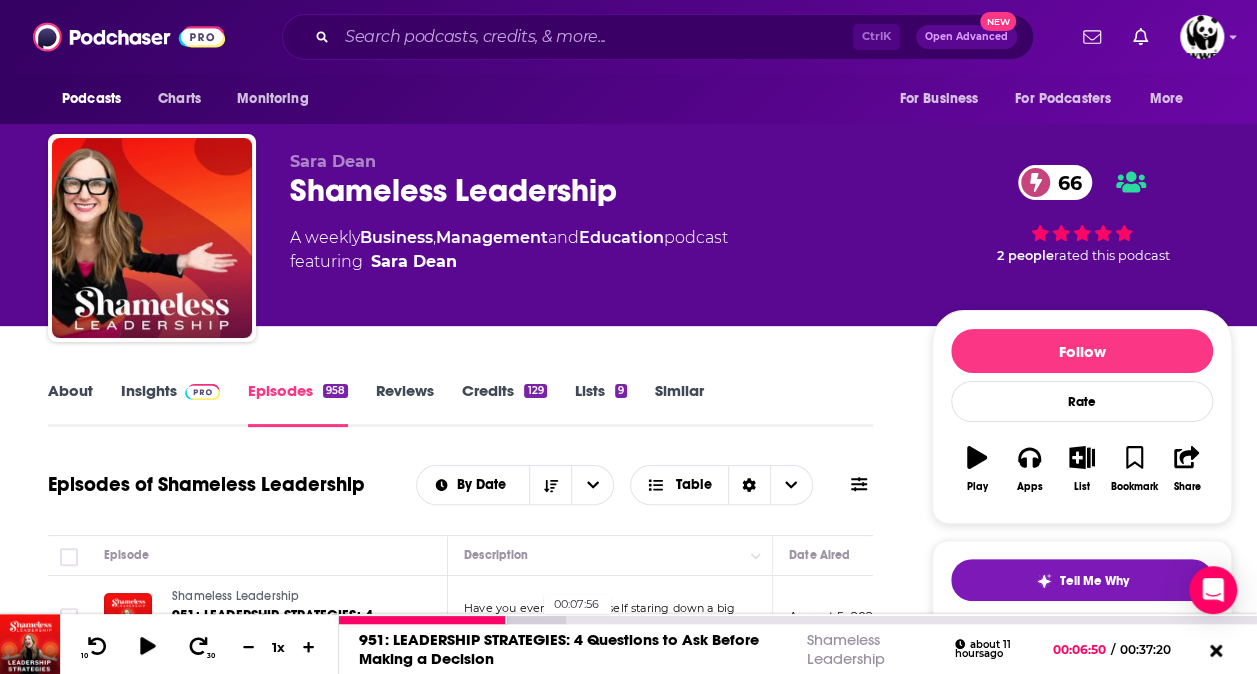 click at bounding box center (452, 620) 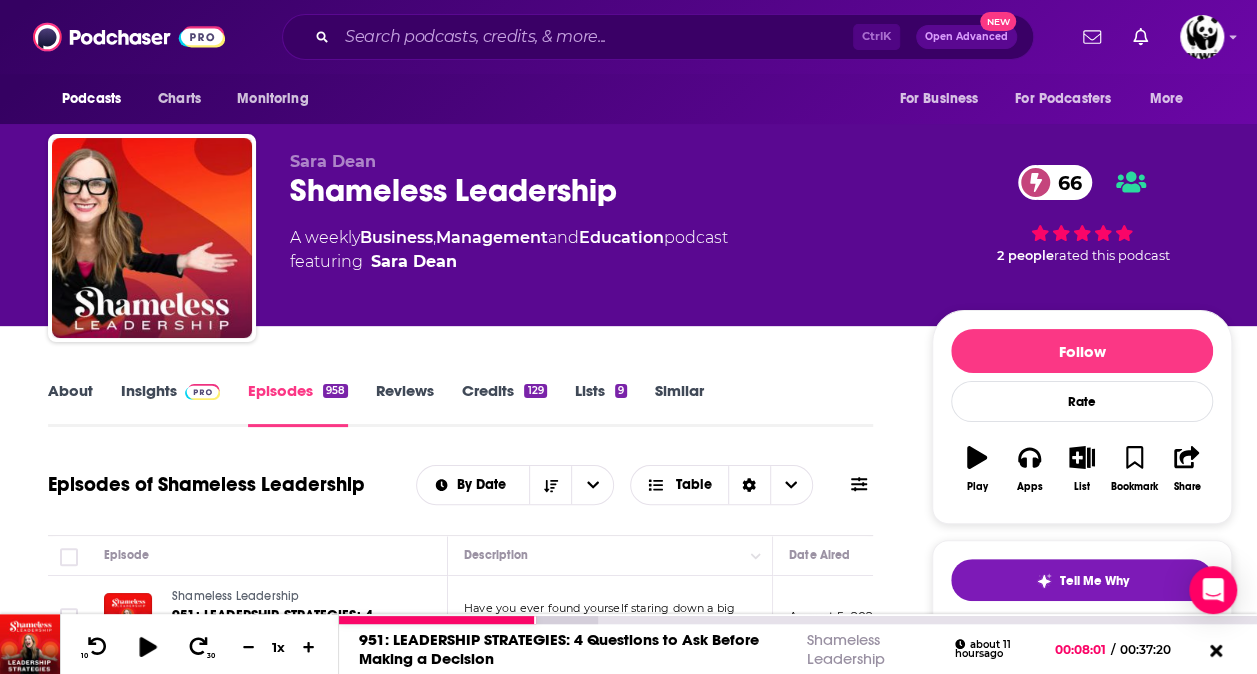 click 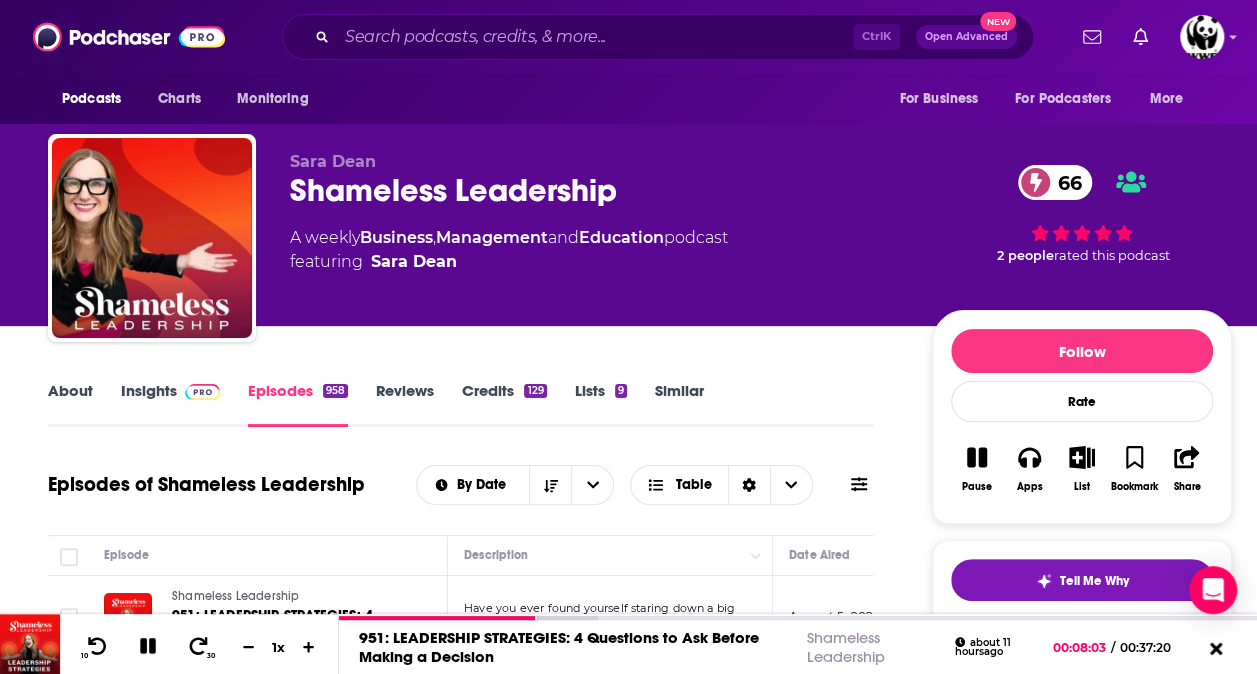 click on "About" at bounding box center (70, 404) 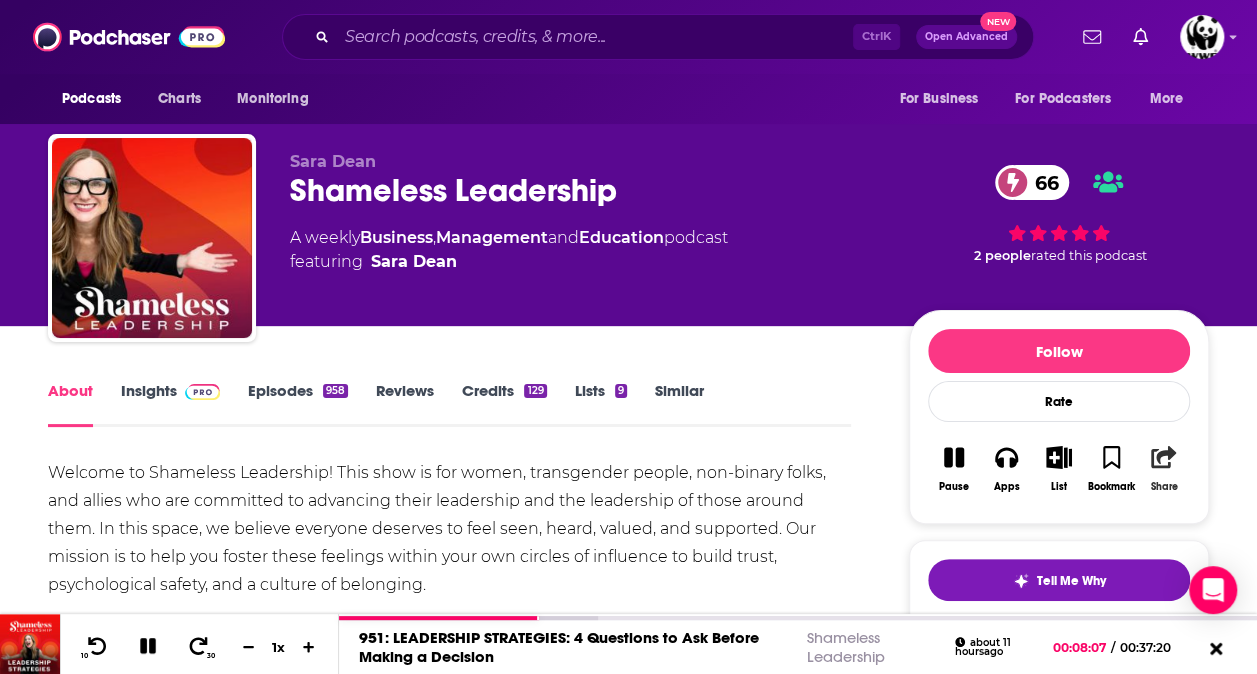 click on "Share" at bounding box center (1164, 469) 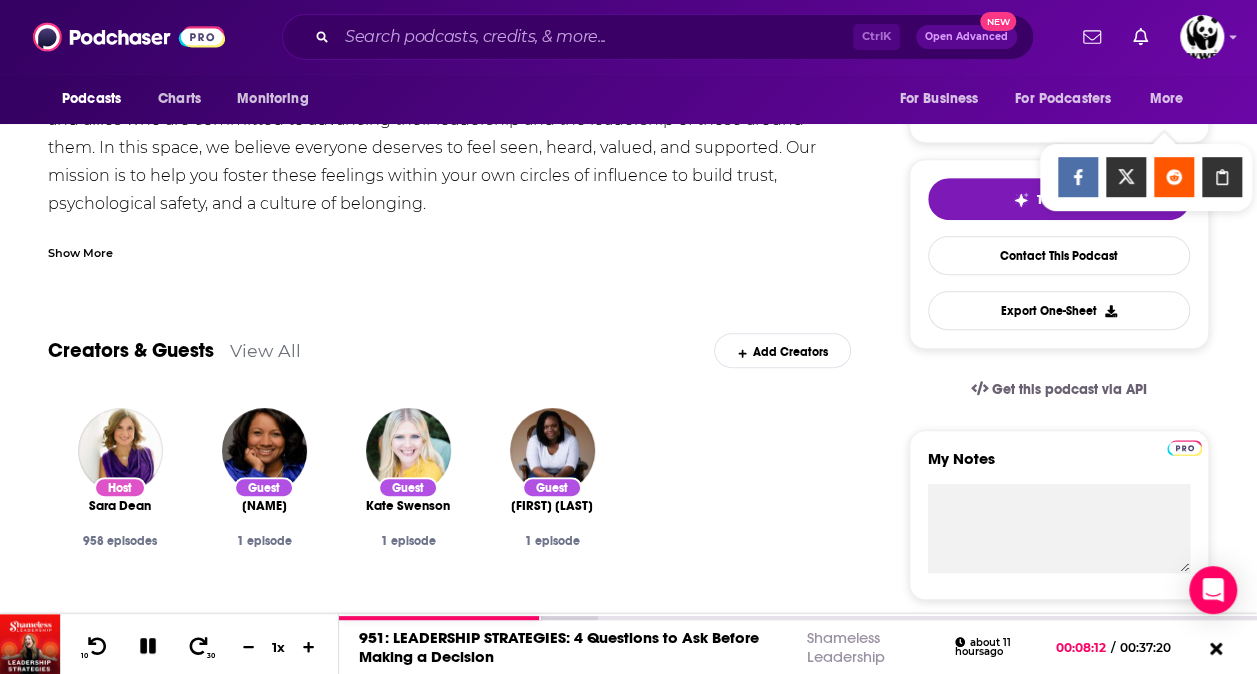 scroll, scrollTop: 400, scrollLeft: 0, axis: vertical 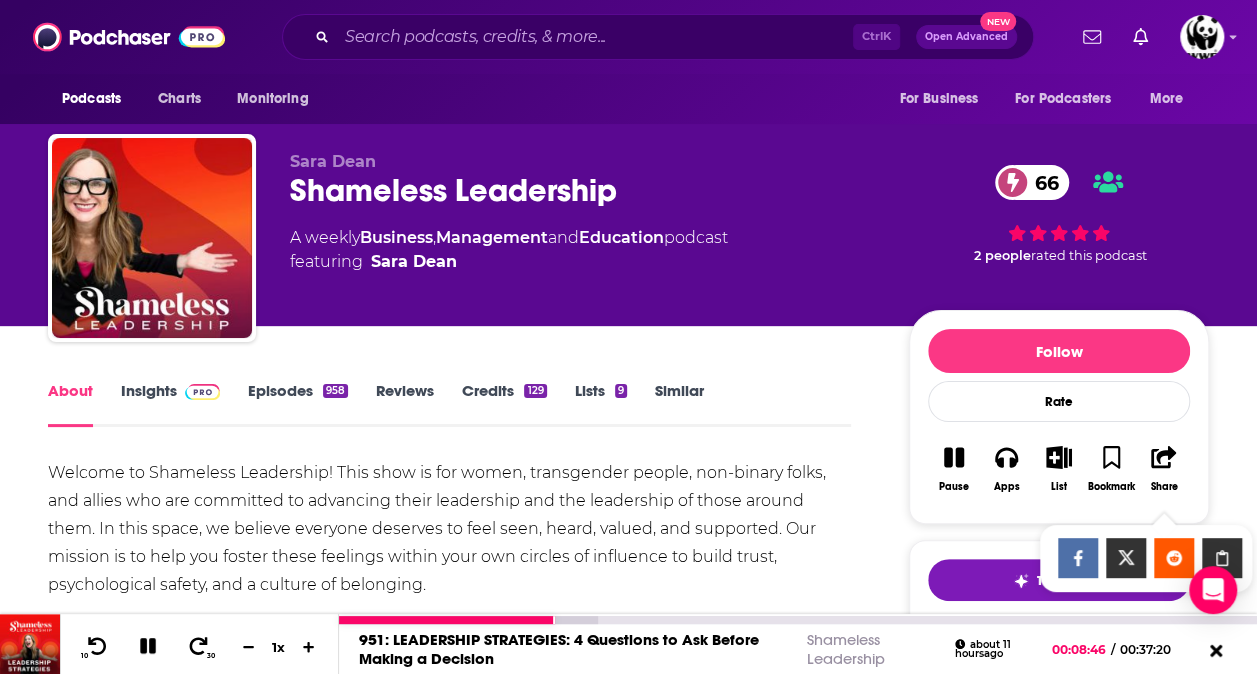 click at bounding box center (148, 647) 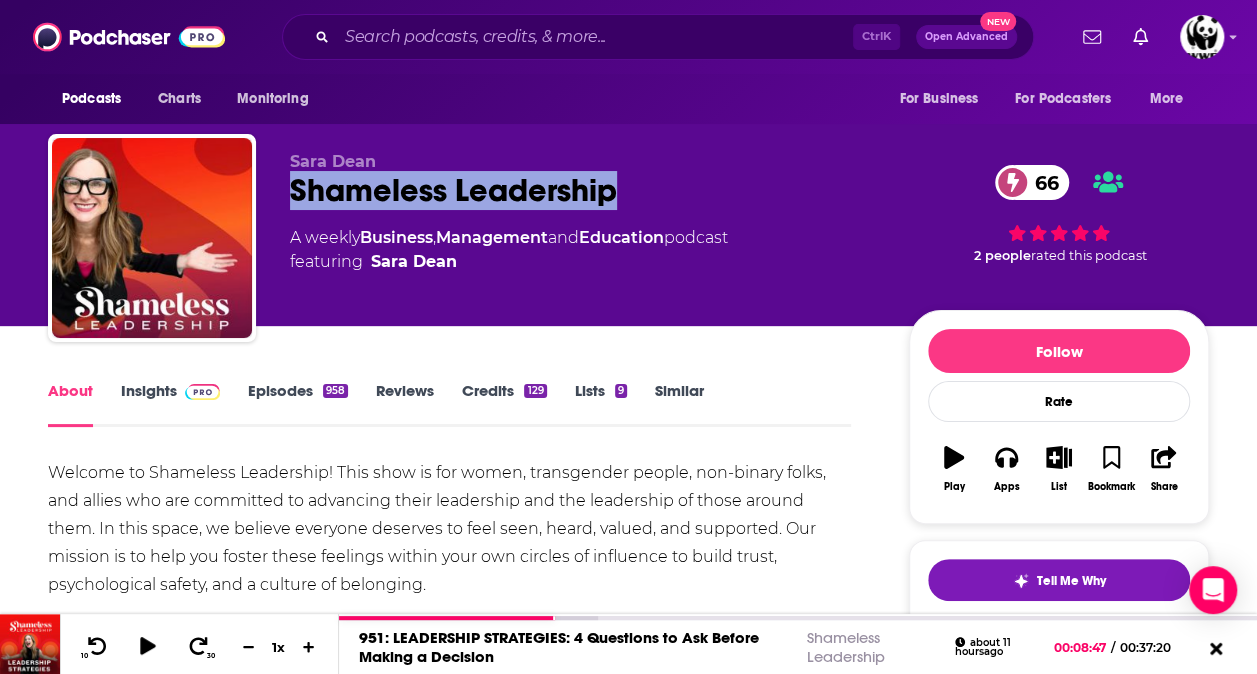 drag, startPoint x: 616, startPoint y: 195, endPoint x: 295, endPoint y: 198, distance: 321.014 